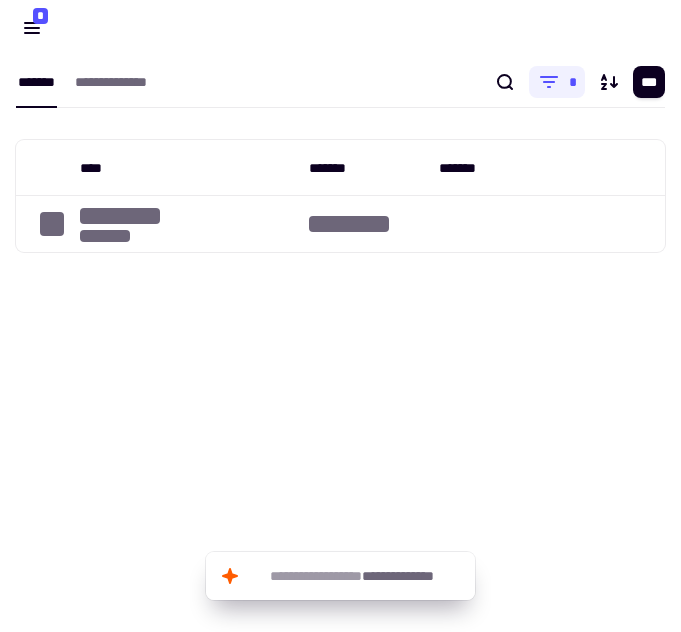 scroll, scrollTop: 0, scrollLeft: 0, axis: both 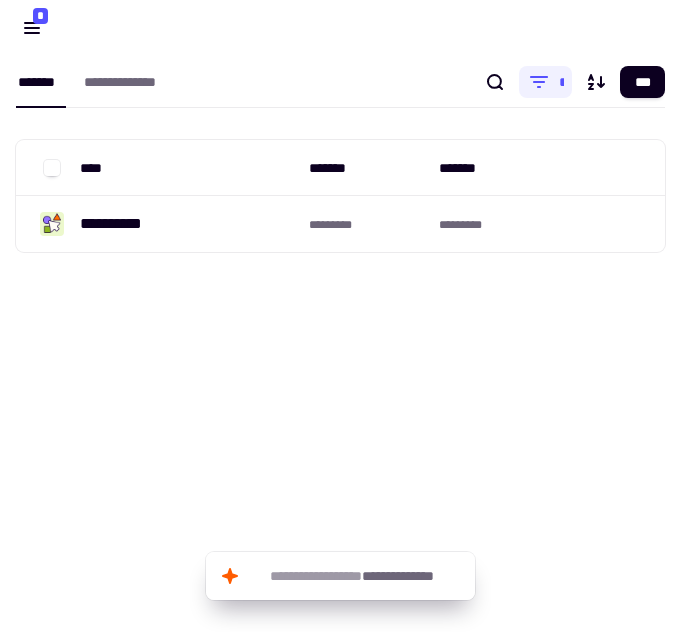 drag, startPoint x: 520, startPoint y: 65, endPoint x: 254, endPoint y: 59, distance: 266.06766 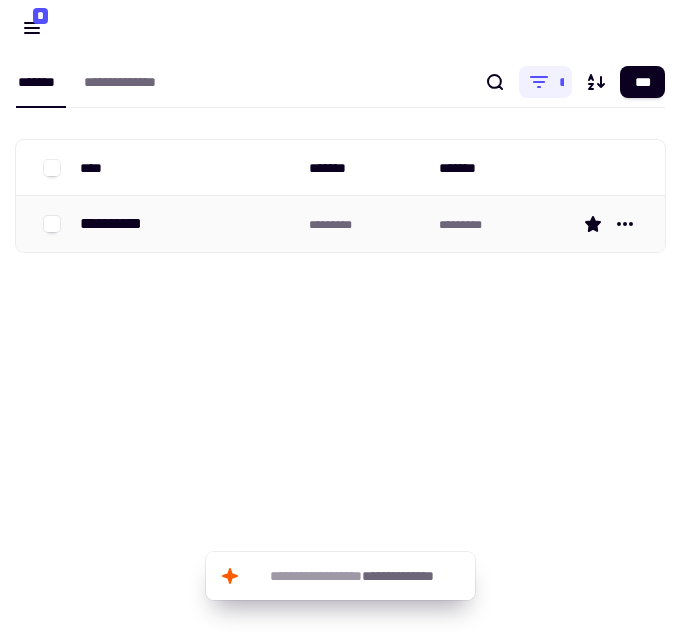 click on "**********" at bounding box center [186, 224] 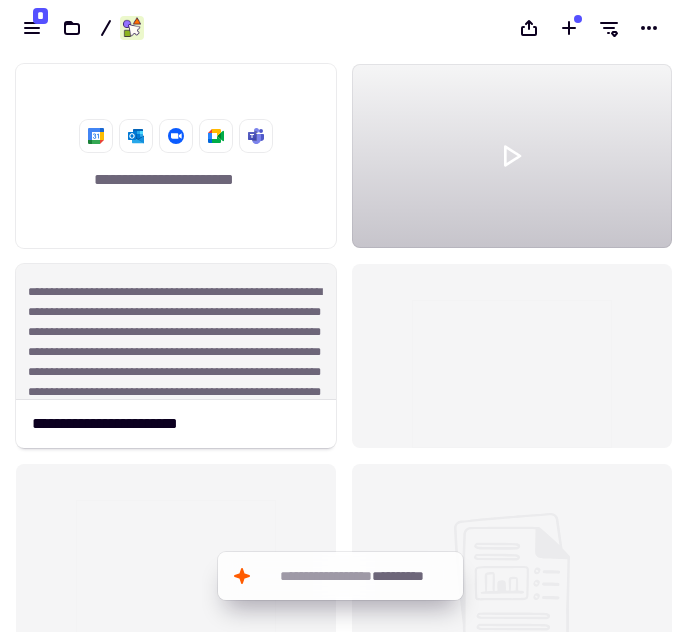 scroll, scrollTop: 16, scrollLeft: 16, axis: both 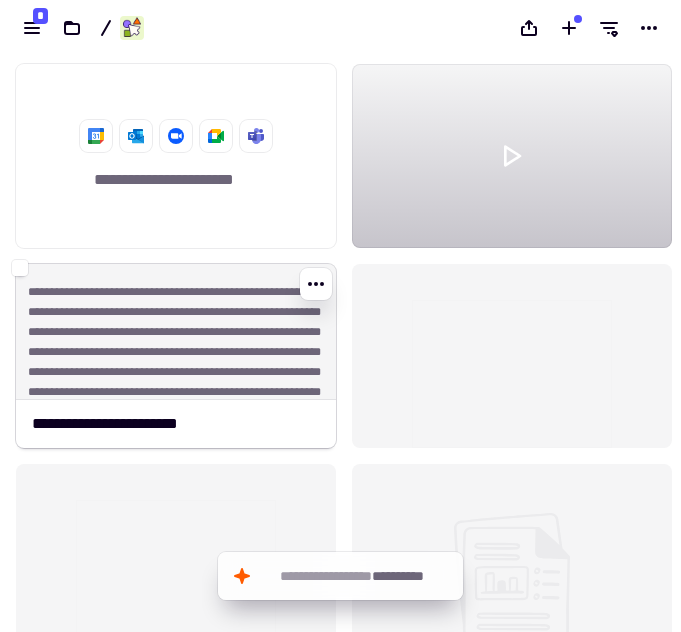 click on "**********" 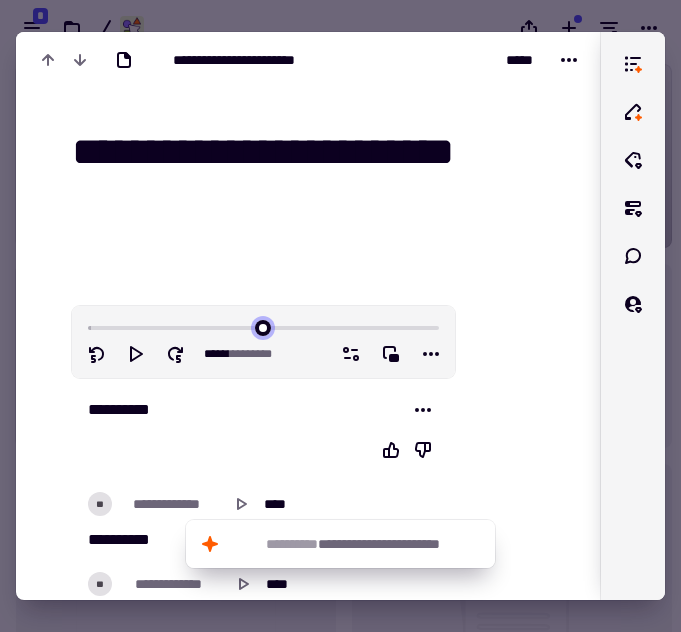 click at bounding box center [263, 326] 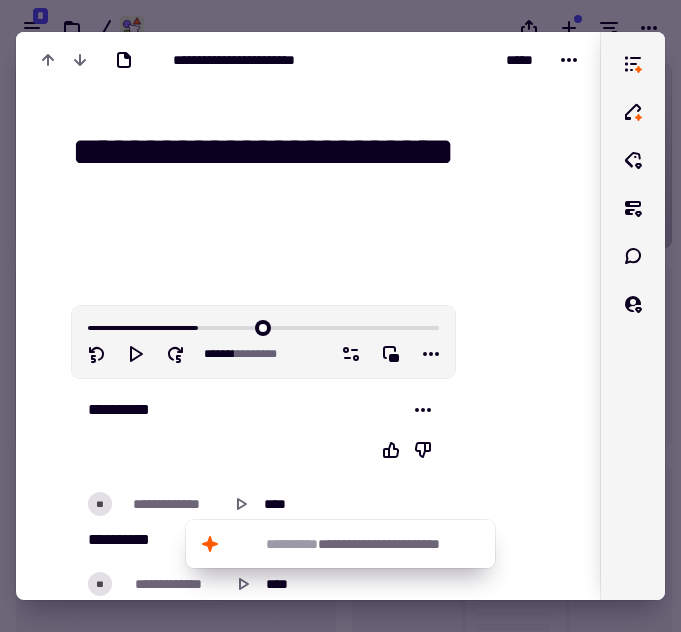 click at bounding box center (263, 326) 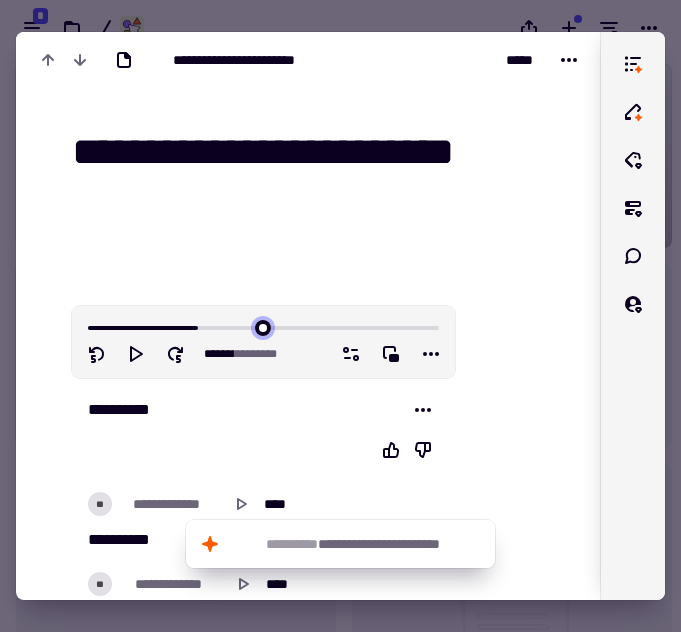 click at bounding box center (263, 326) 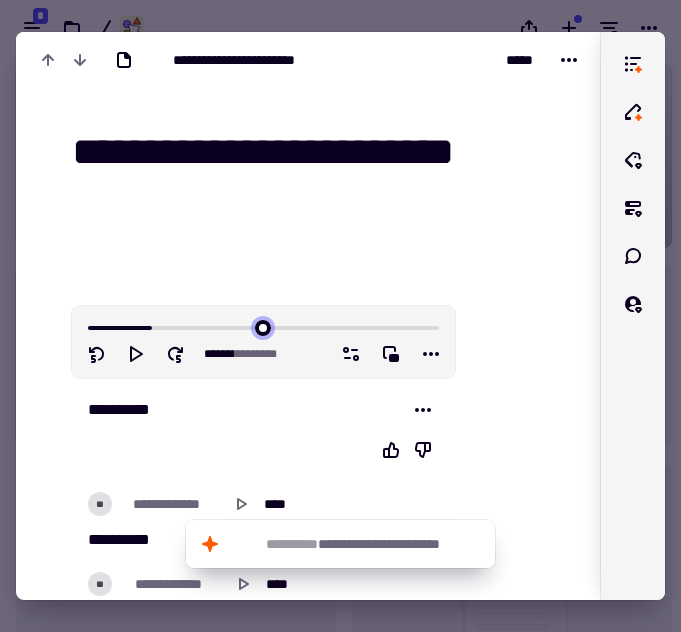 click at bounding box center [263, 326] 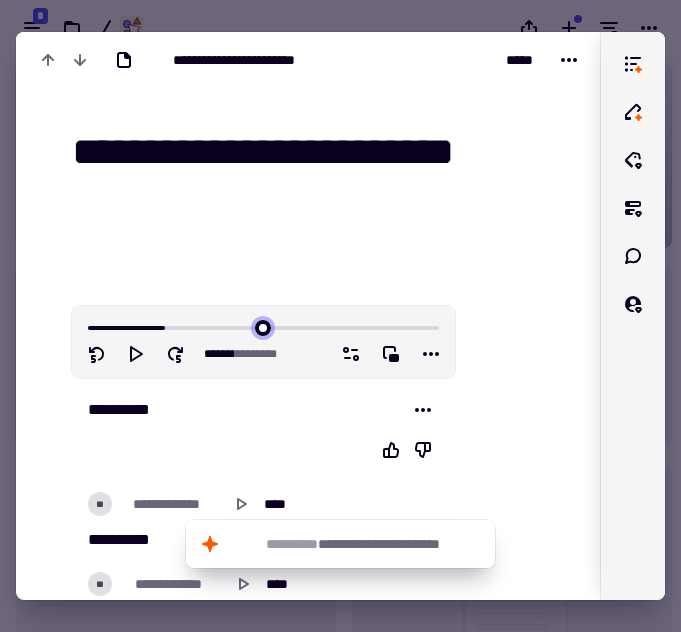 click at bounding box center [263, 326] 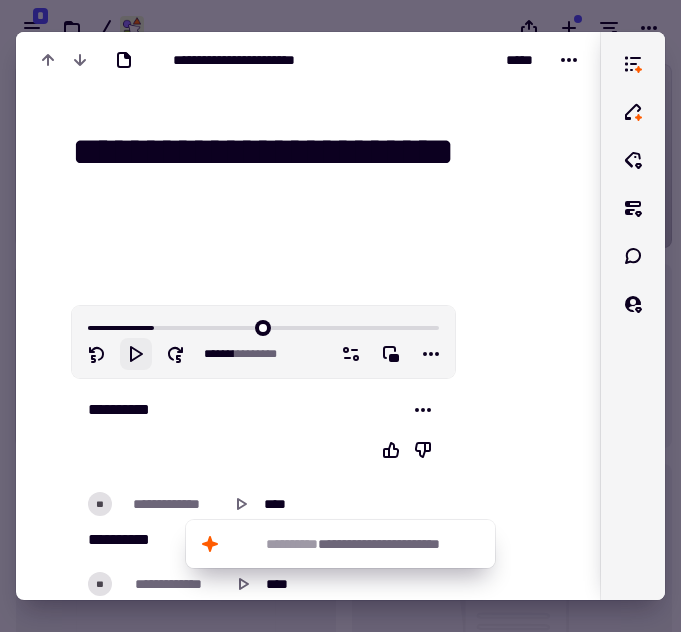 click 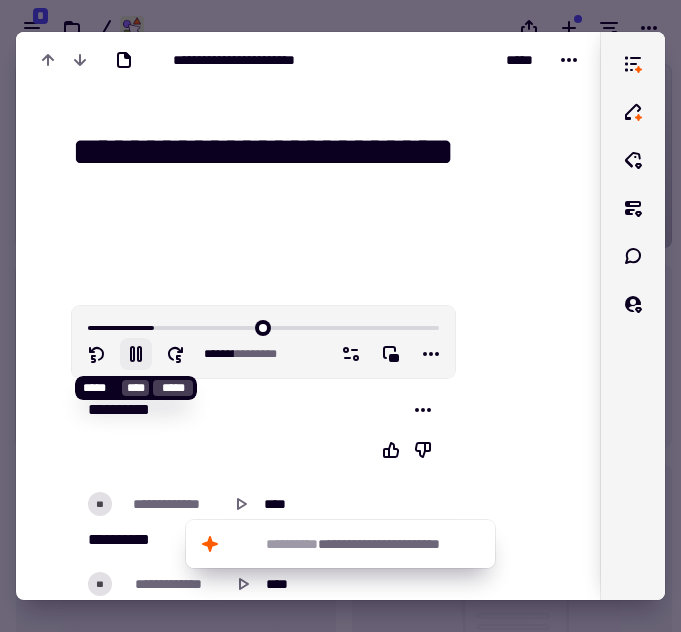 click 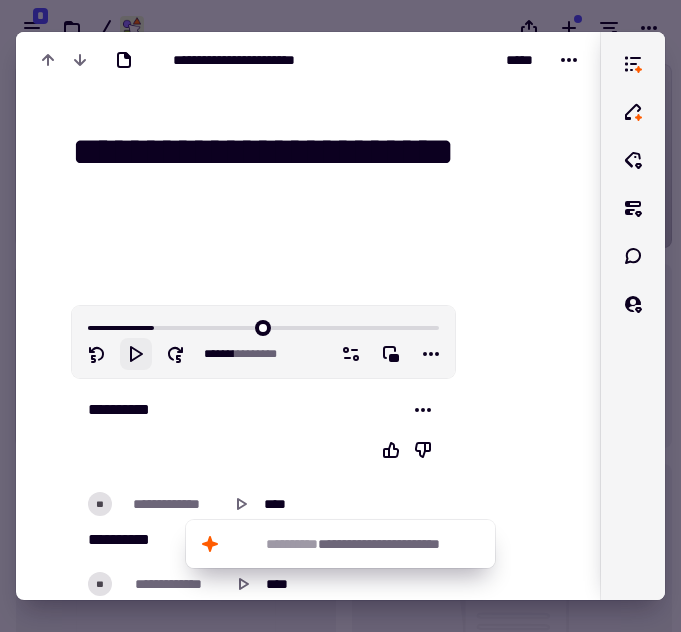 click 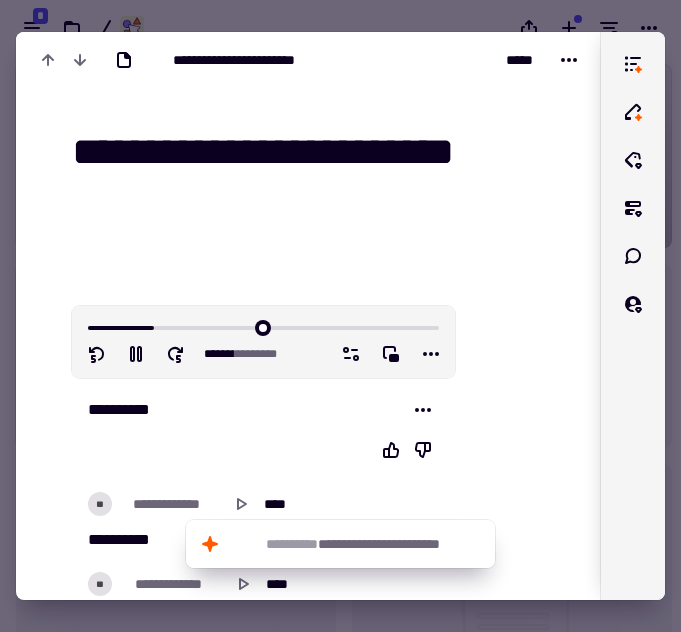 click at bounding box center [263, 326] 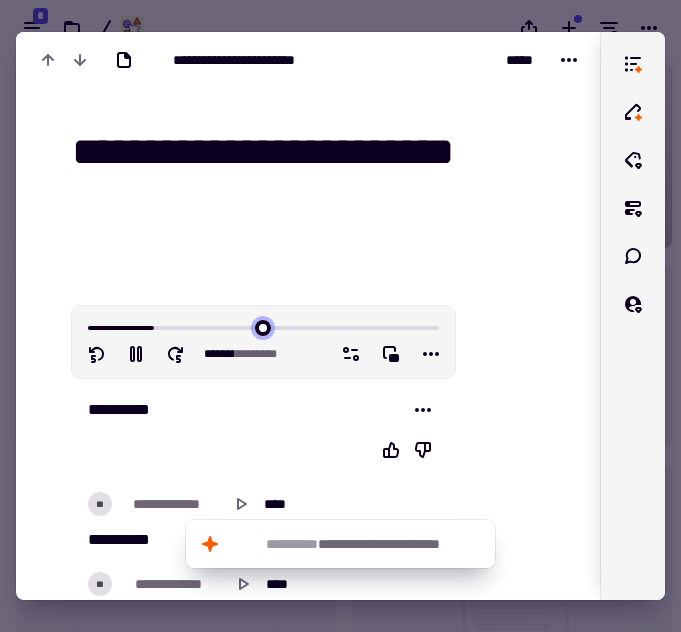 click at bounding box center [263, 326] 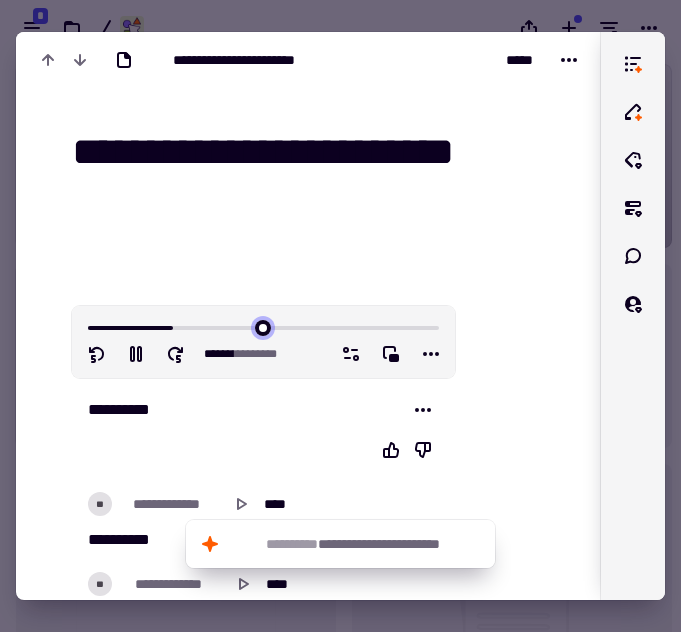click at bounding box center (263, 326) 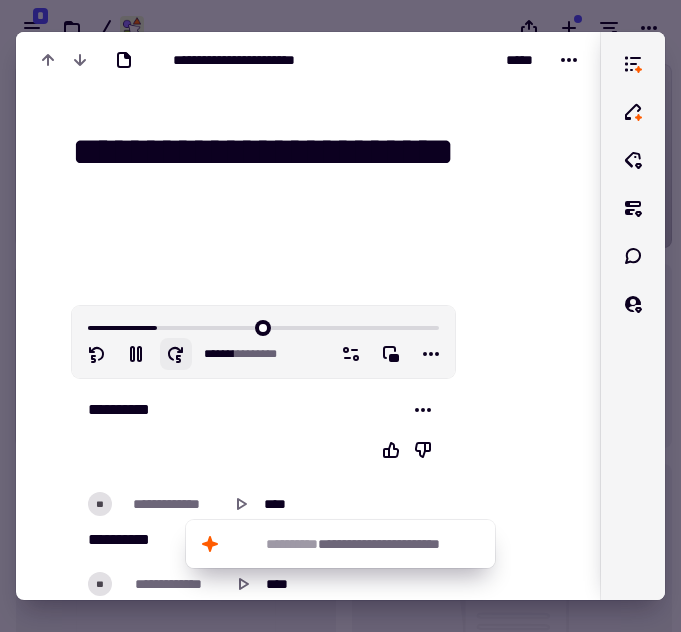 click 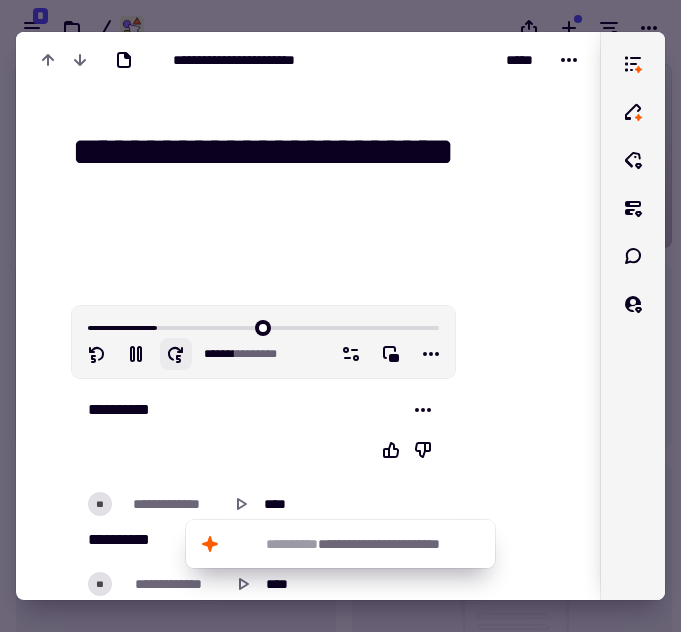 click 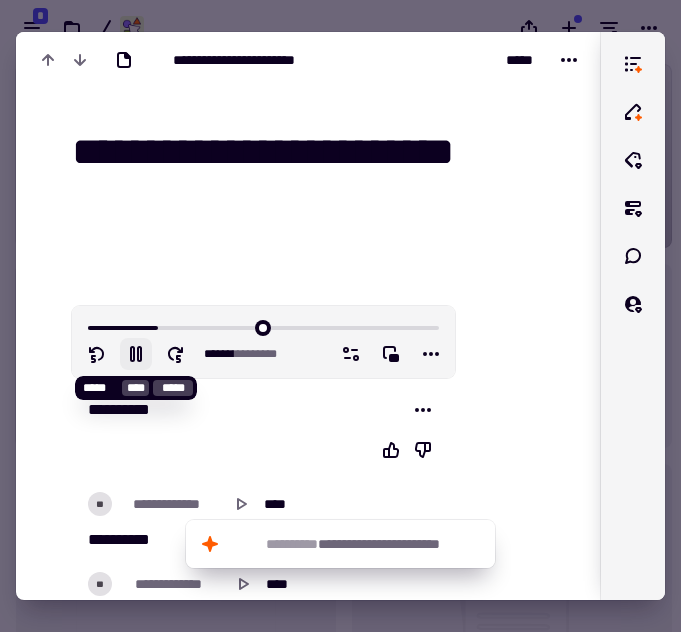 click 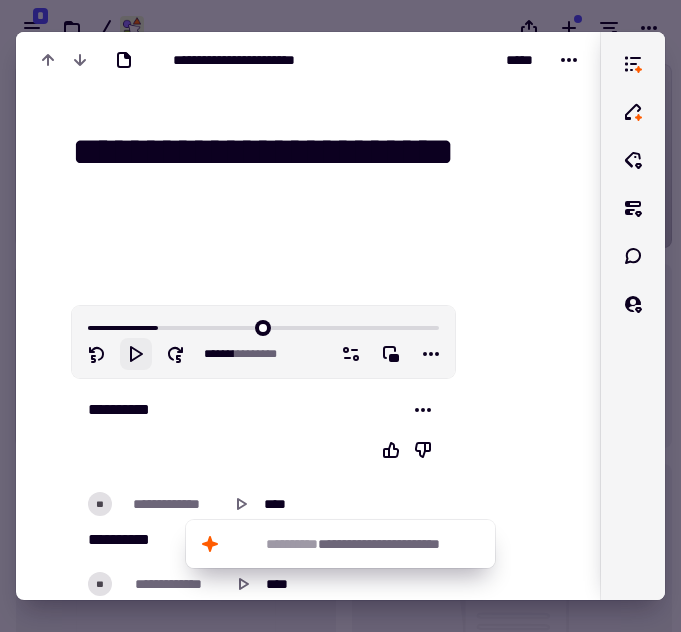 click 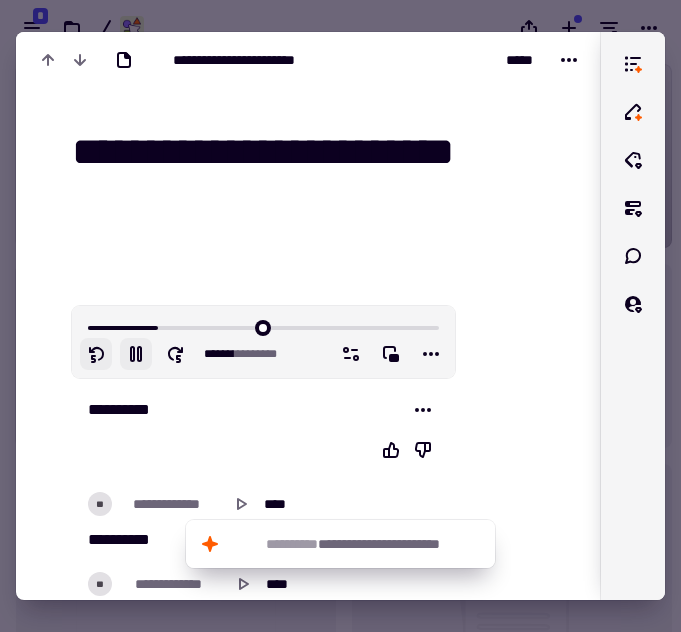 click 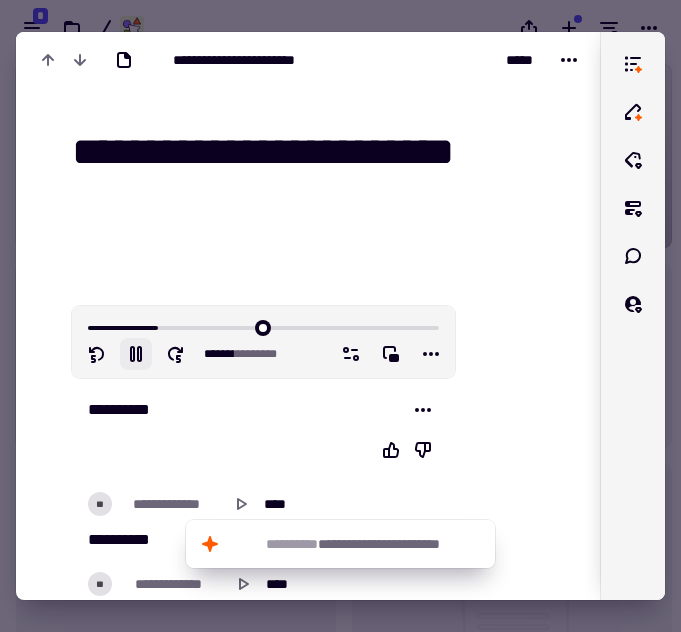 click 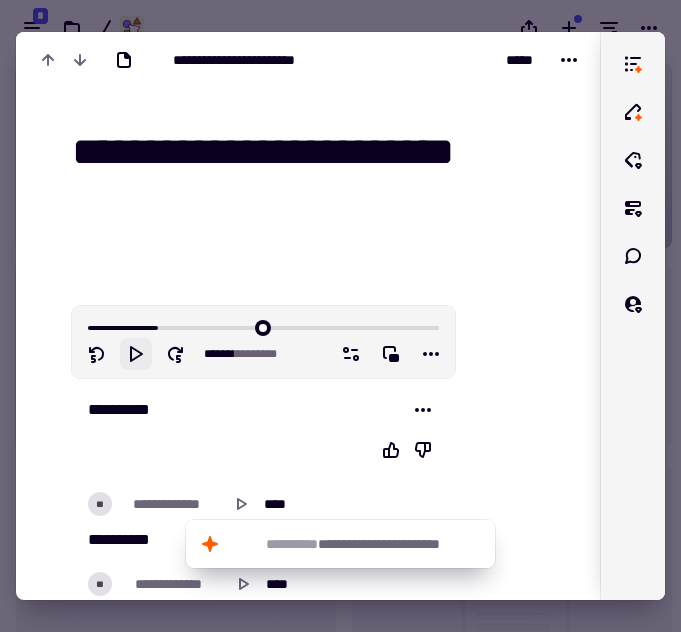 click 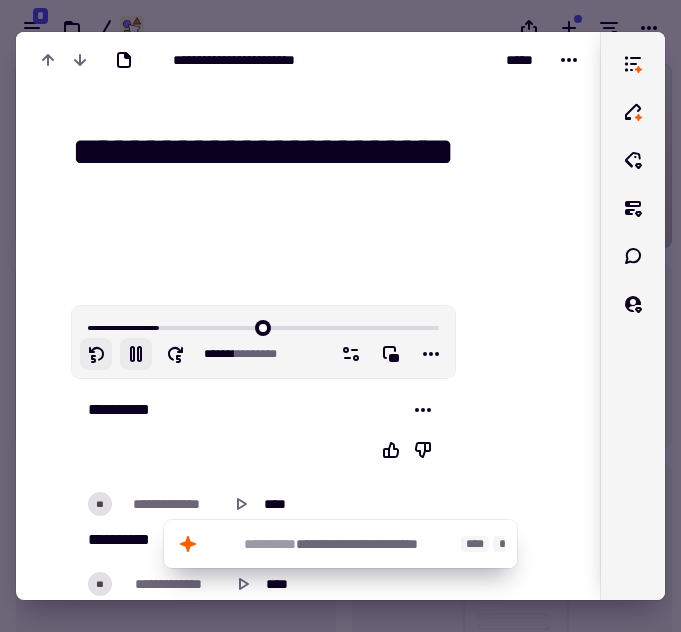 click 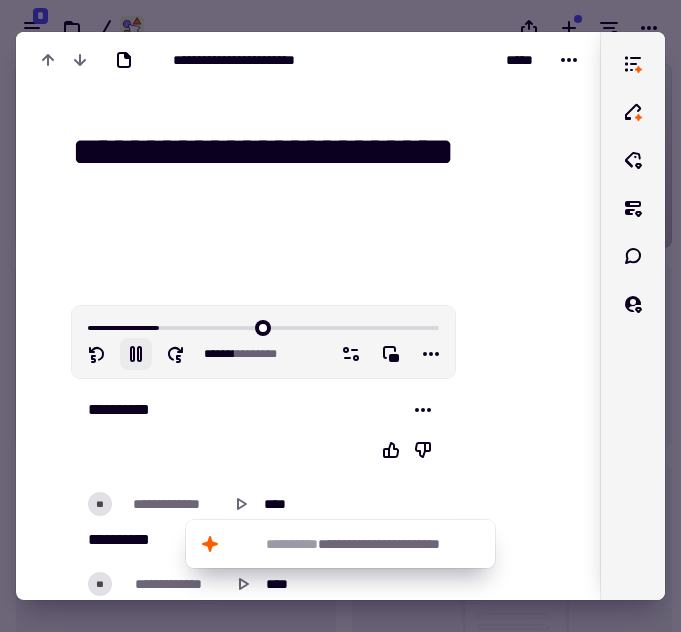 click 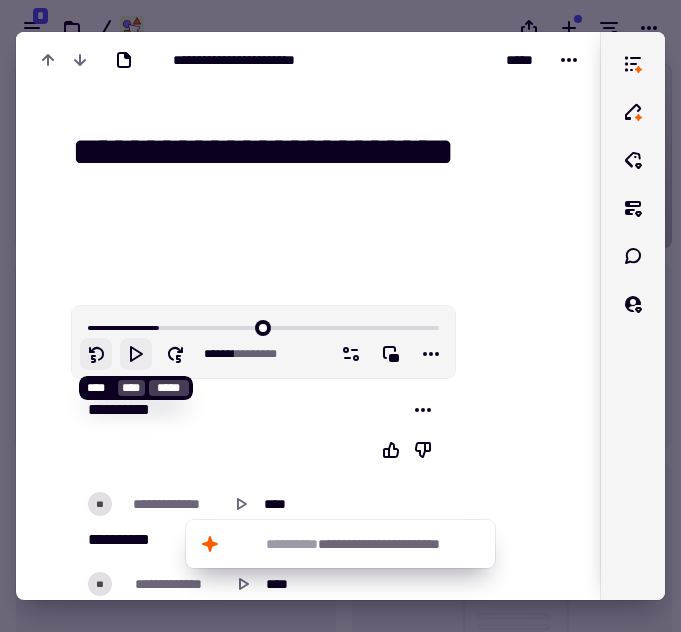 click 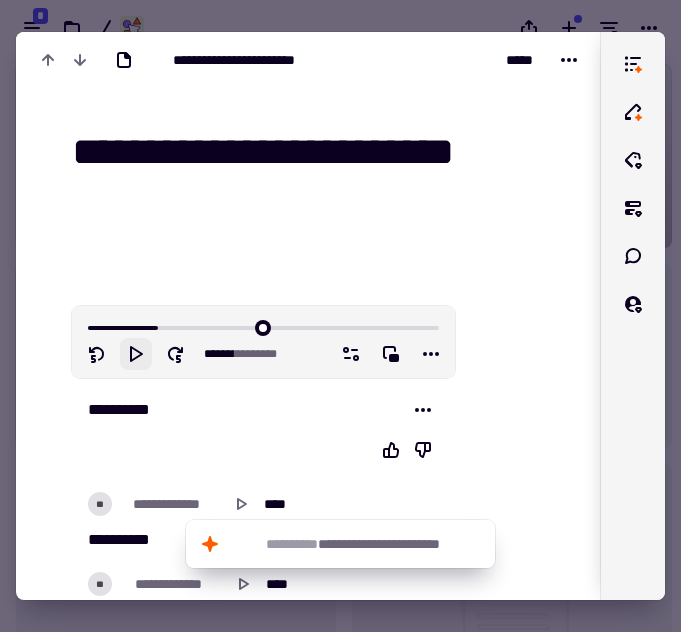 click 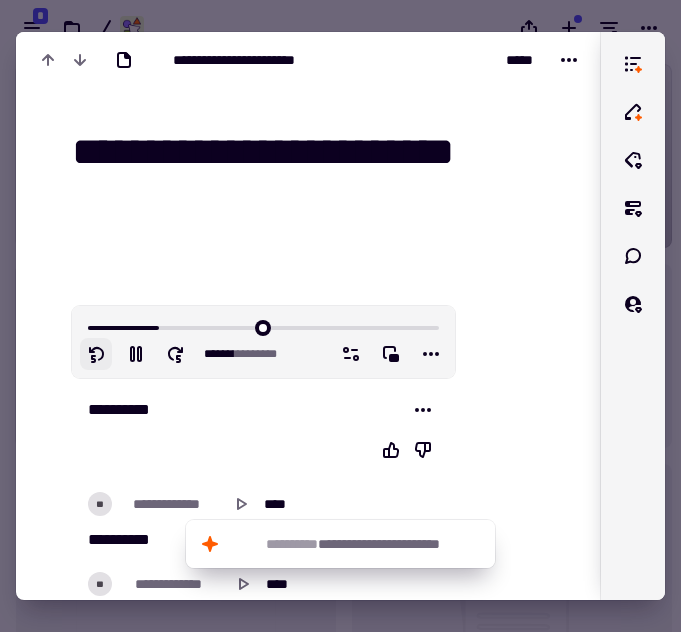 click 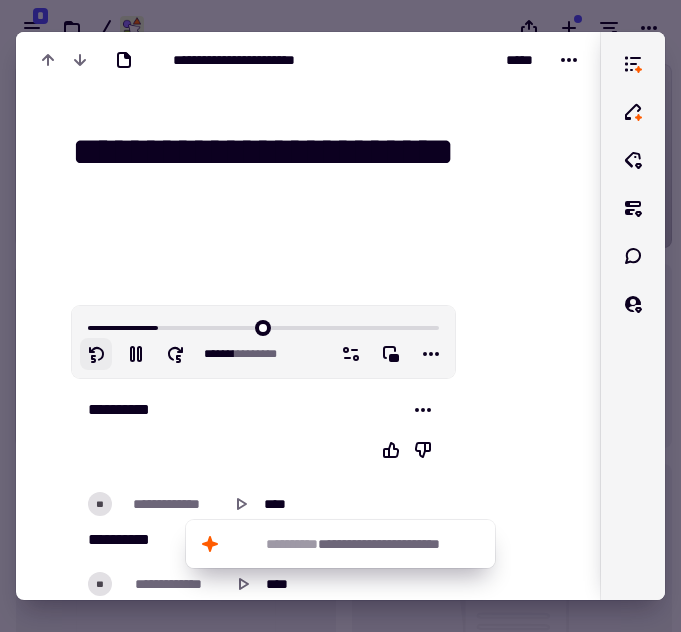 click 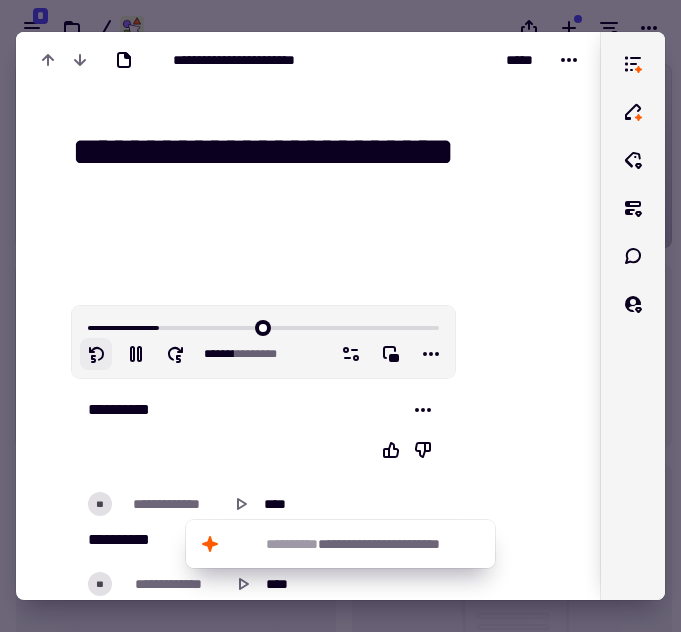click 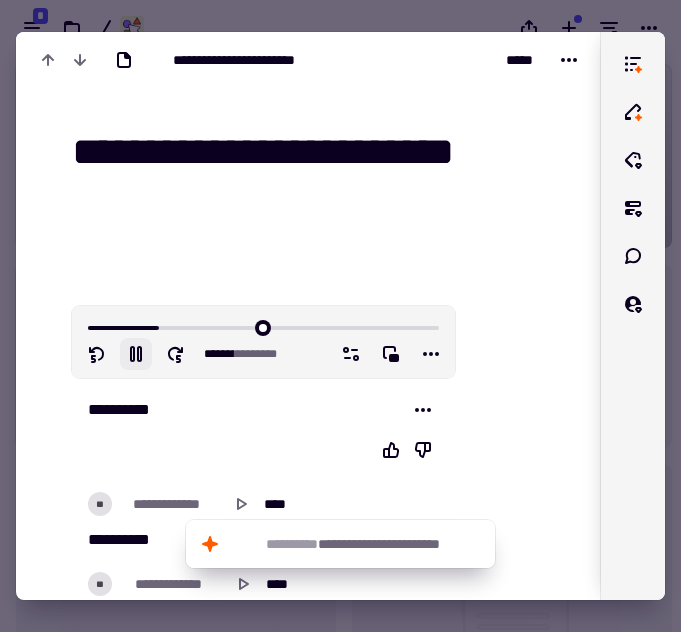 click 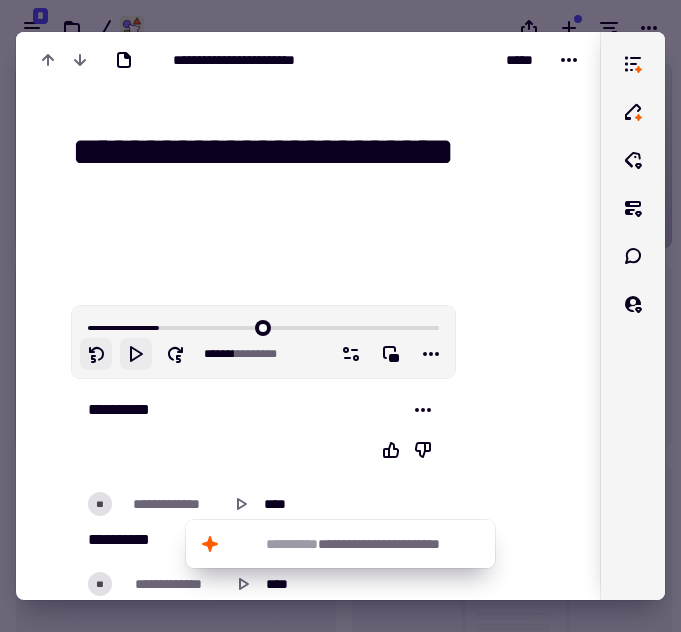 click 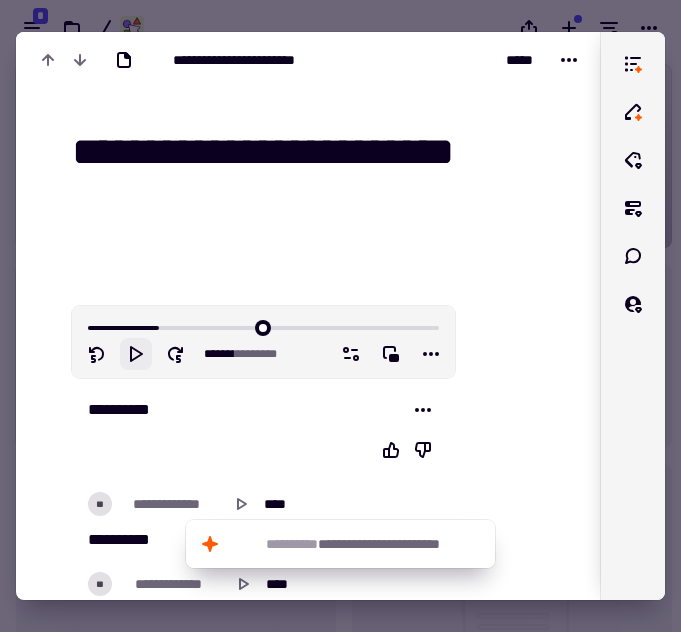 click 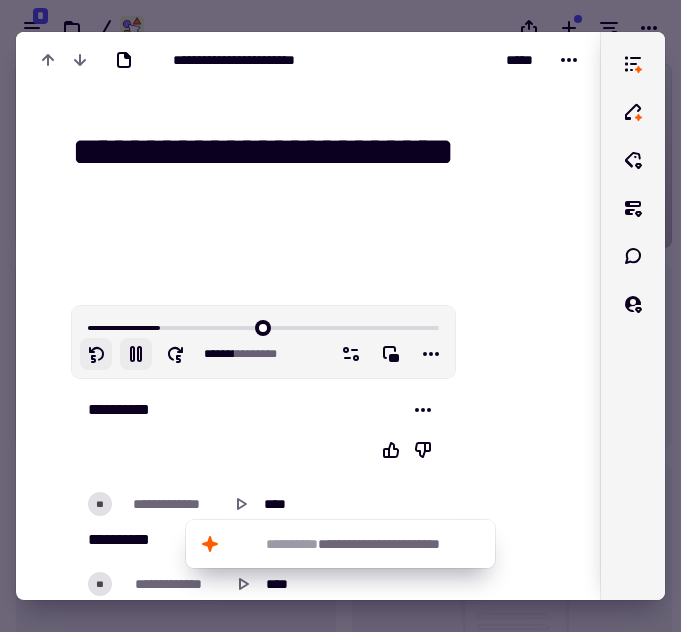 click 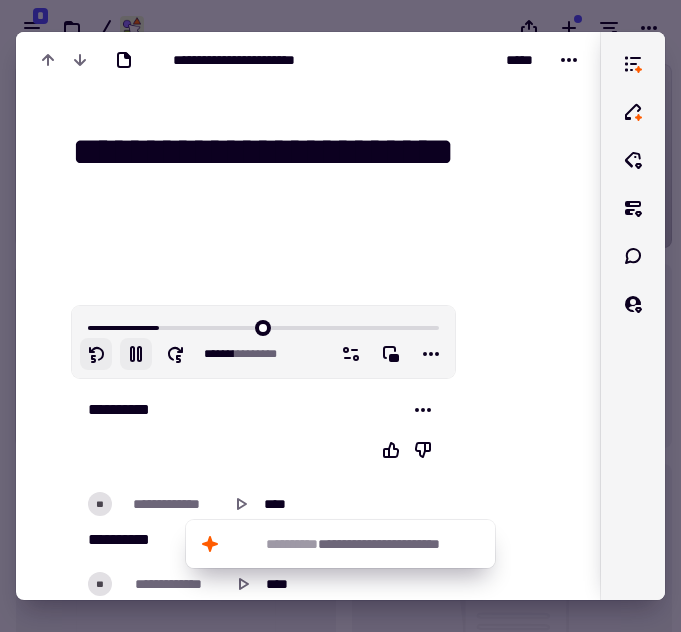 click 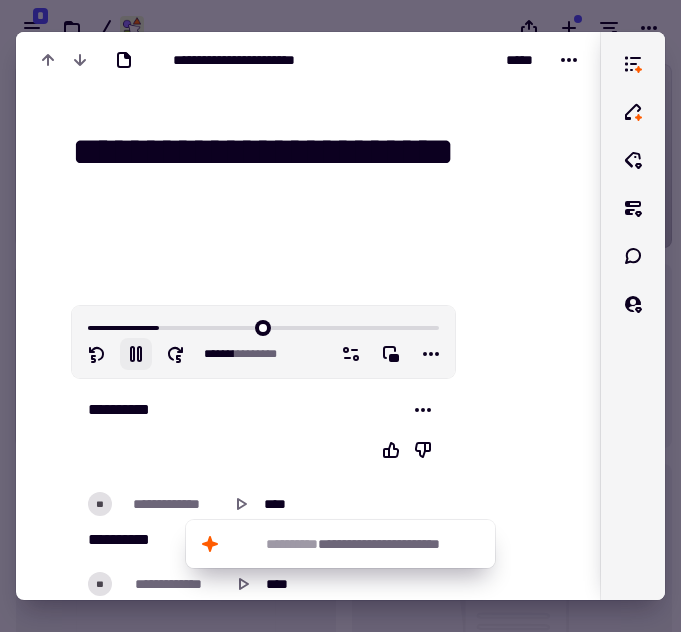 click 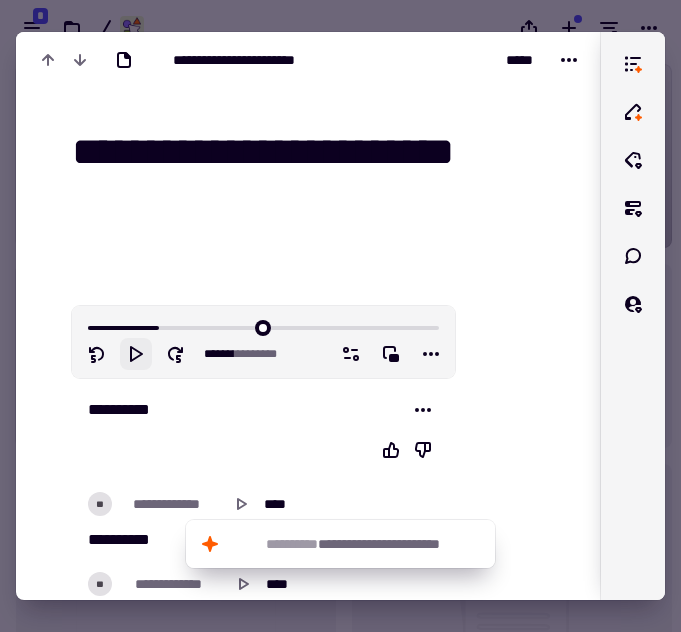 click 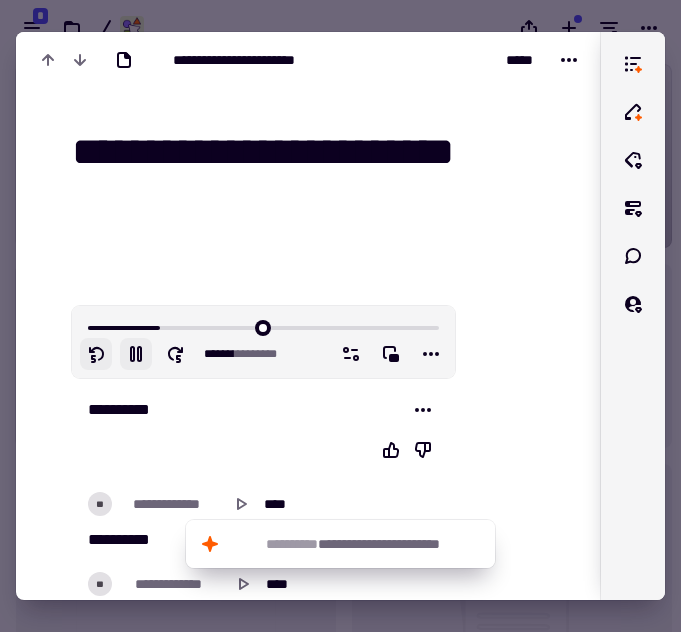 click 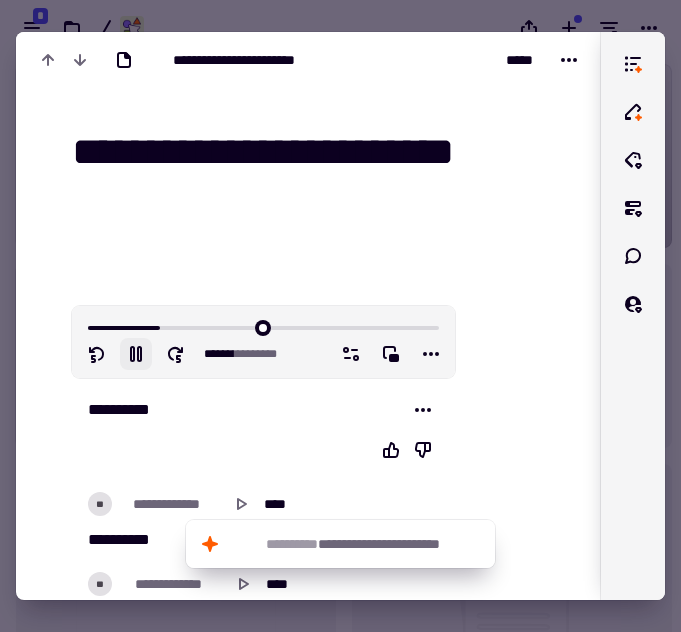 click 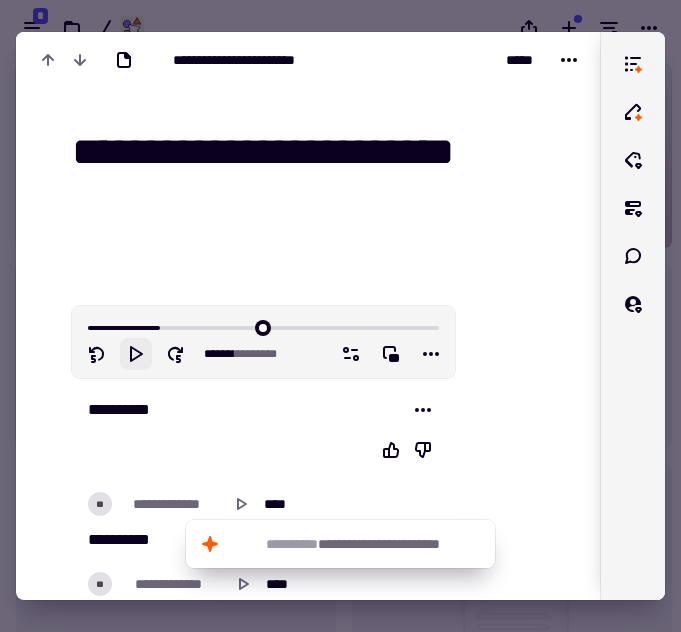 click 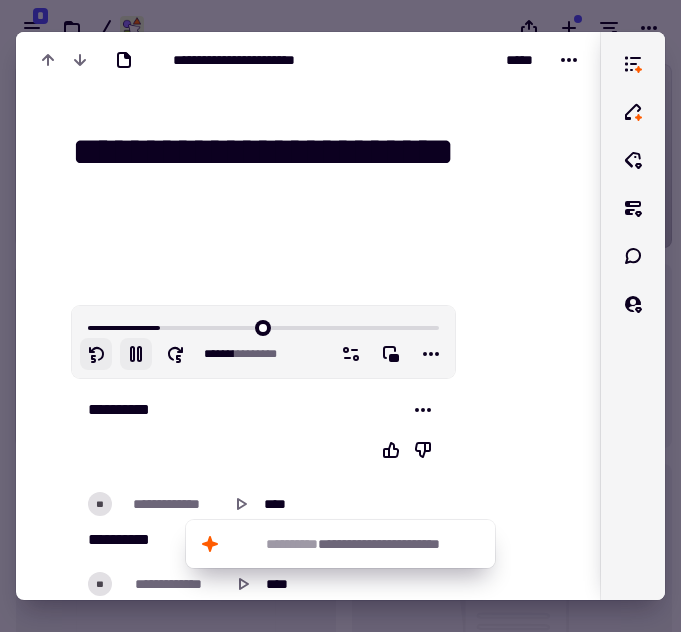 click 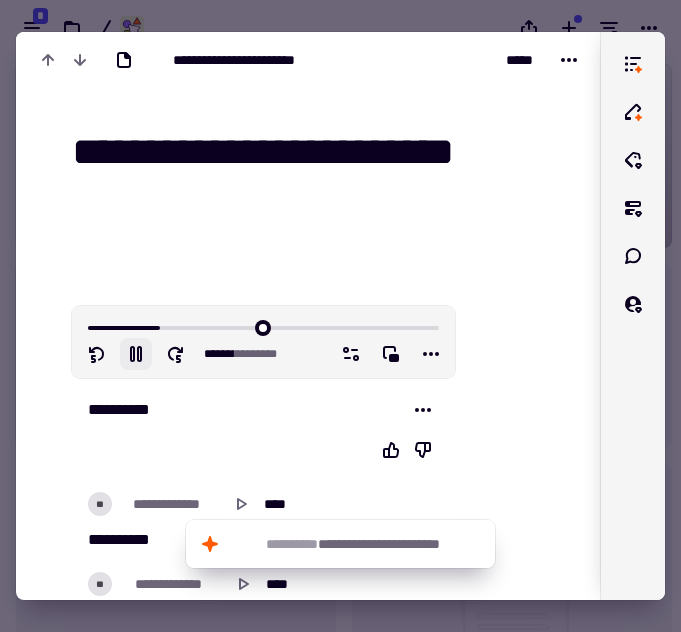 click 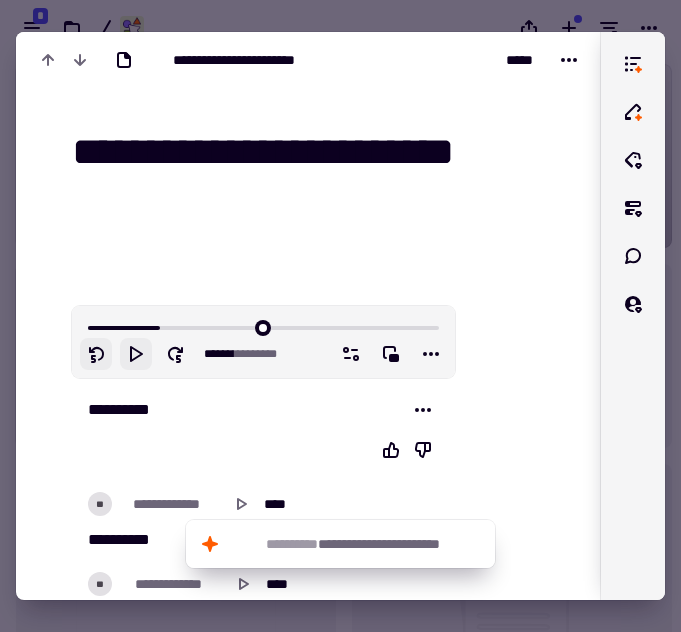 click 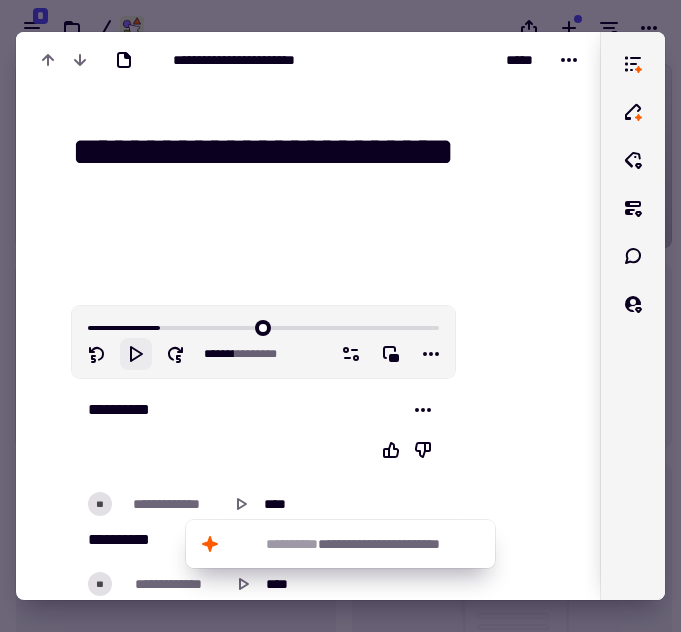 click 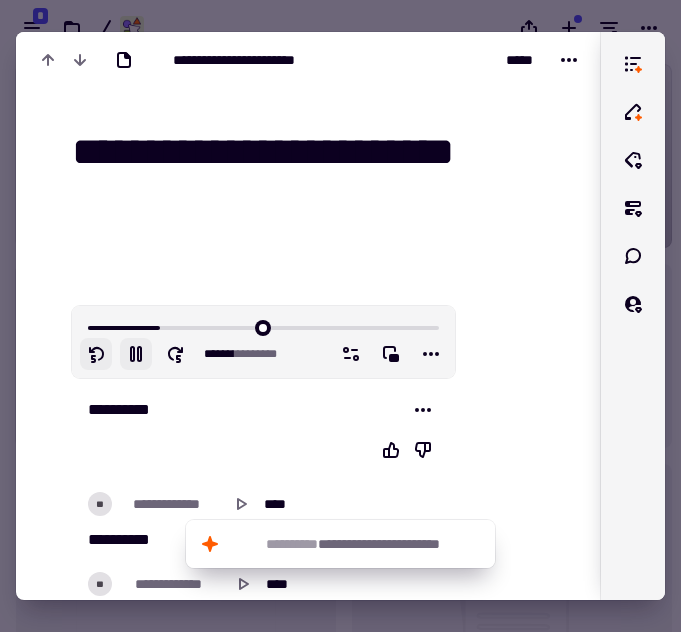 click 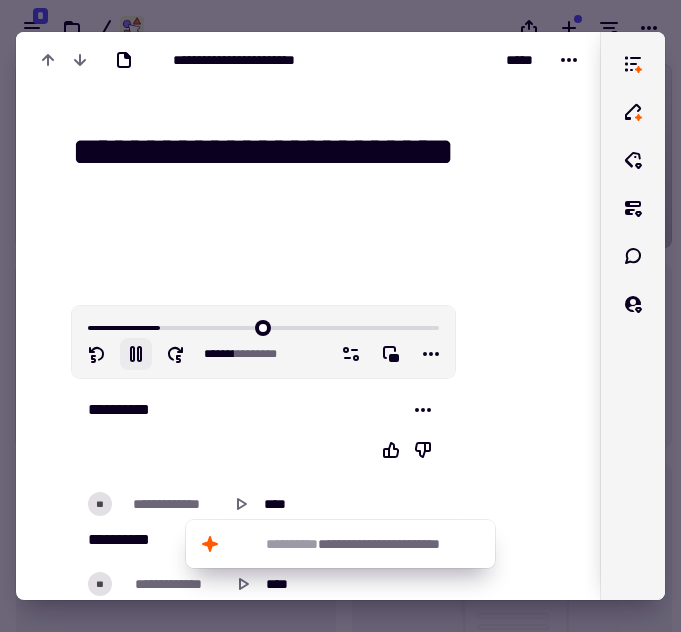 click 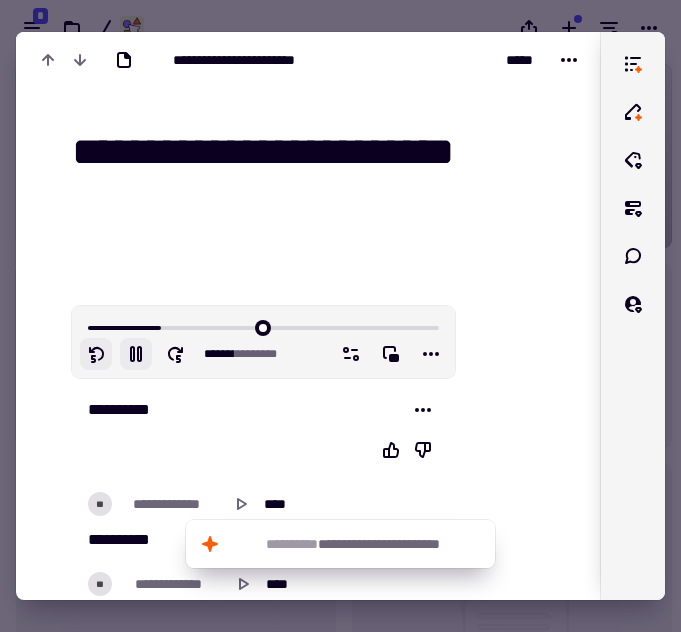 click 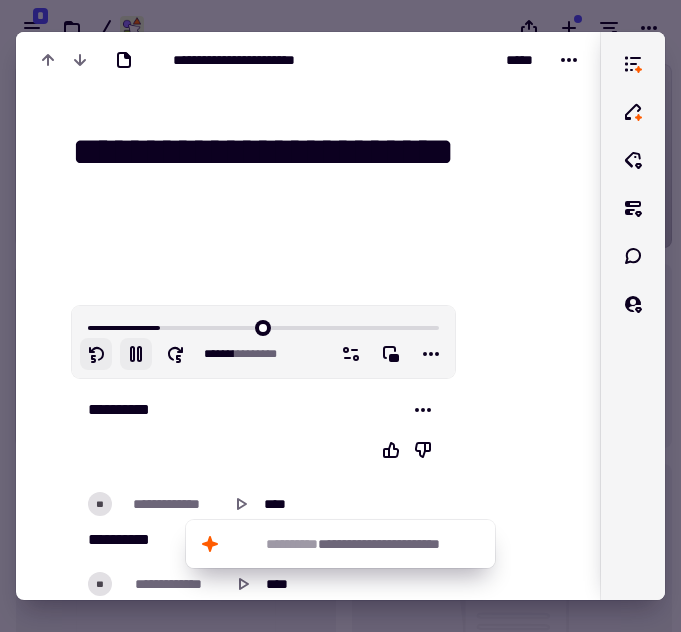 click 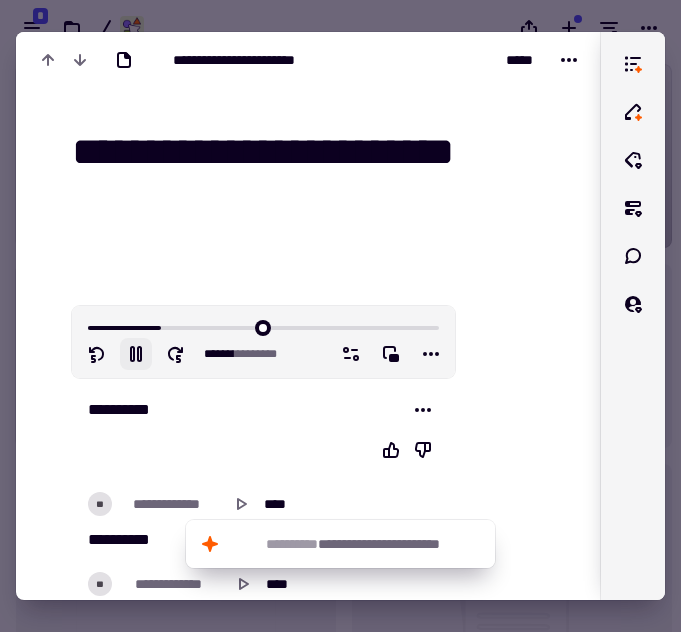 click 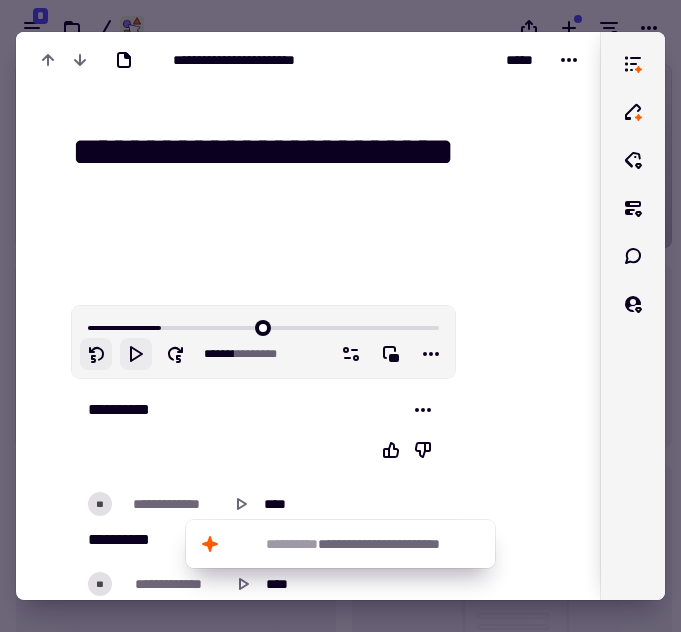 click 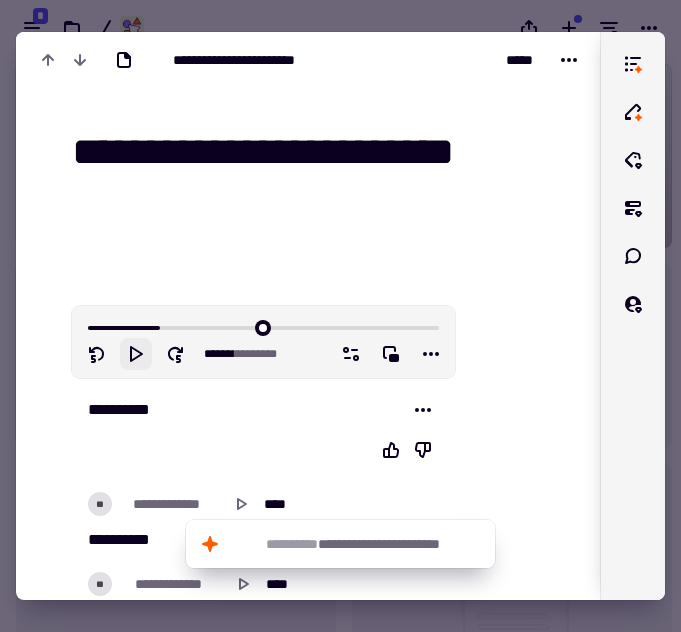 click 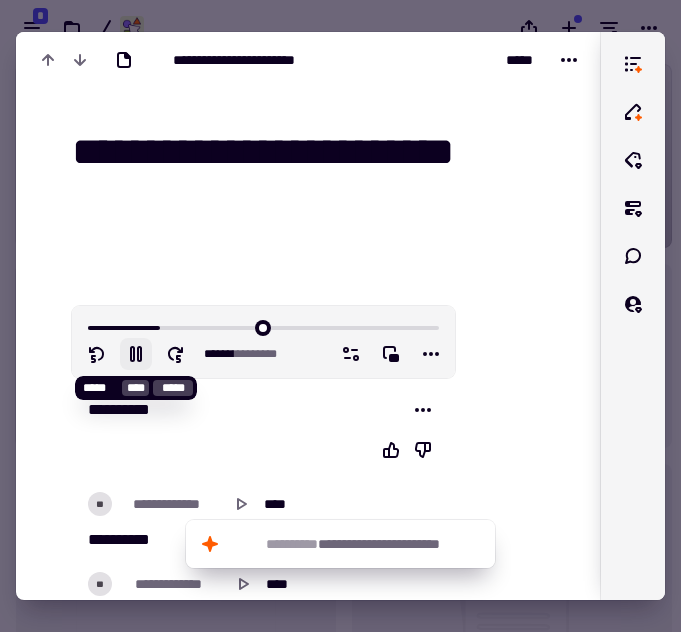 click 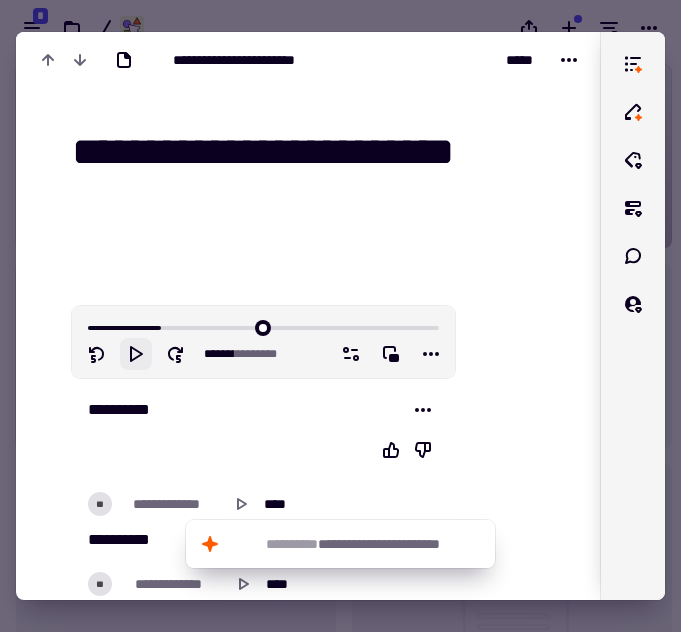 click 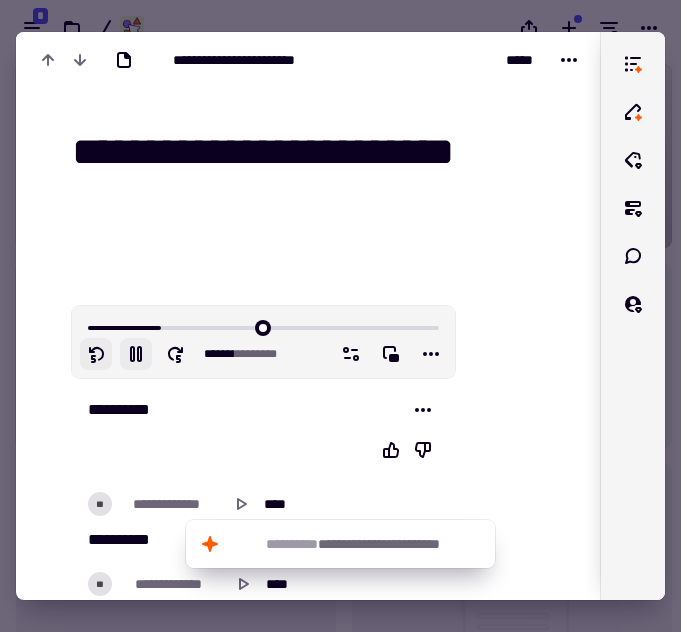 click 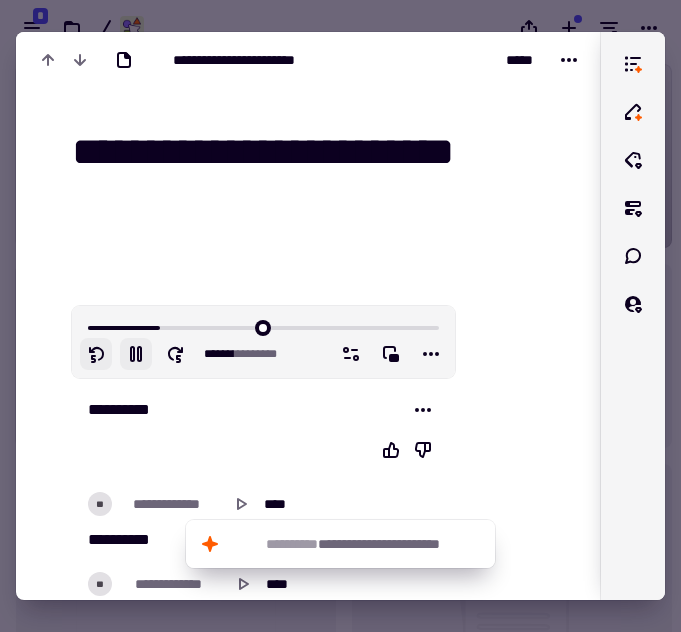 click 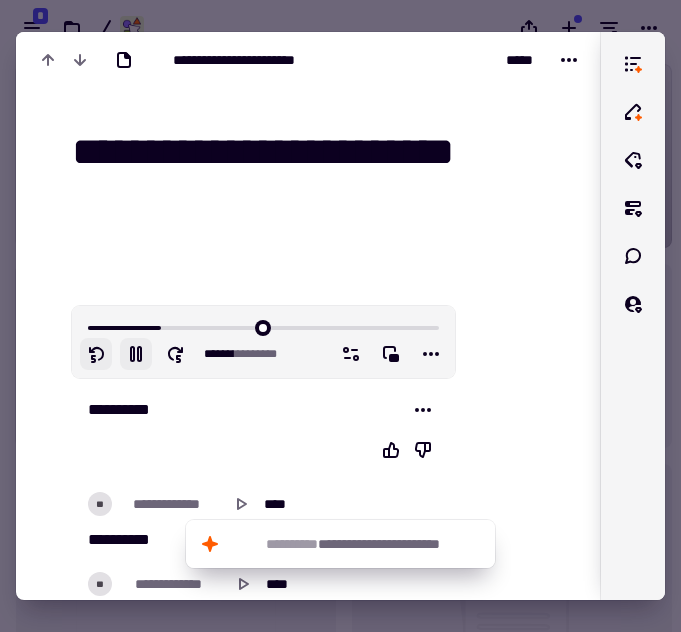 click 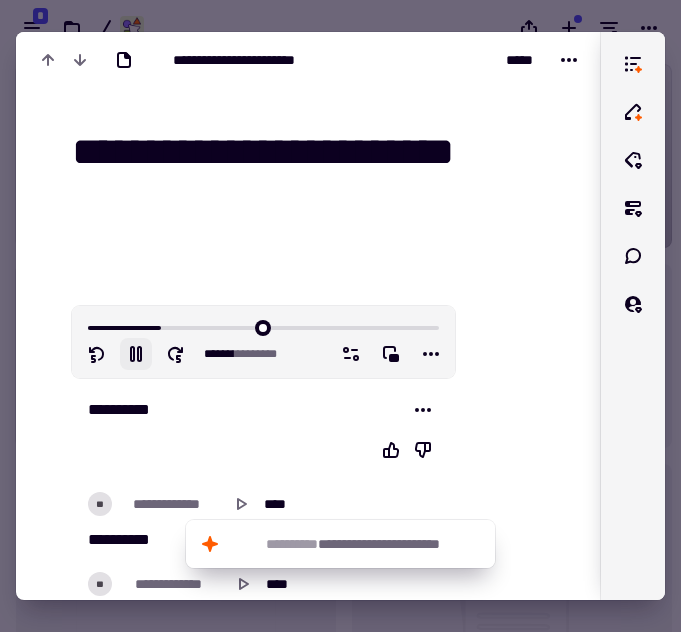 click 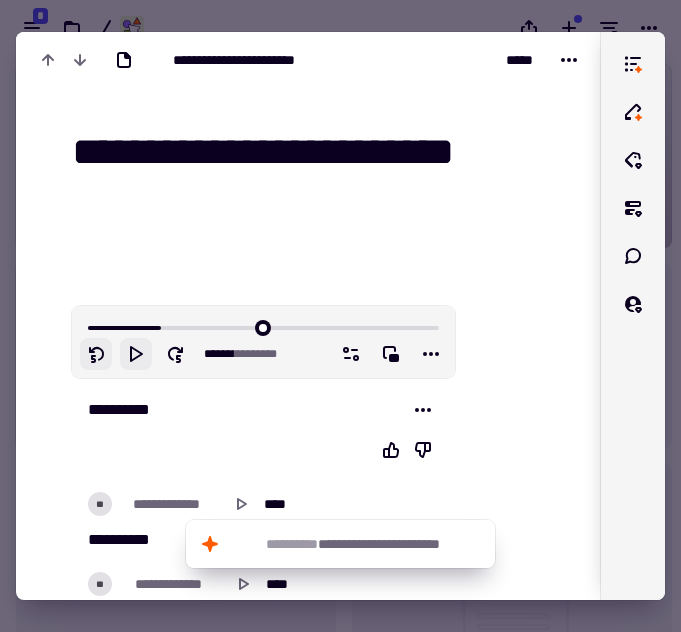 click 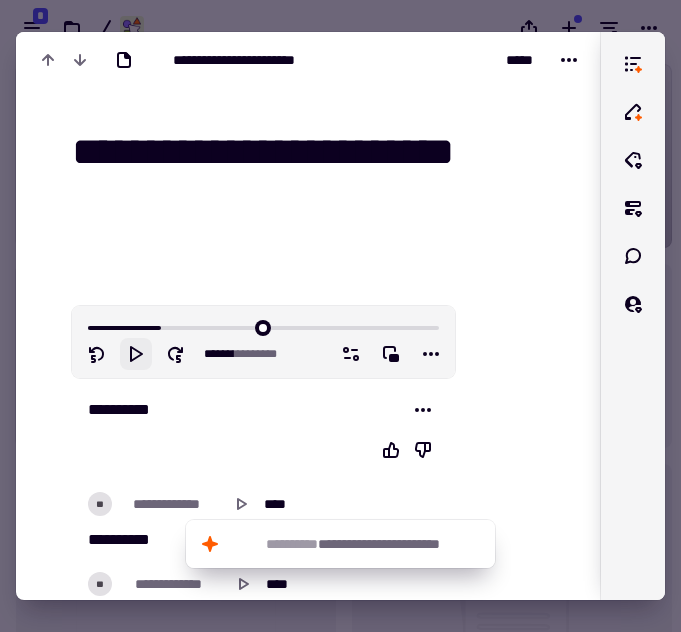 click 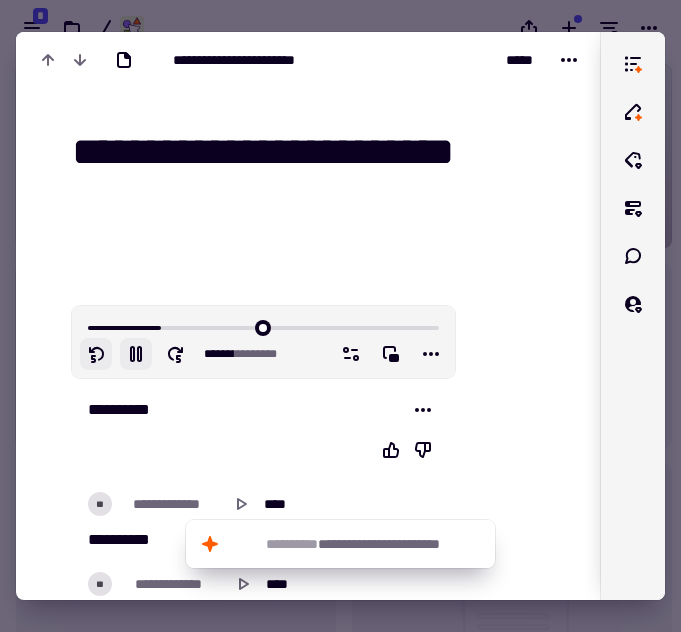 click 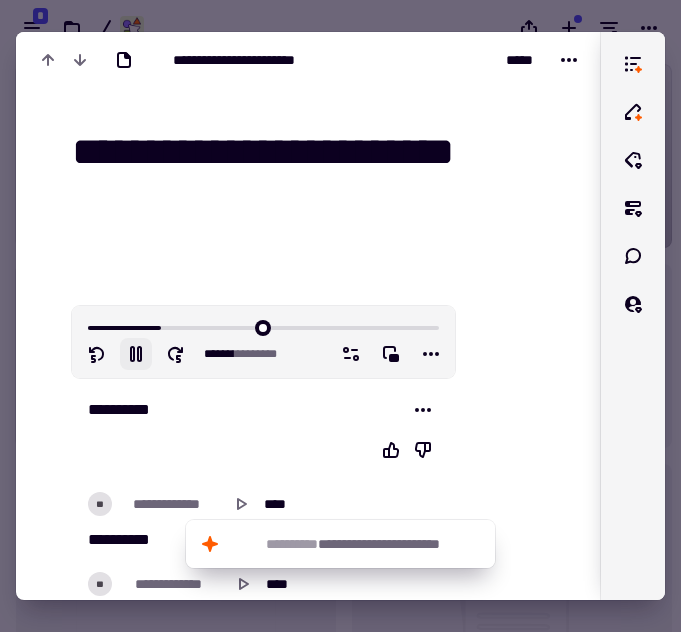 click 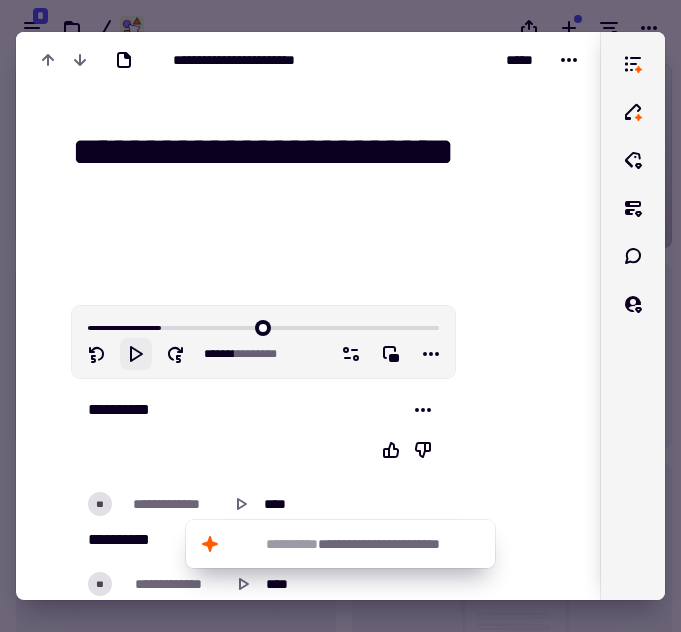click 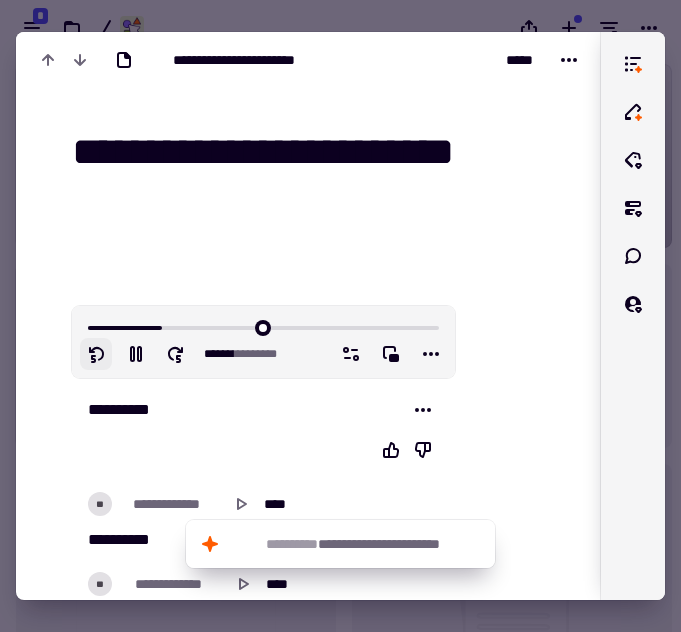click 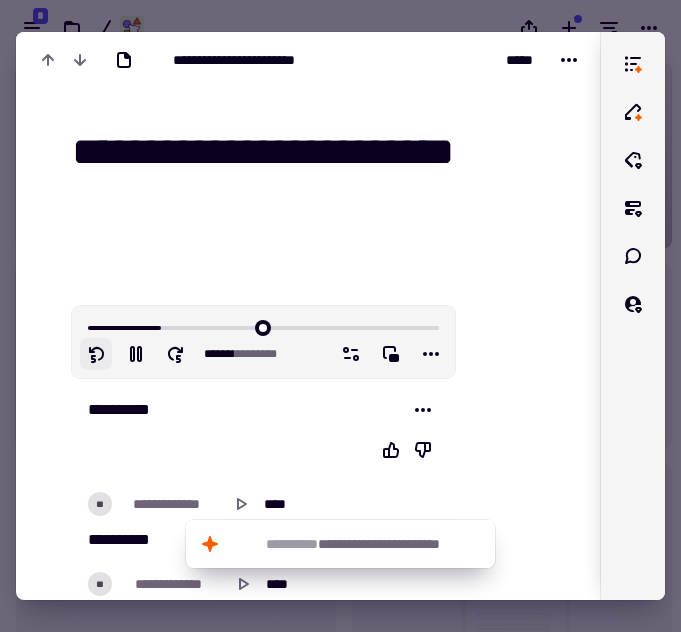 click 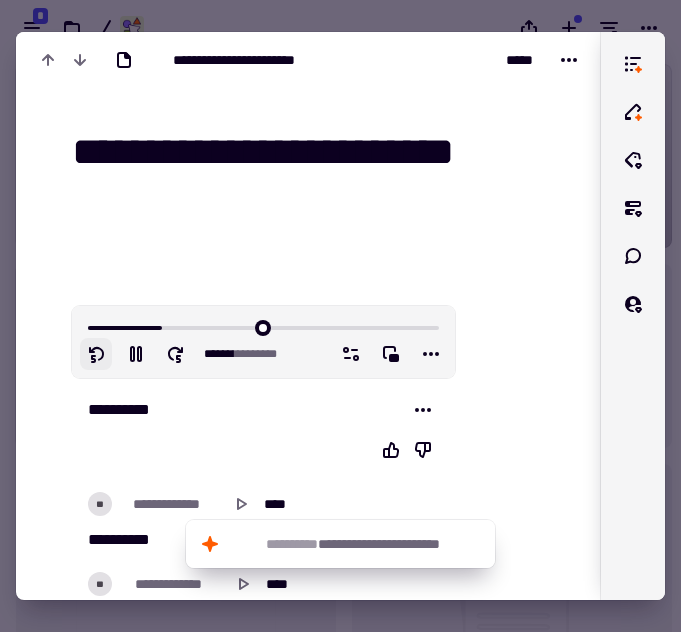 click 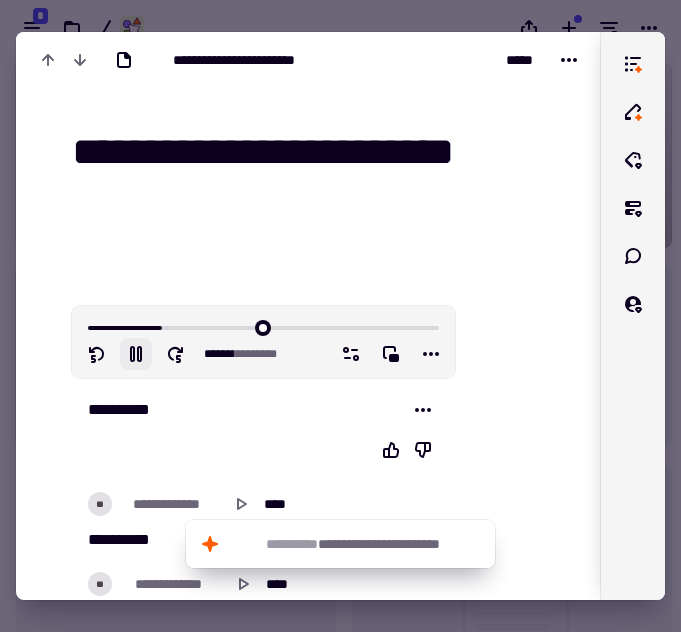 click 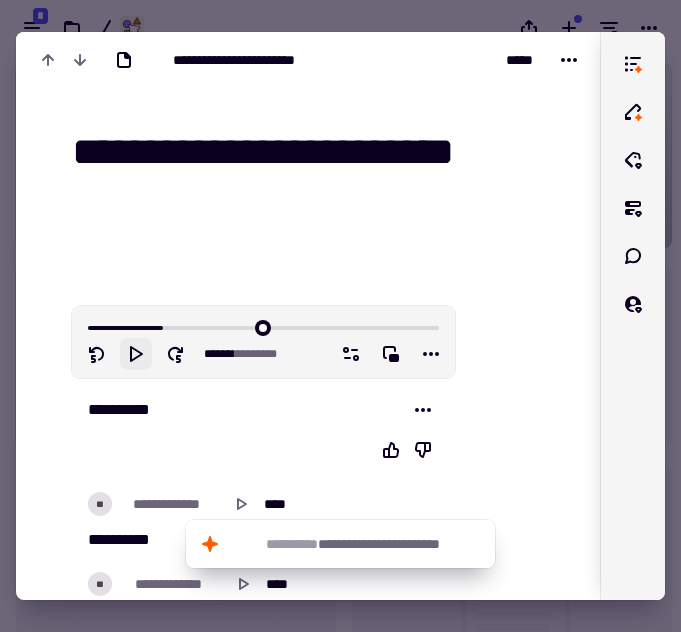 click 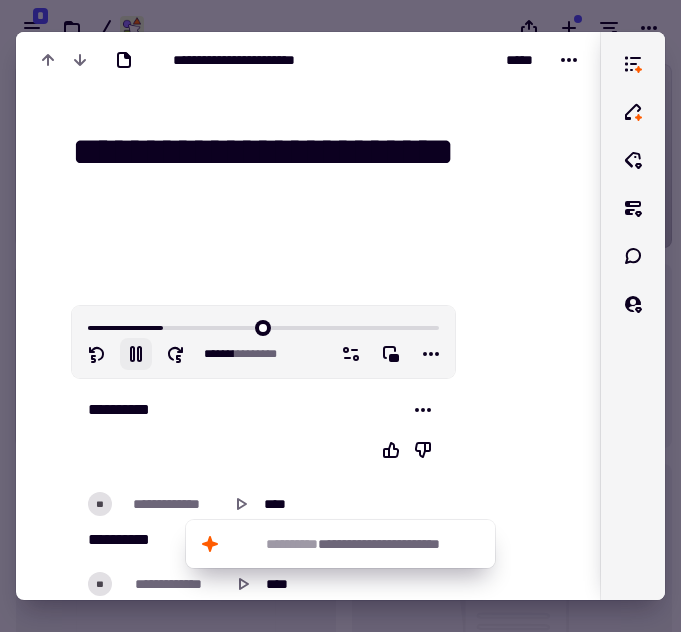 click 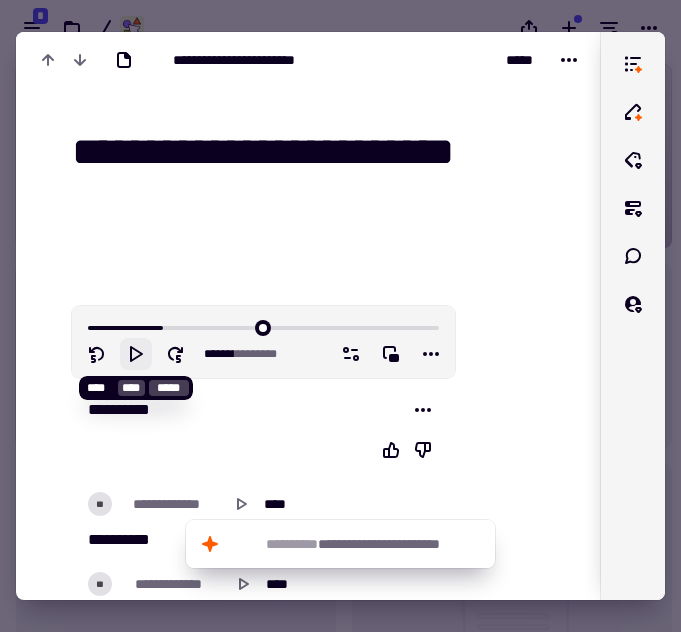 click 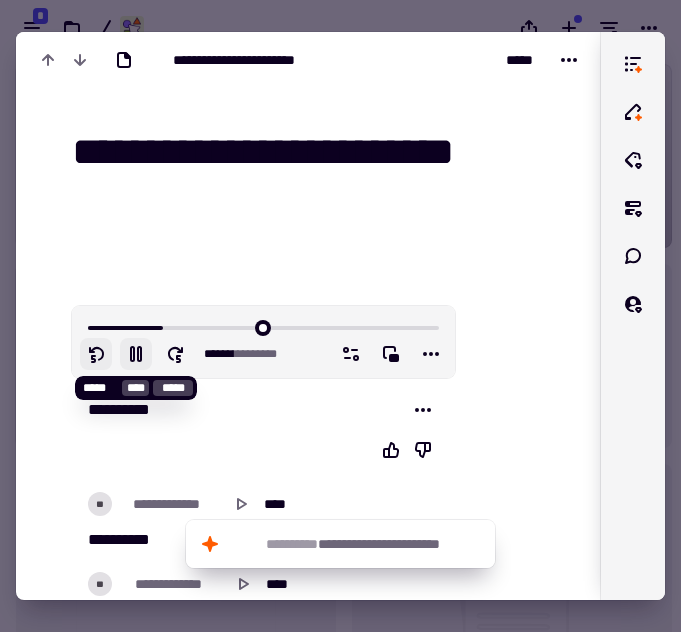 click 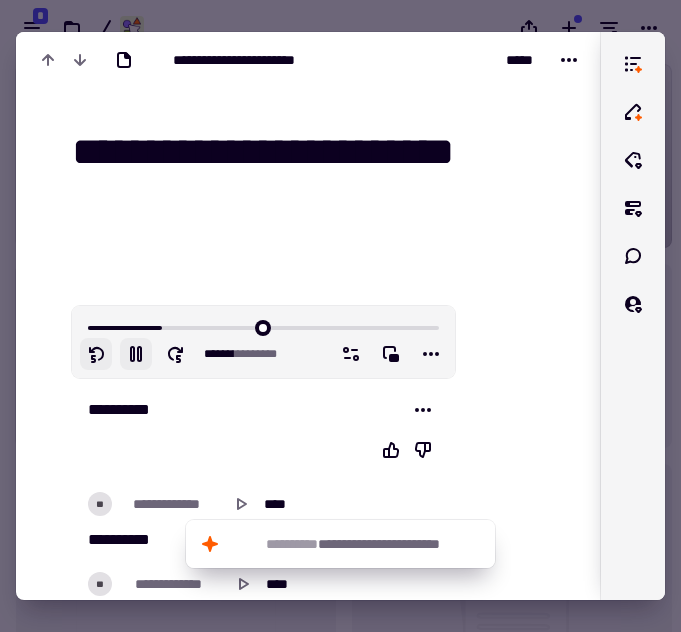 click 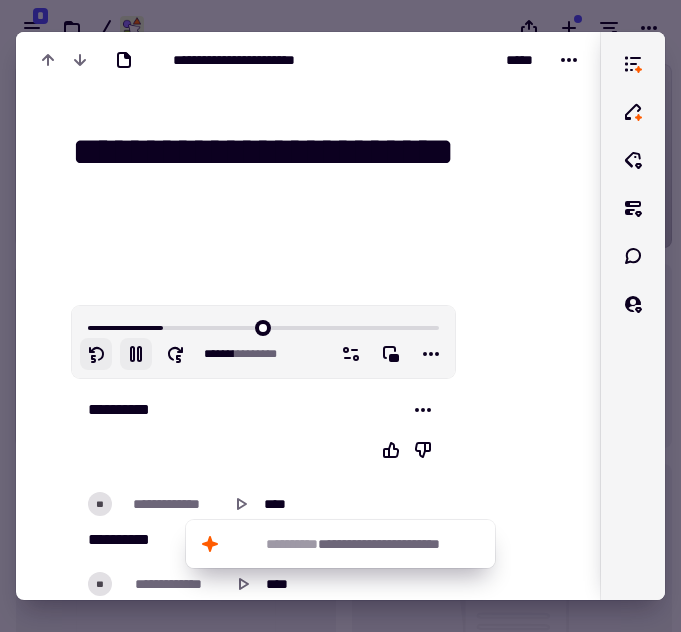 click 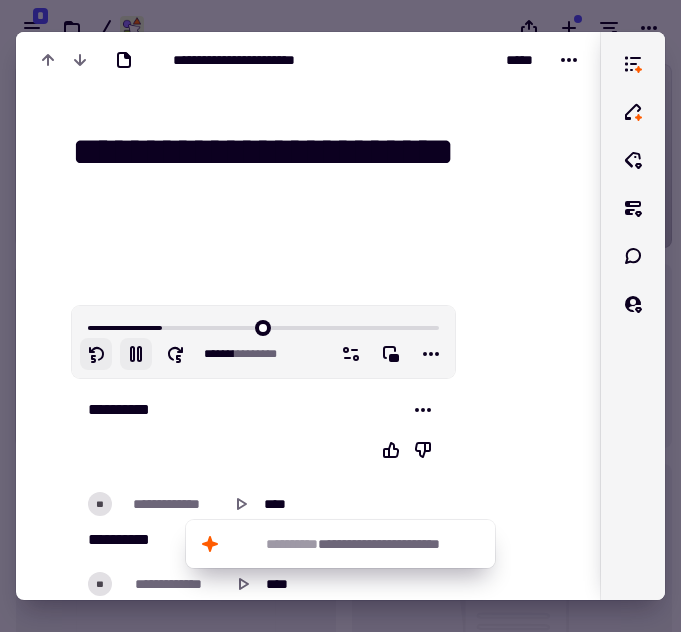 click 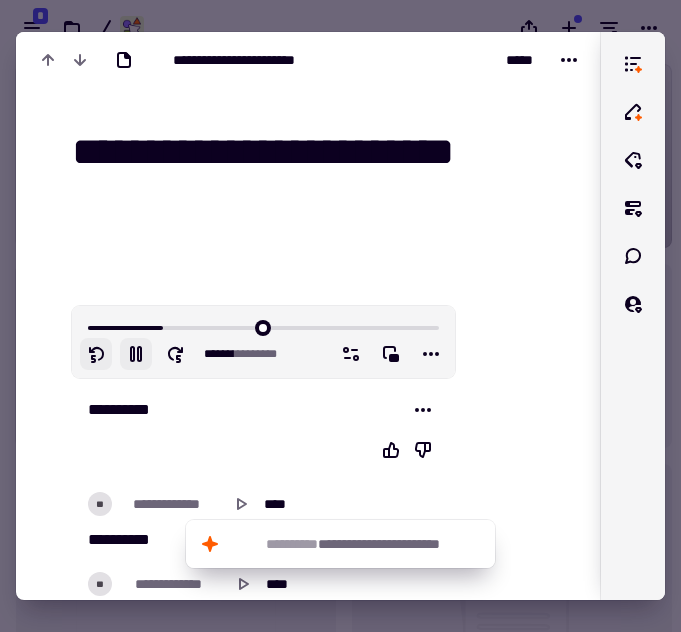 click 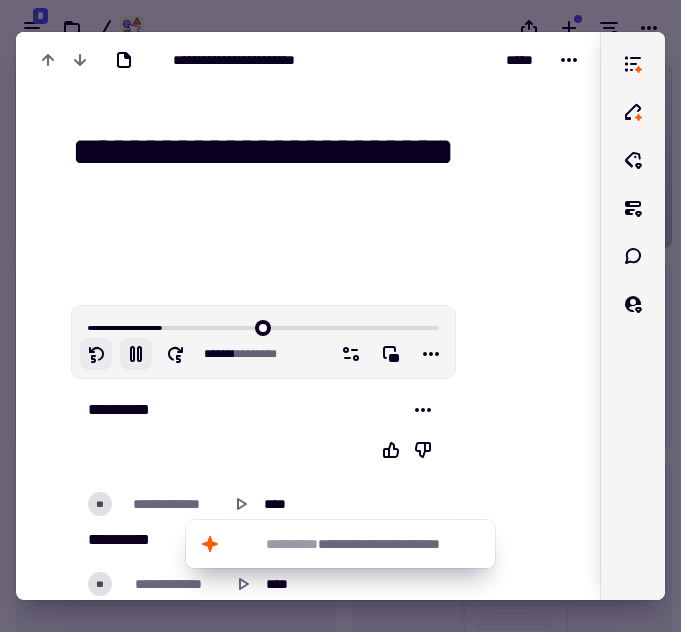 click 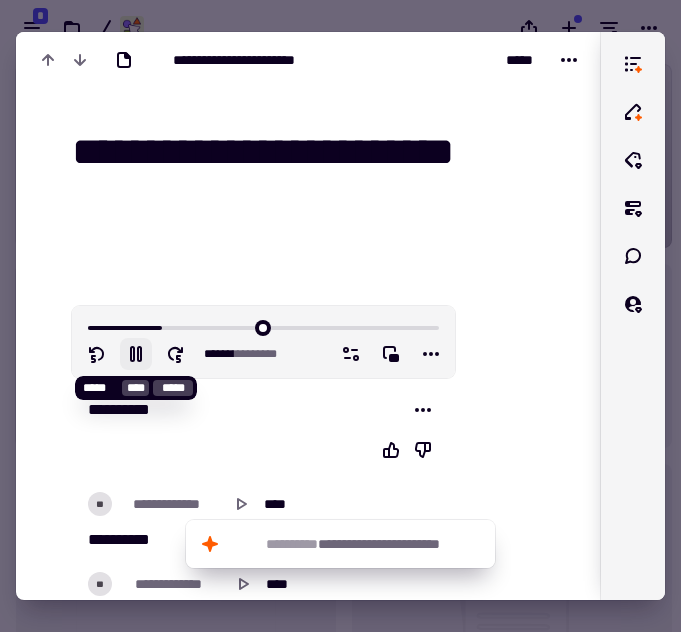 click 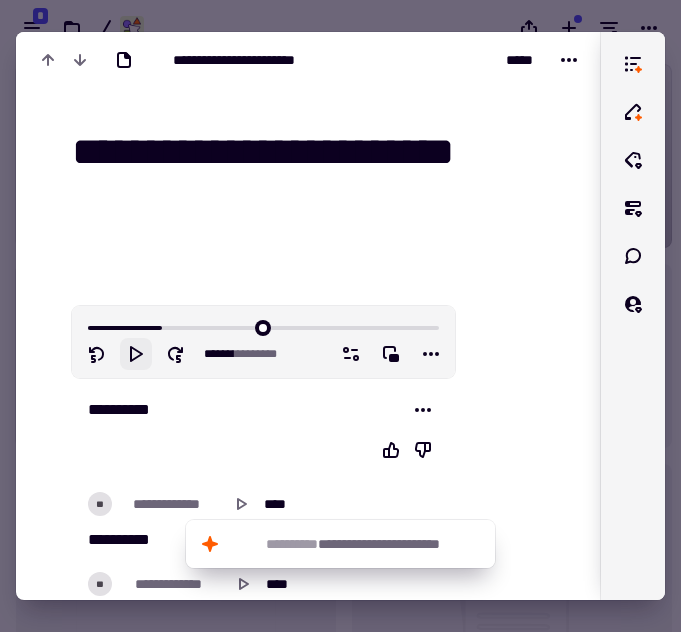 click 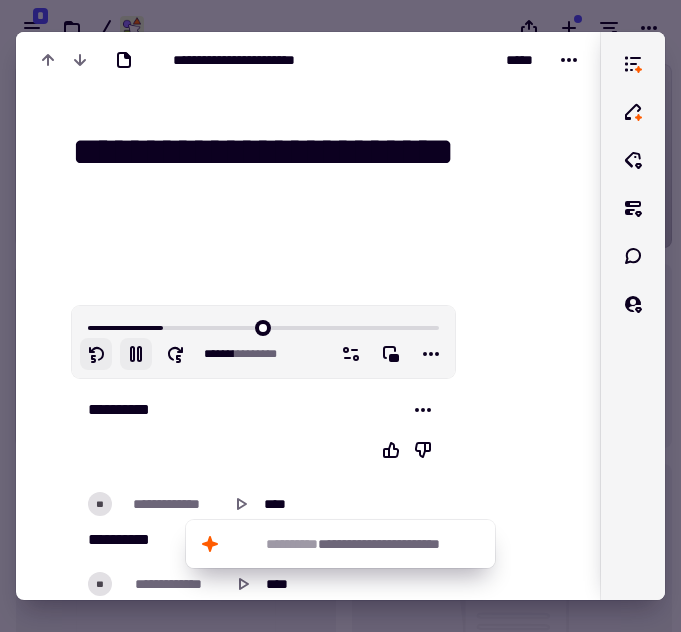 click 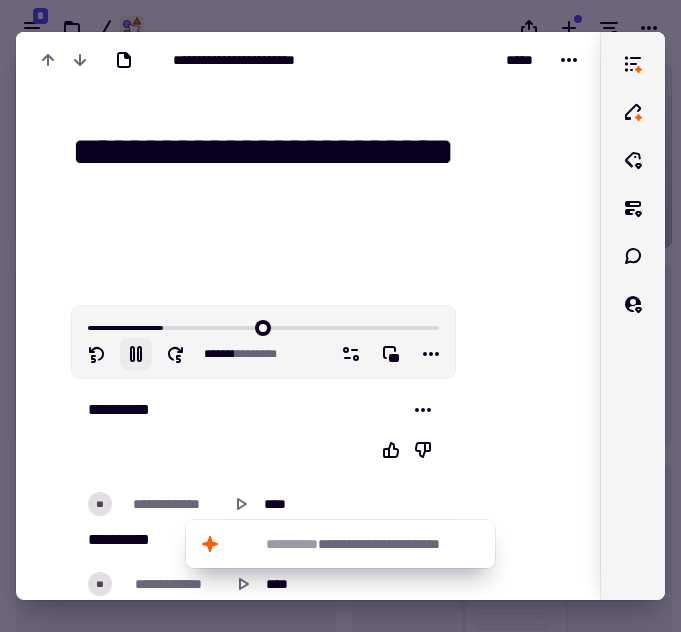 click 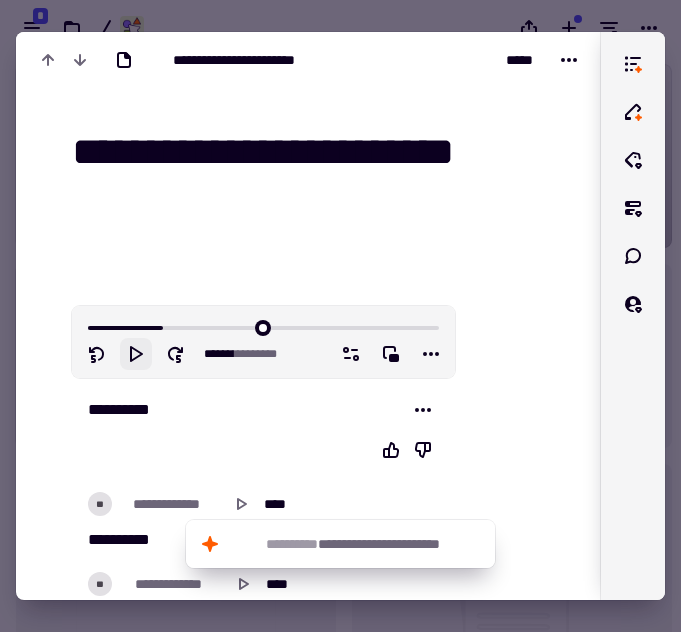 click 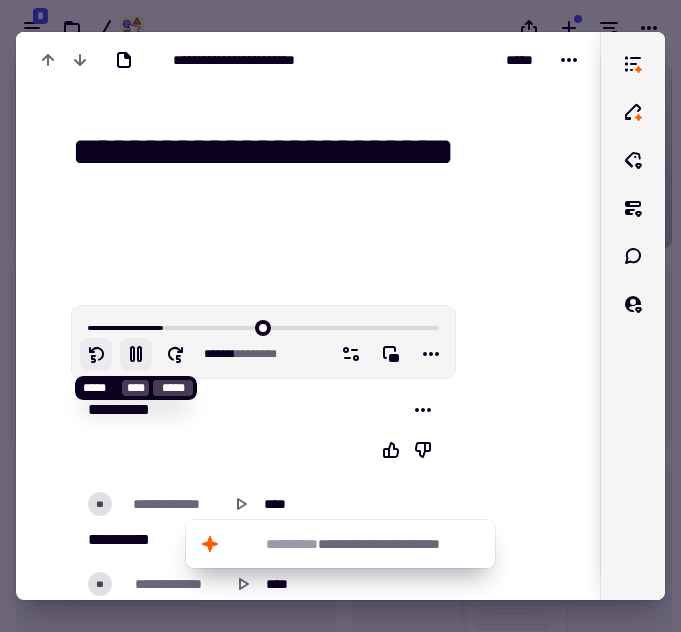 click 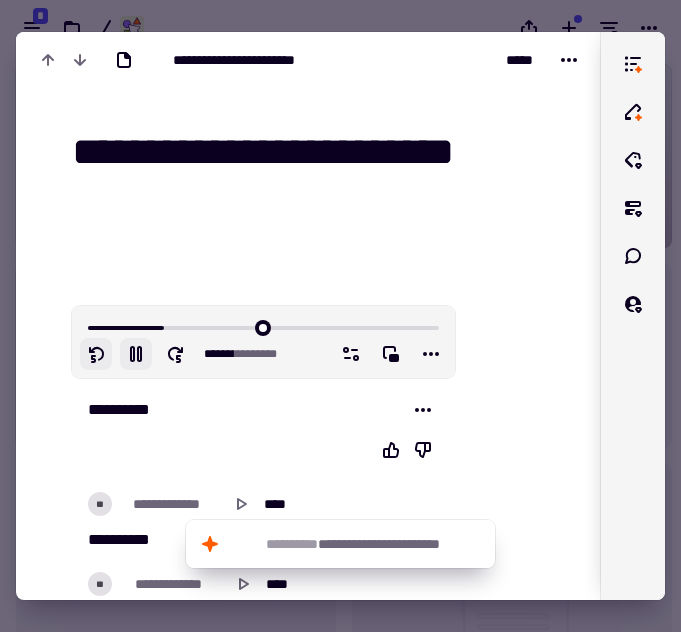 click 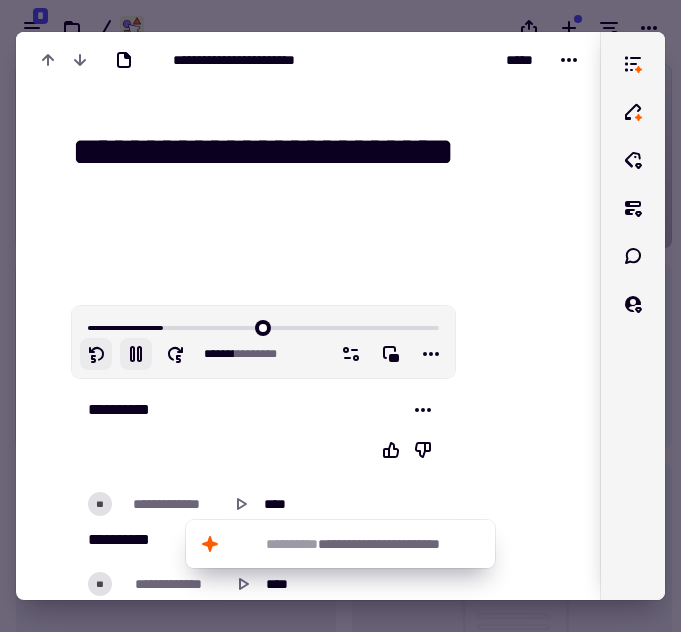 click 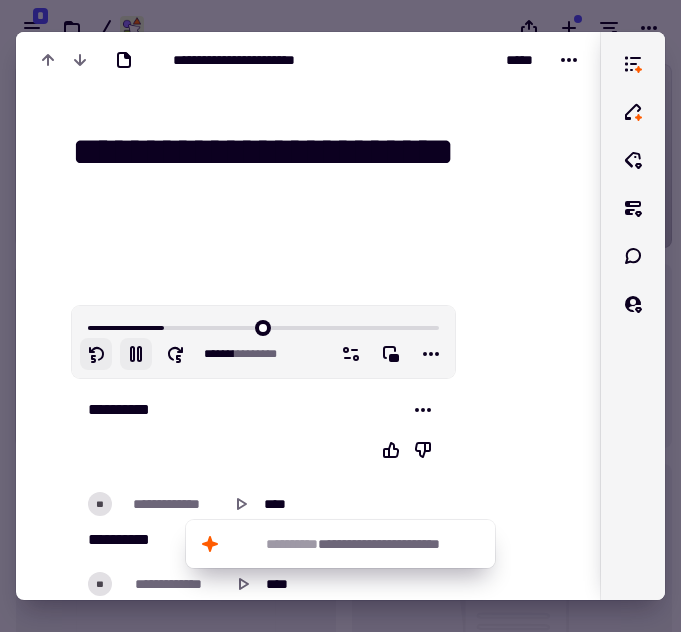 click 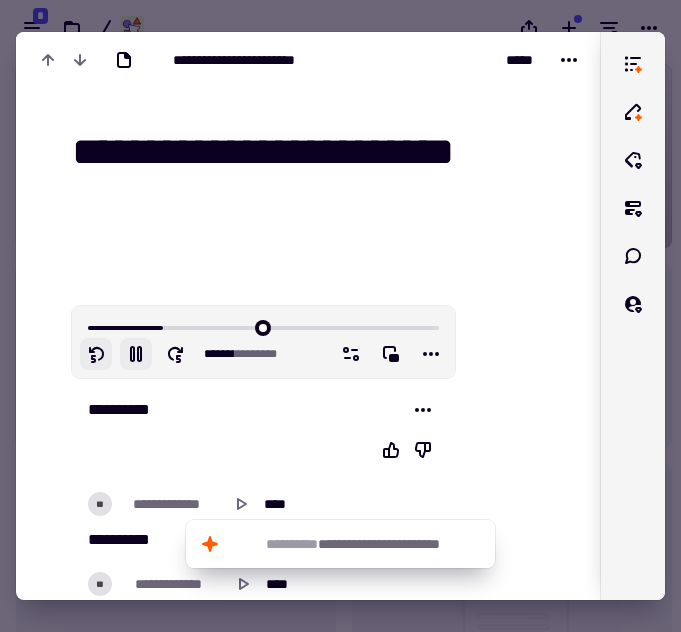 click 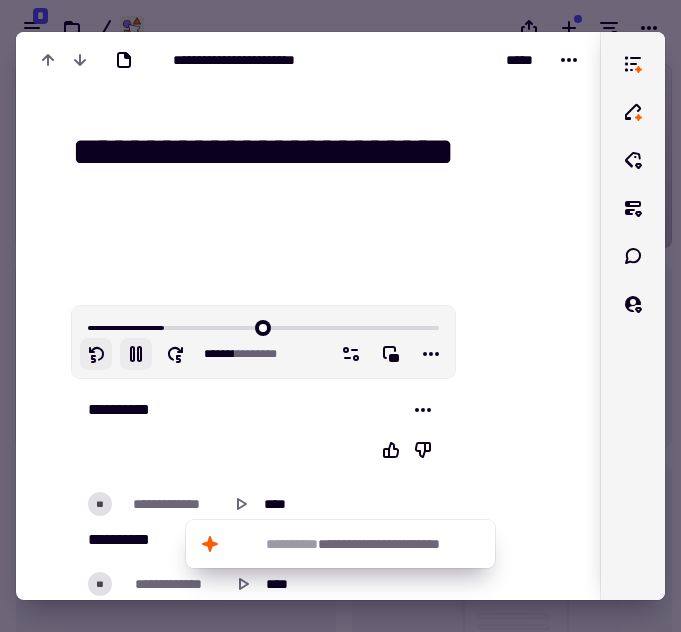 click 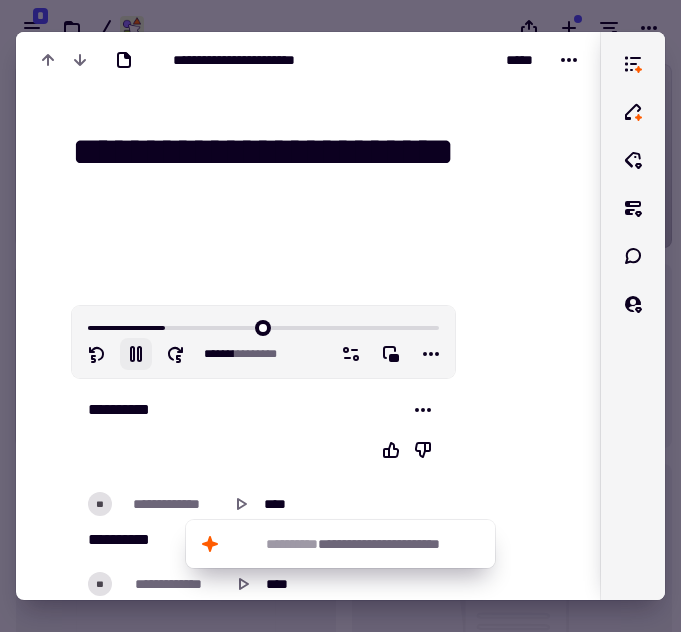 click 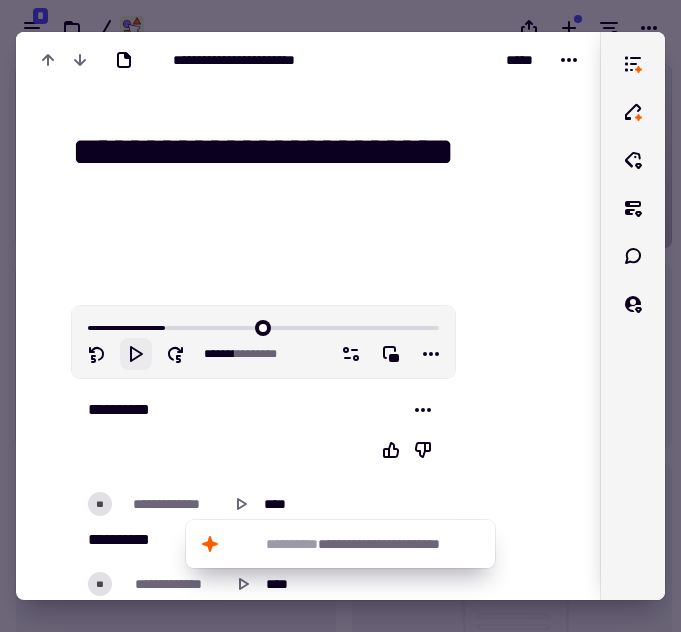 click 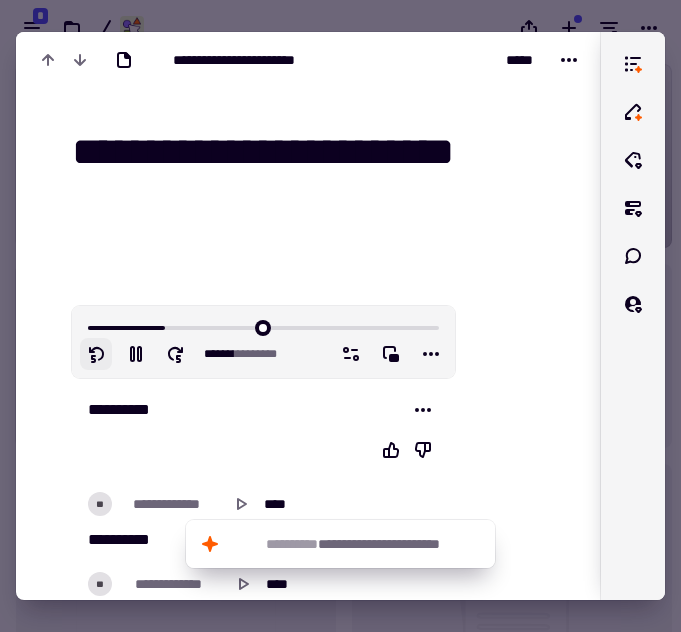 click 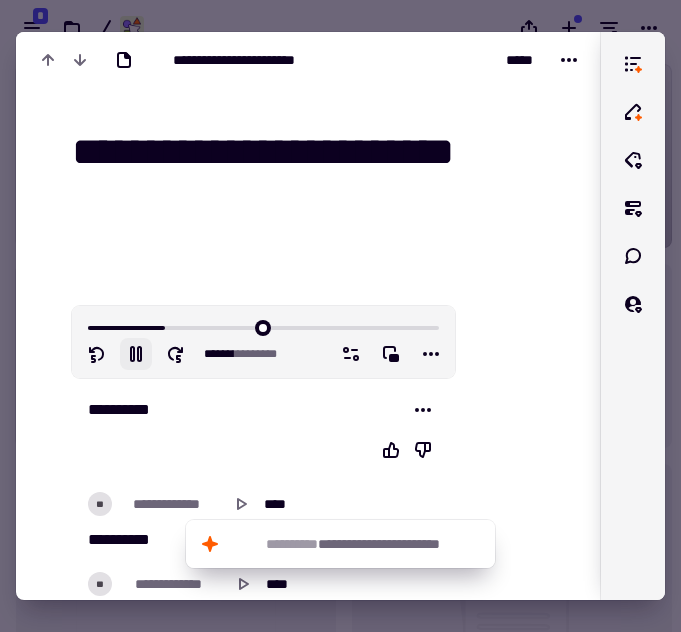 click 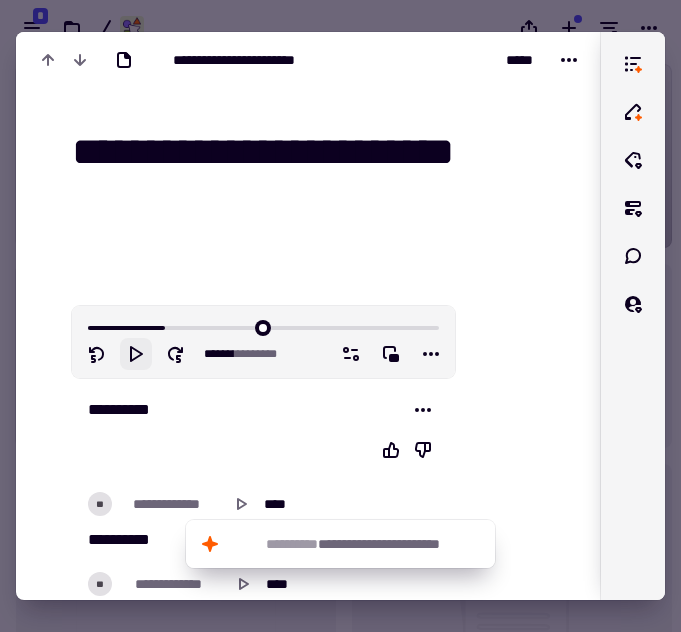 click 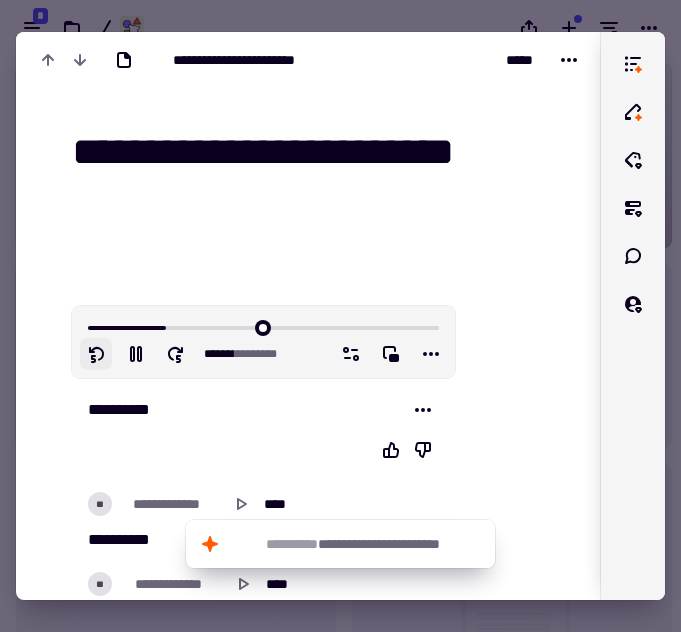 click 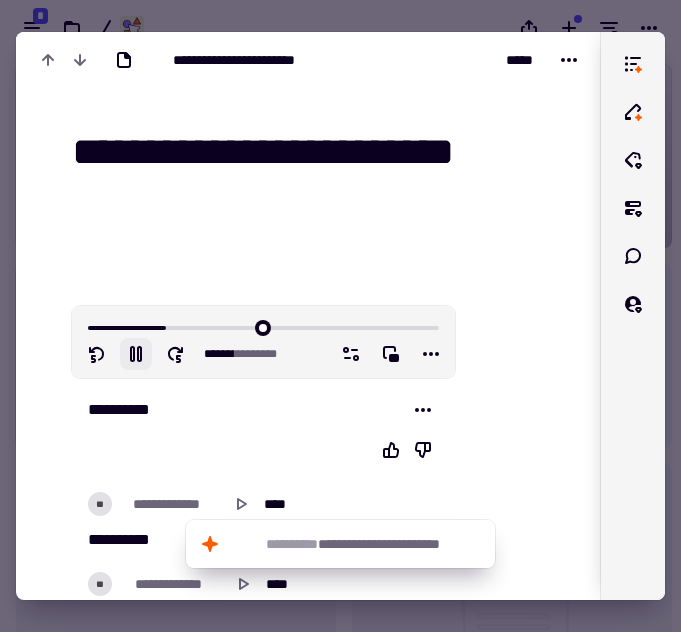 click 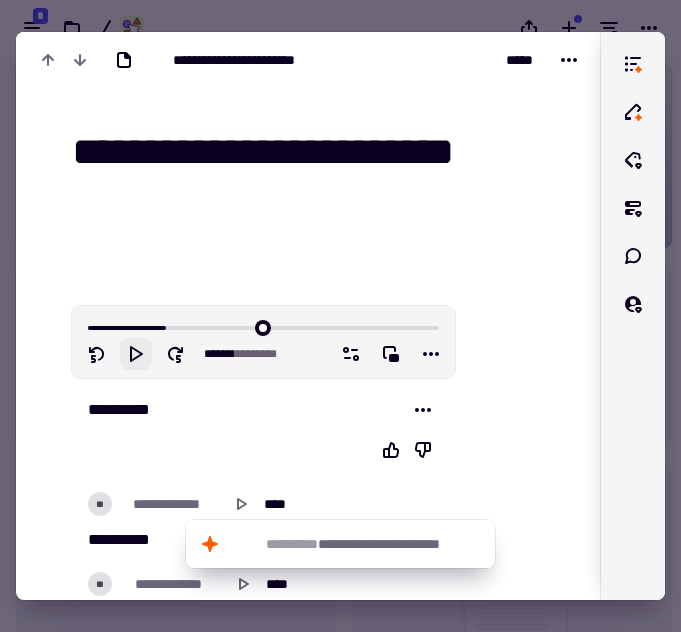click 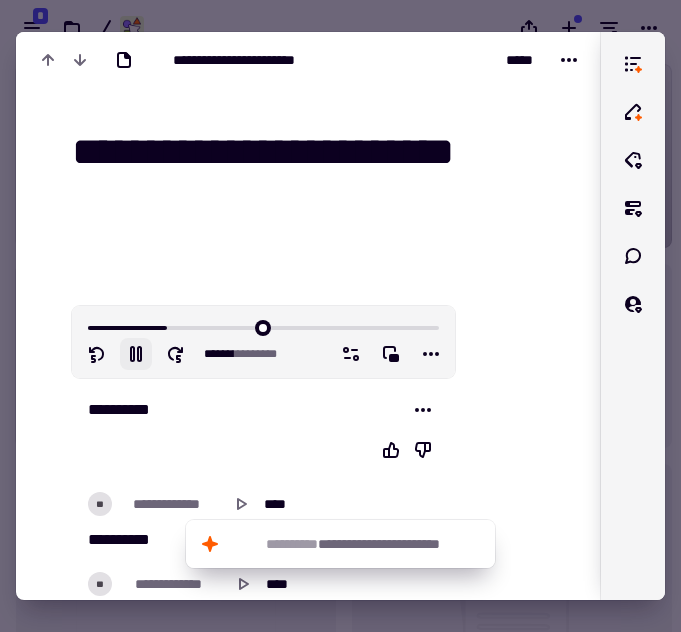 click 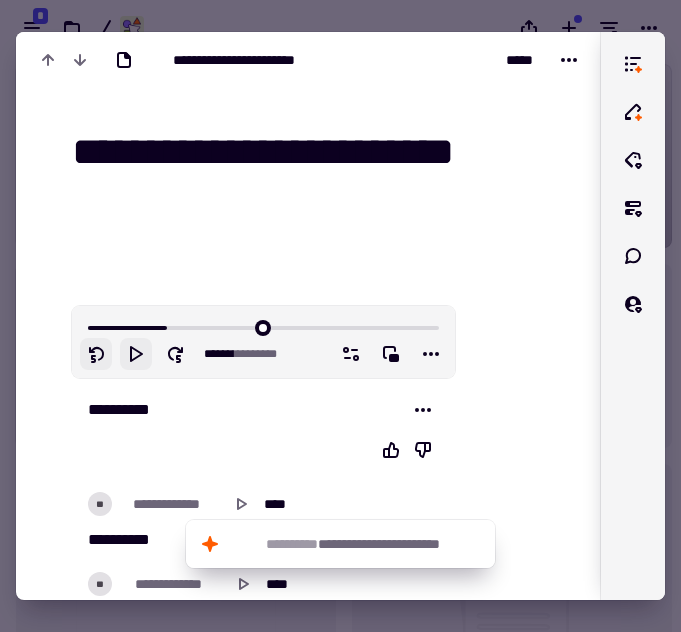 click 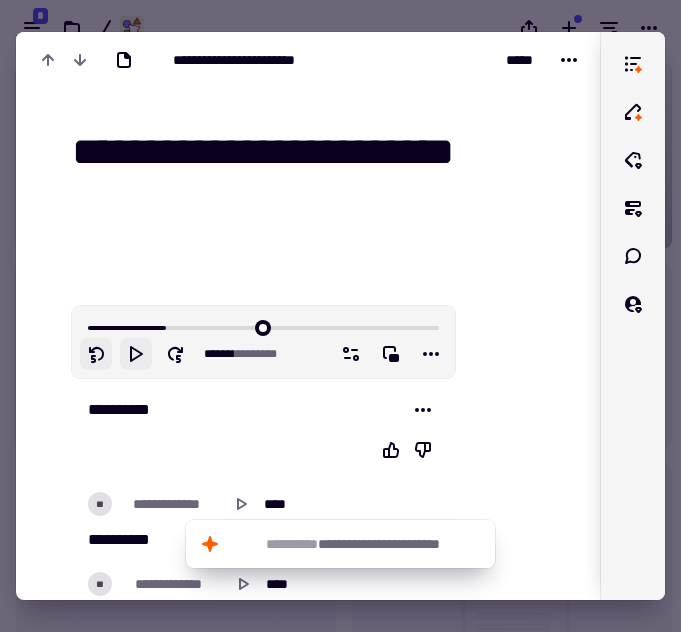 click 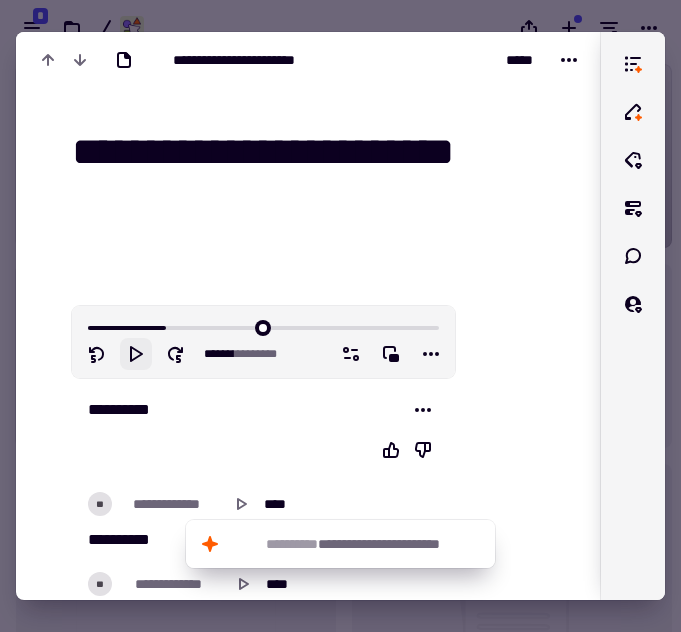 click 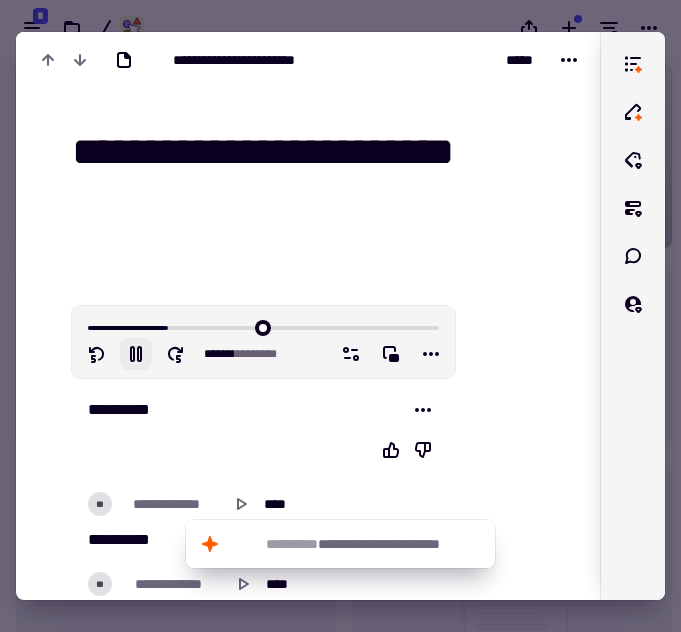 click 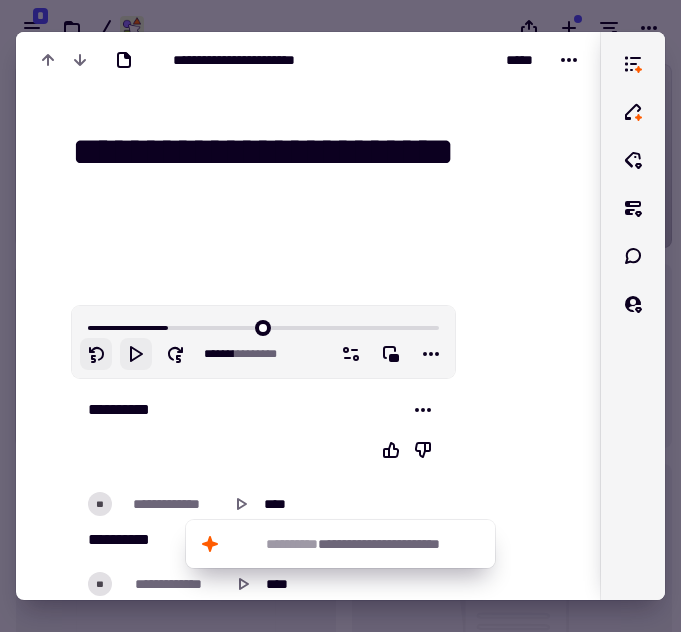 click 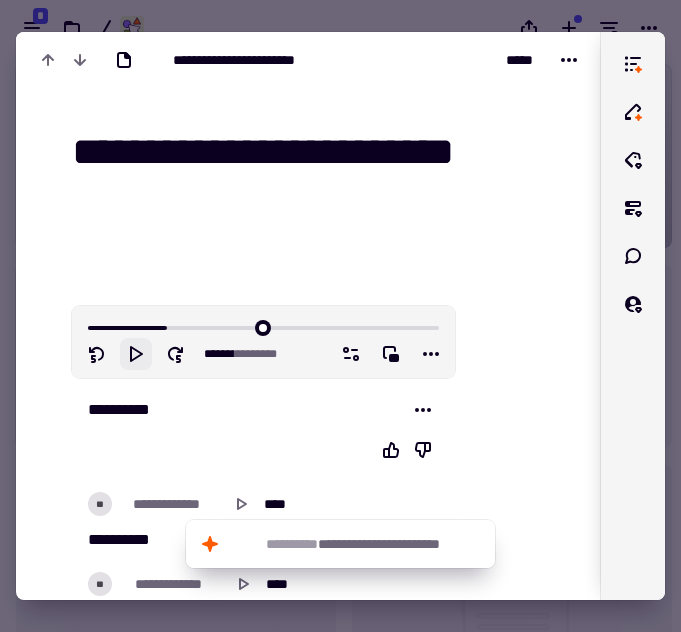 click 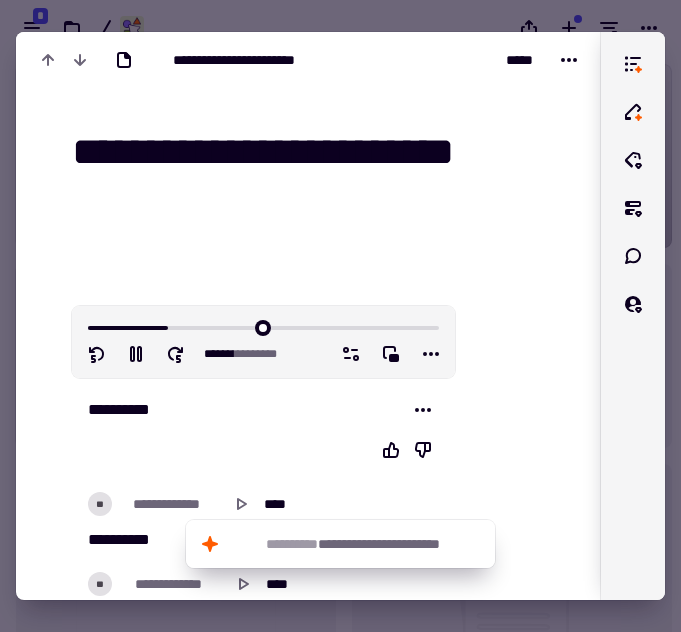 click 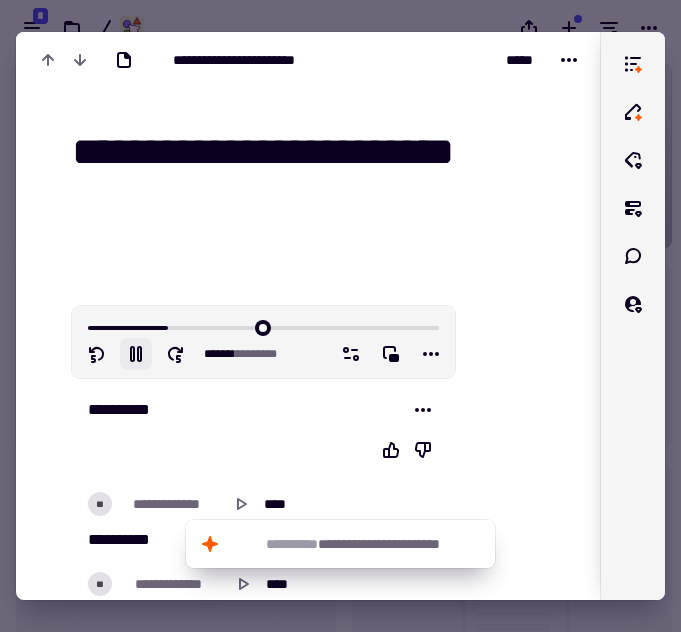click 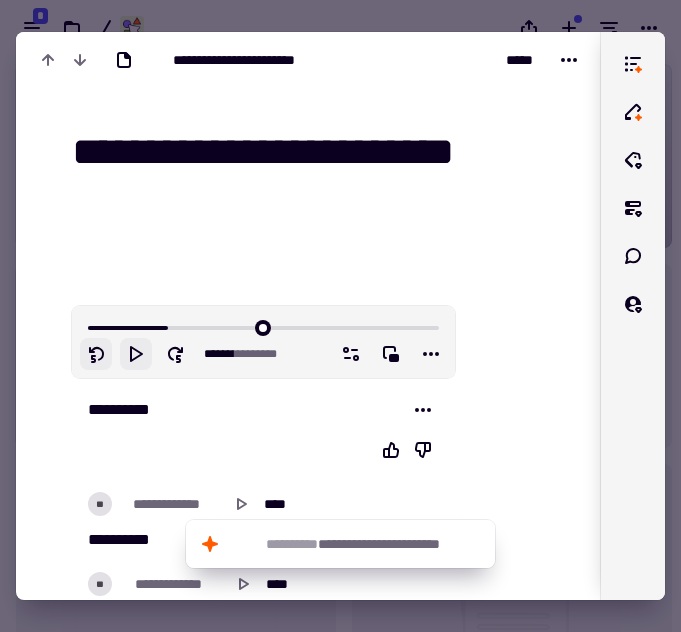 click 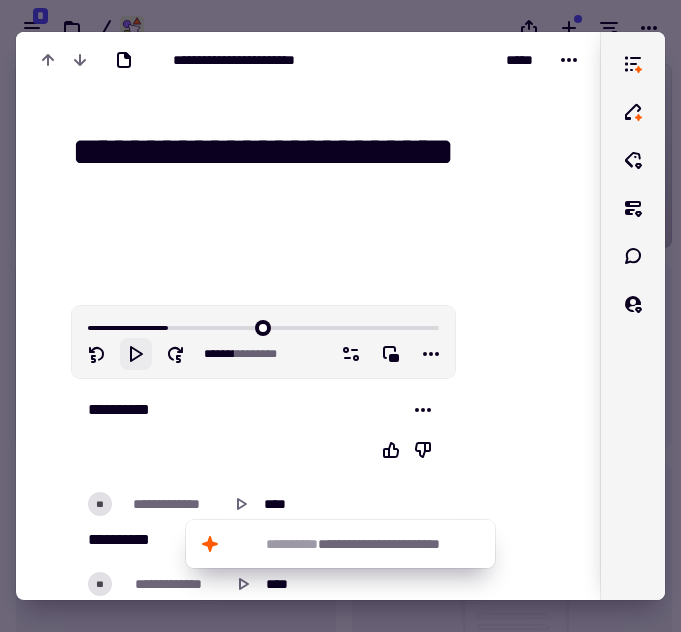 click 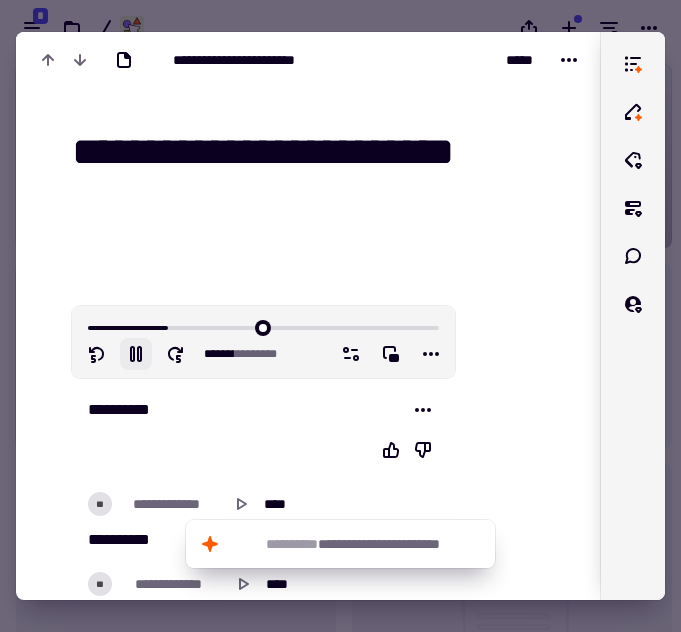 click 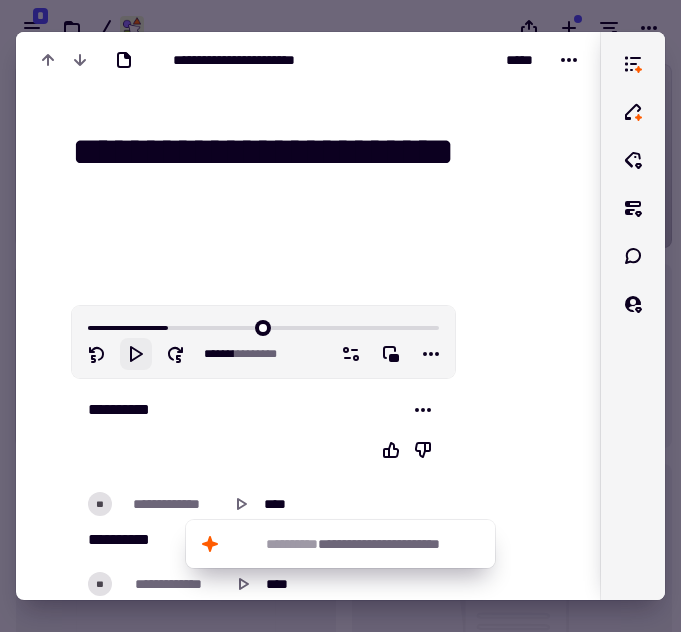 click 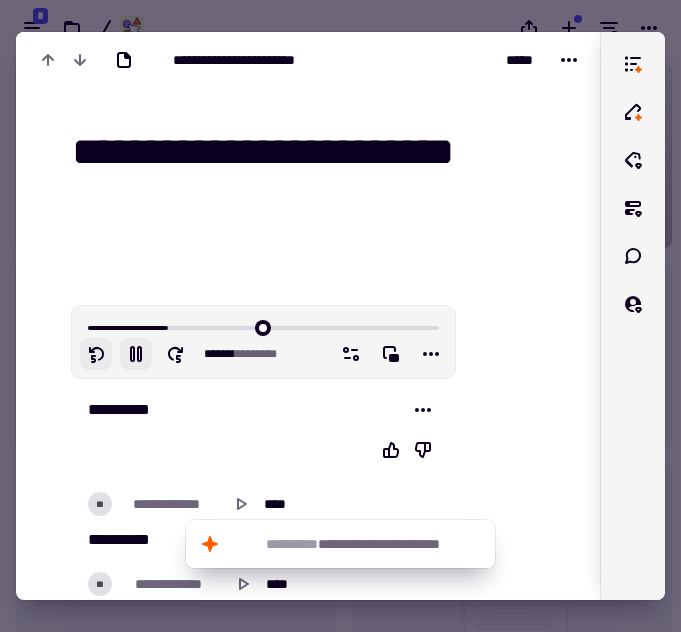 click 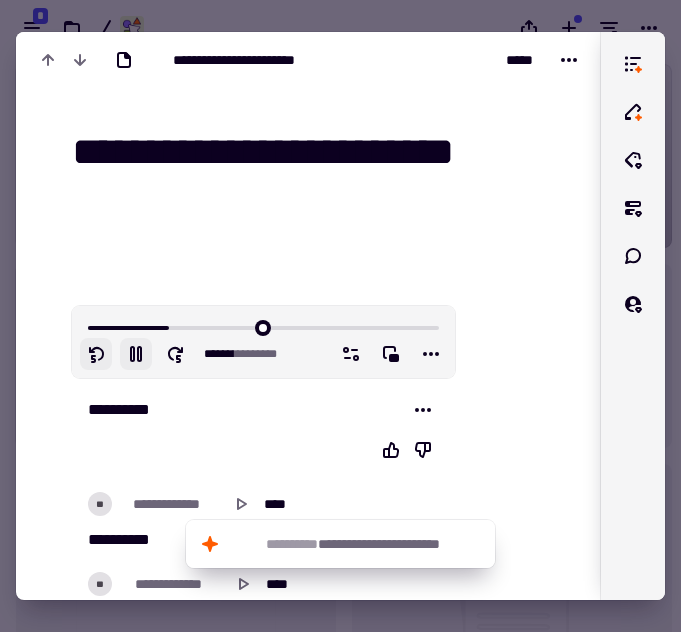 click 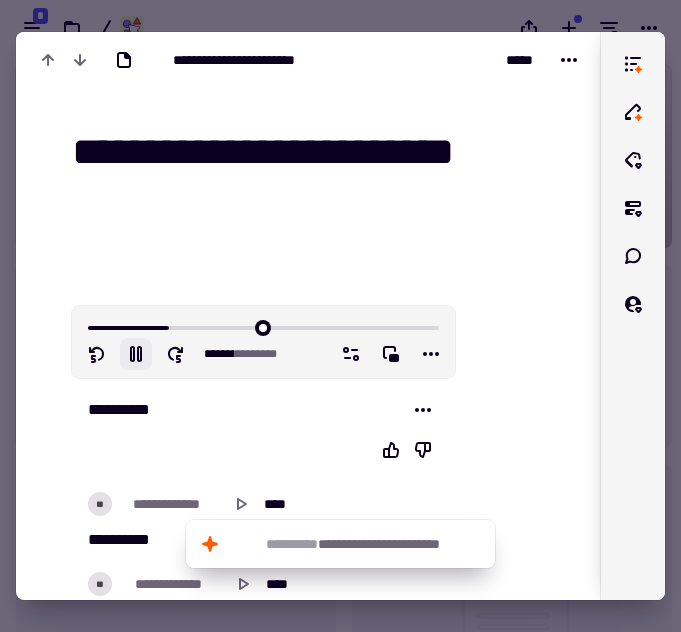 click 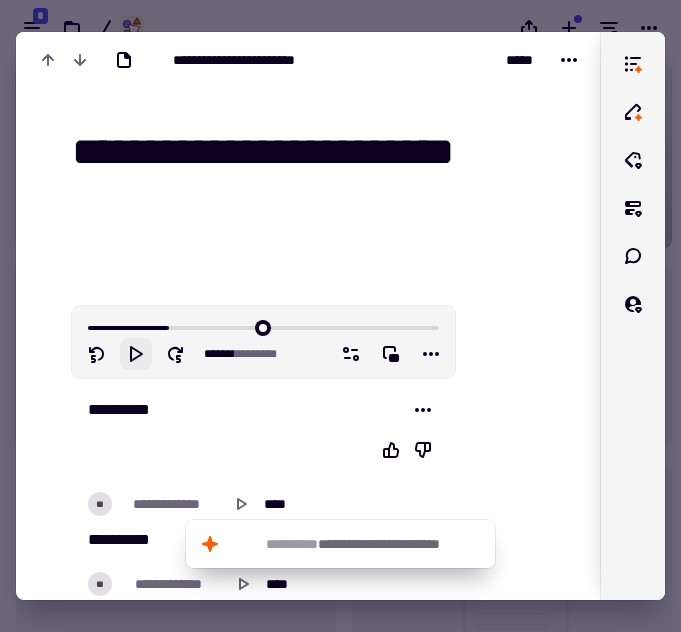 click 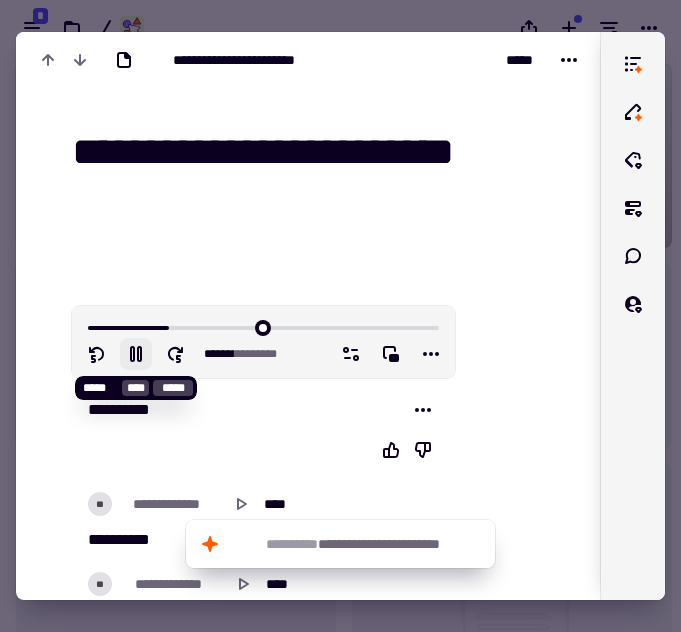 click 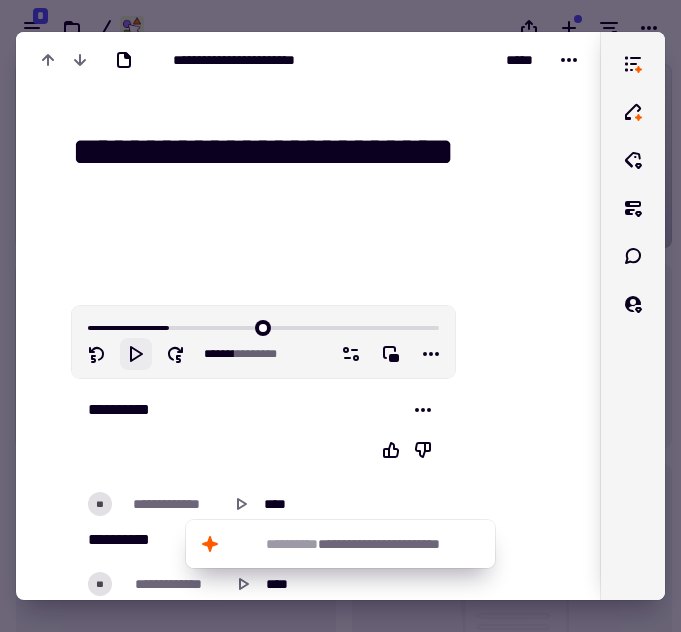 click 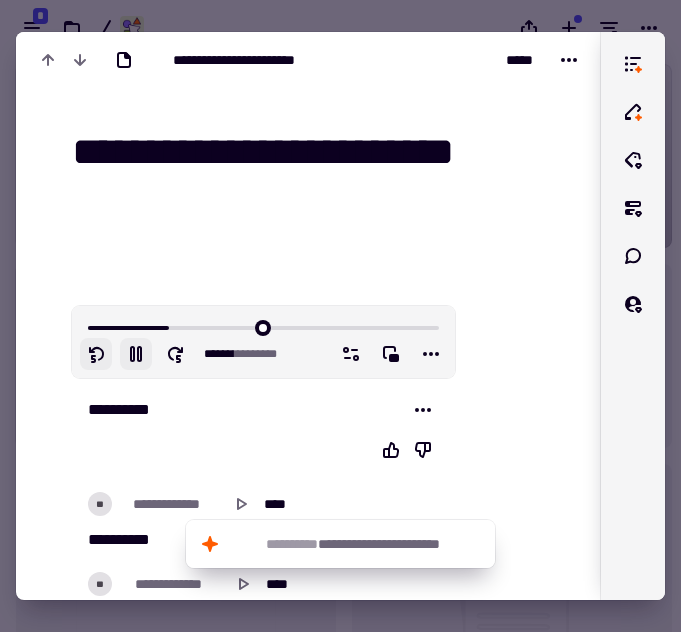 click 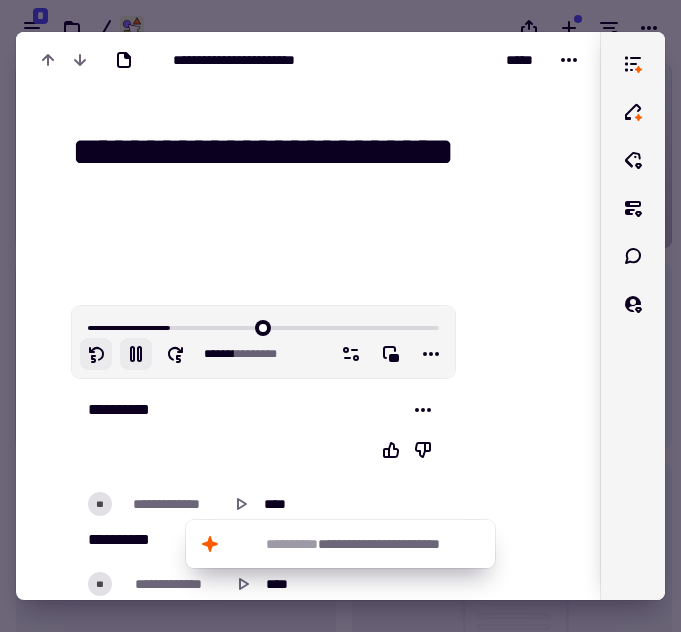 click 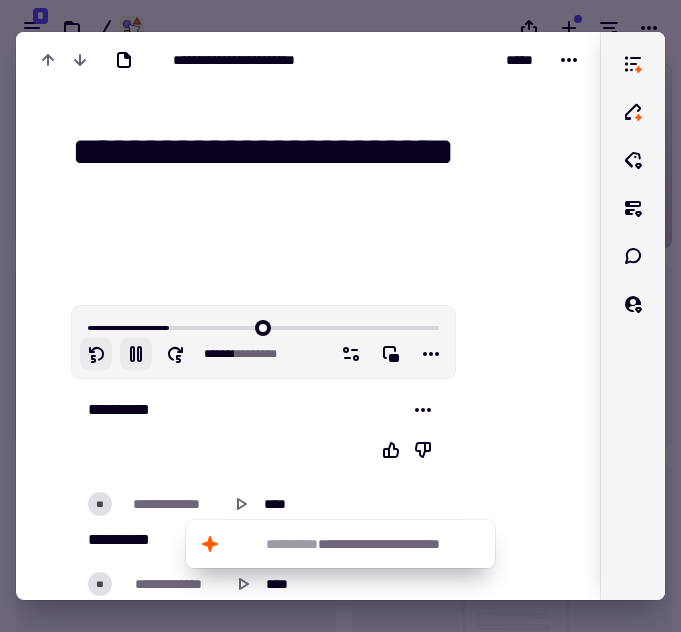 click 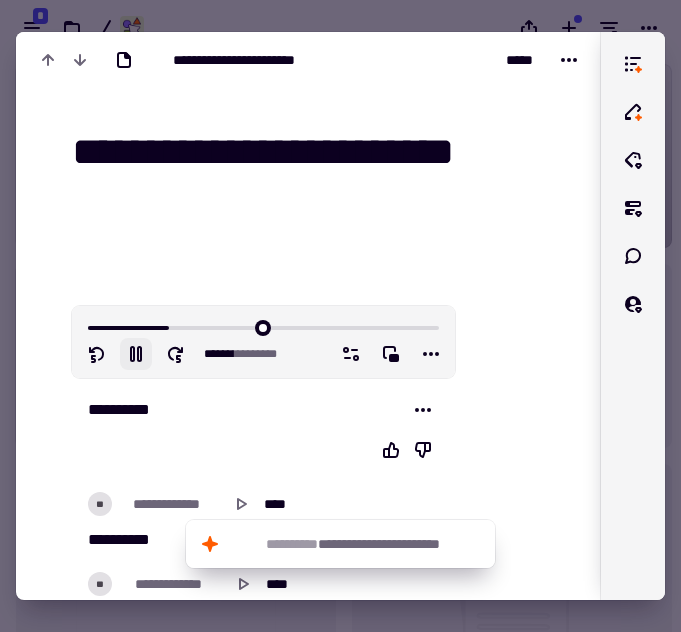 click 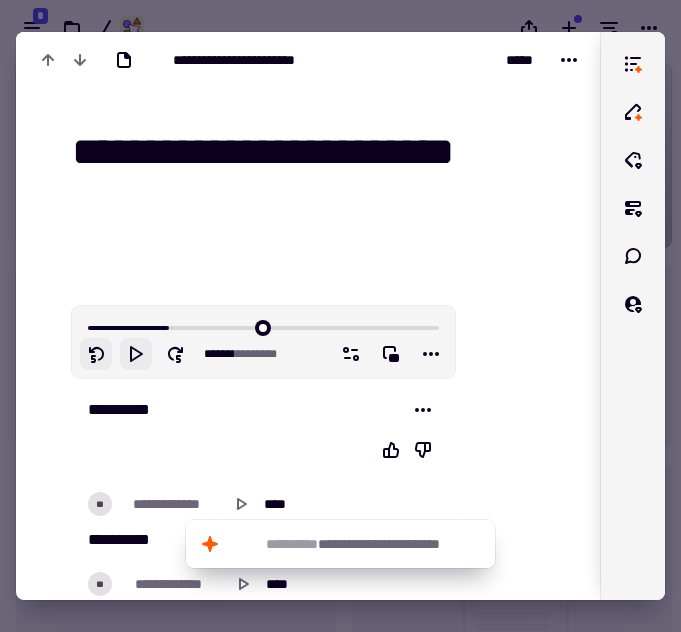 click 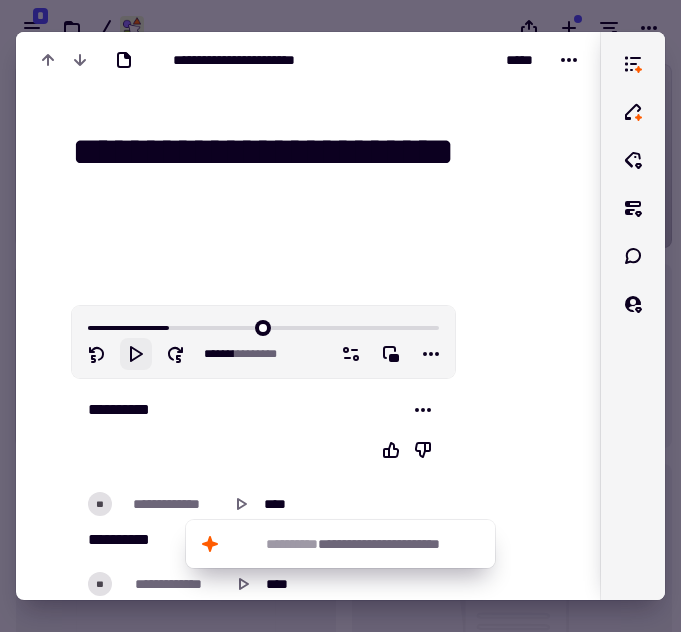 click 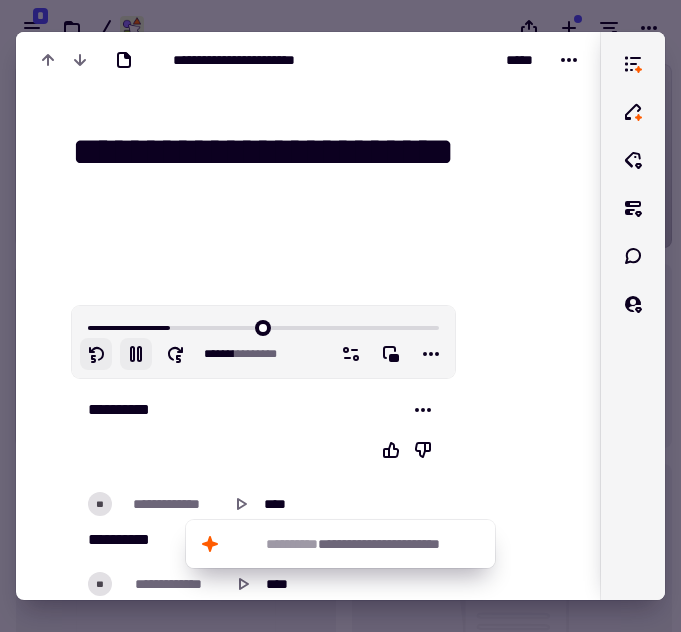 click 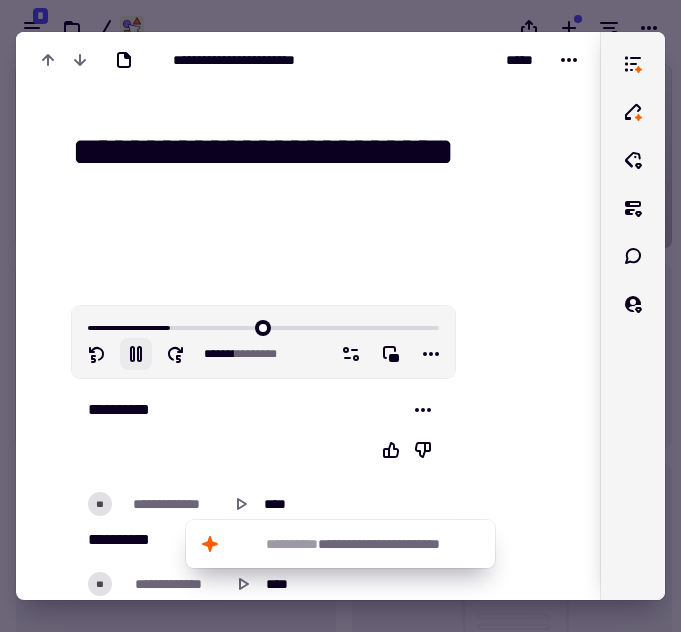 click 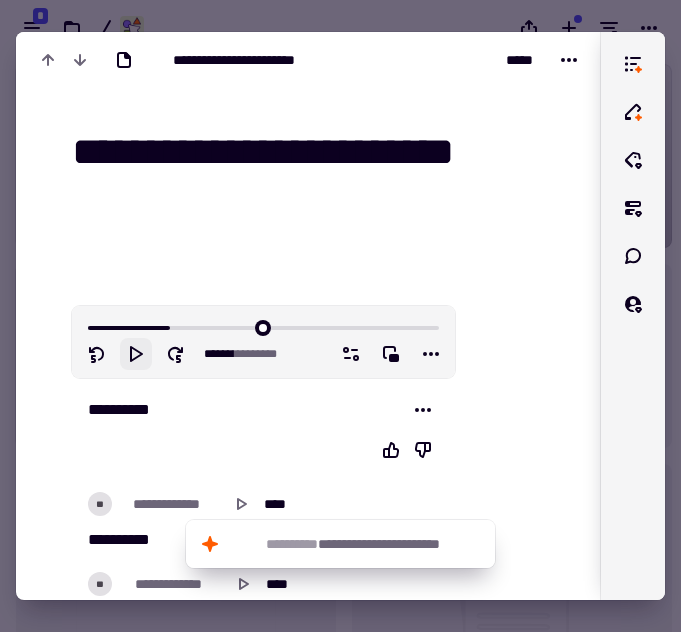 click 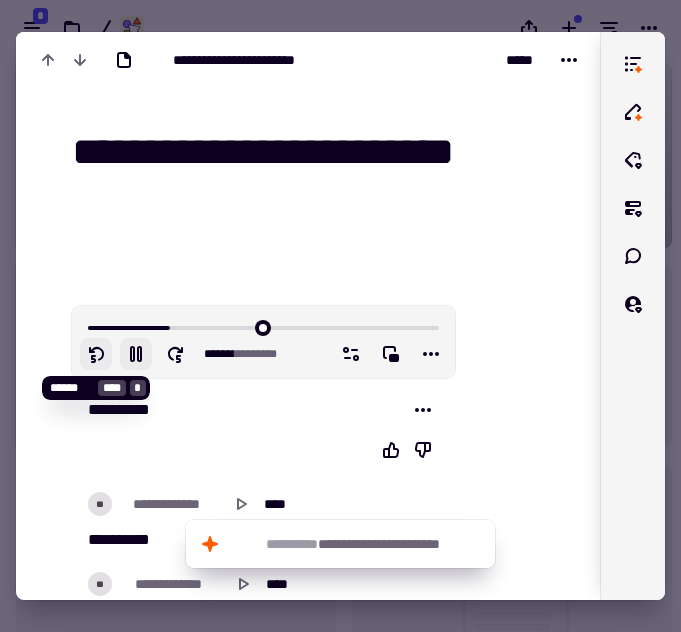 click 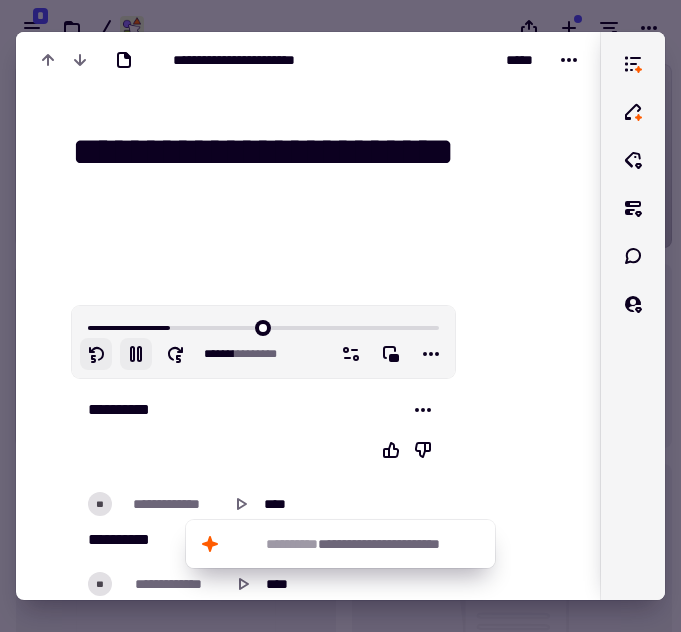 click 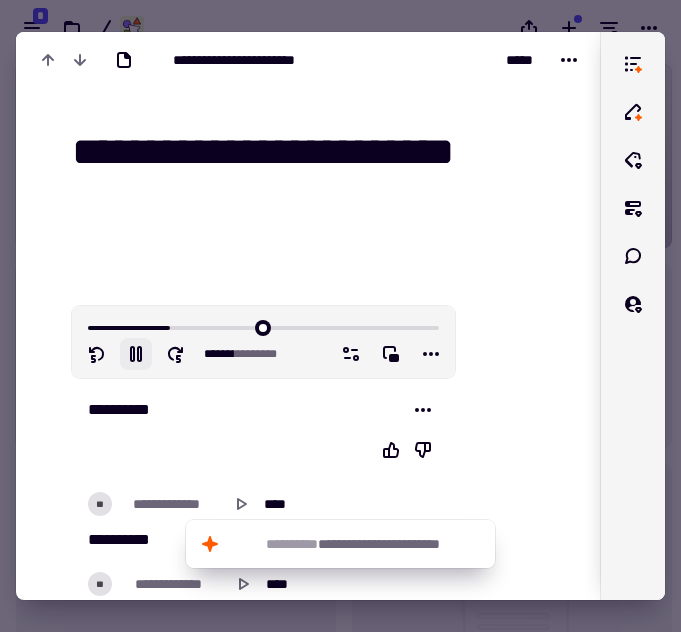 click 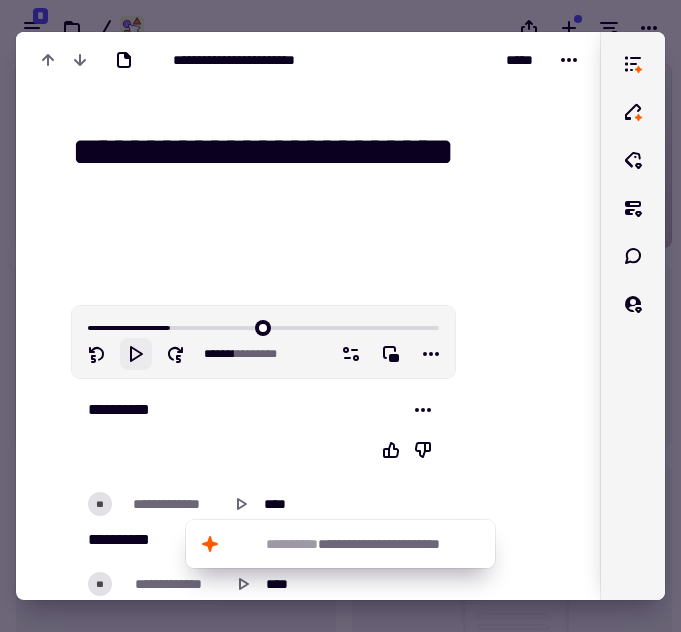 click 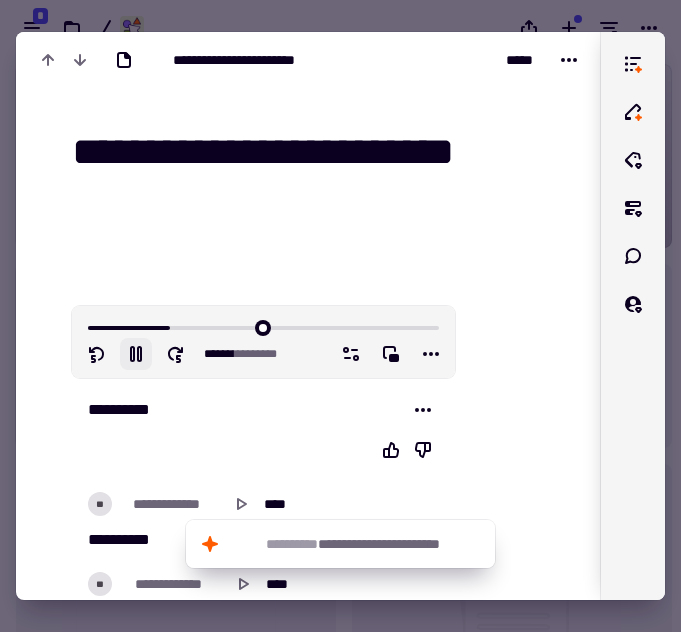 click 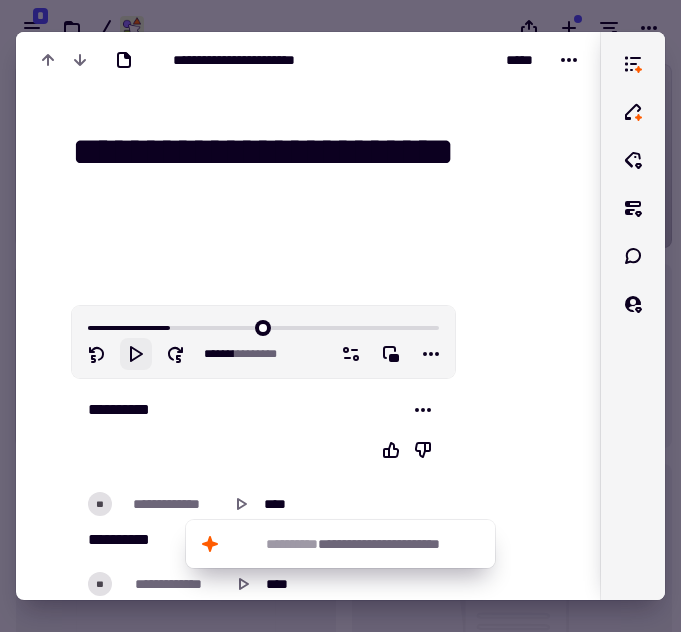click 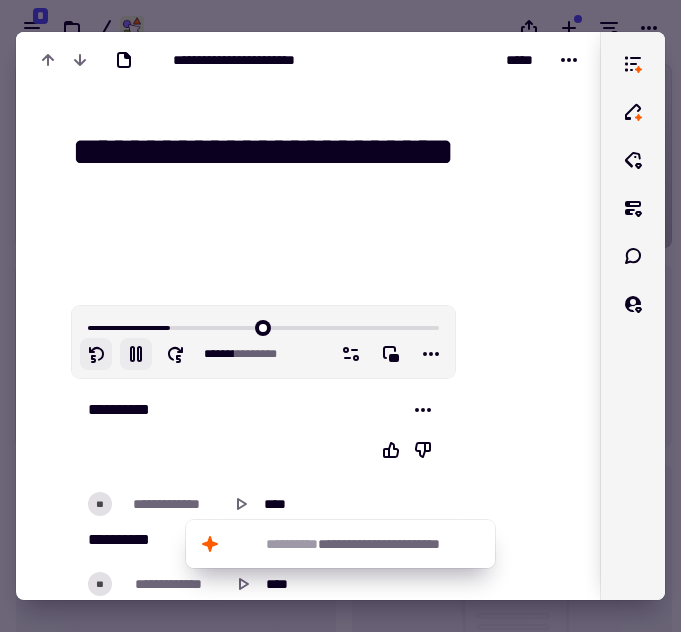 click 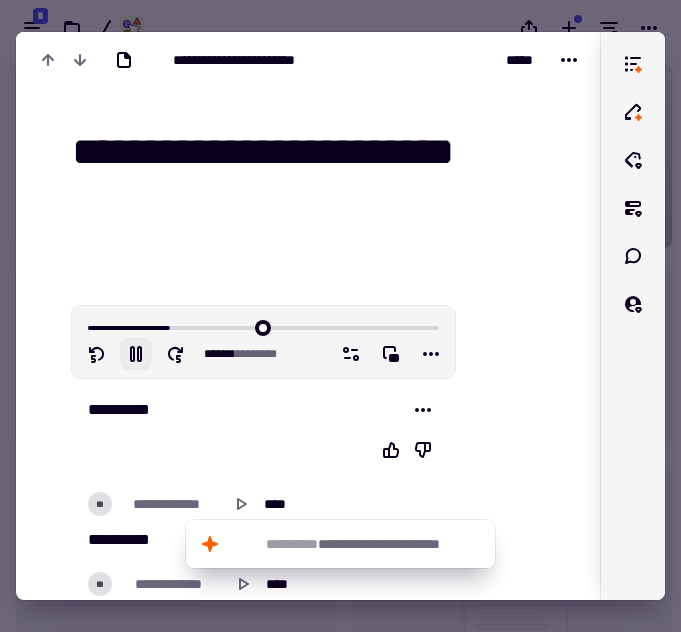 click 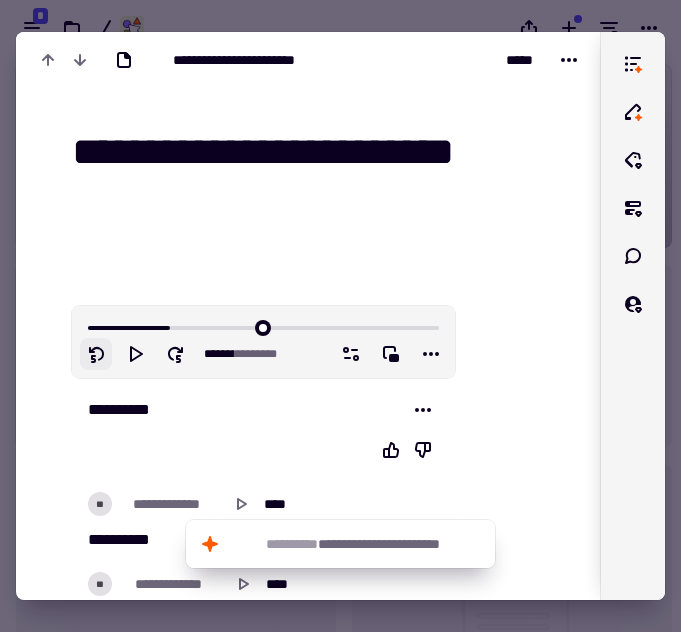 click 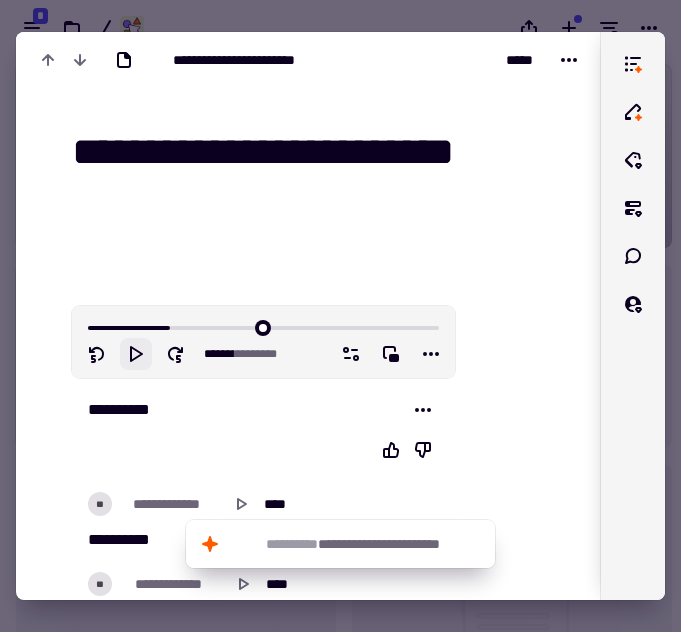 click 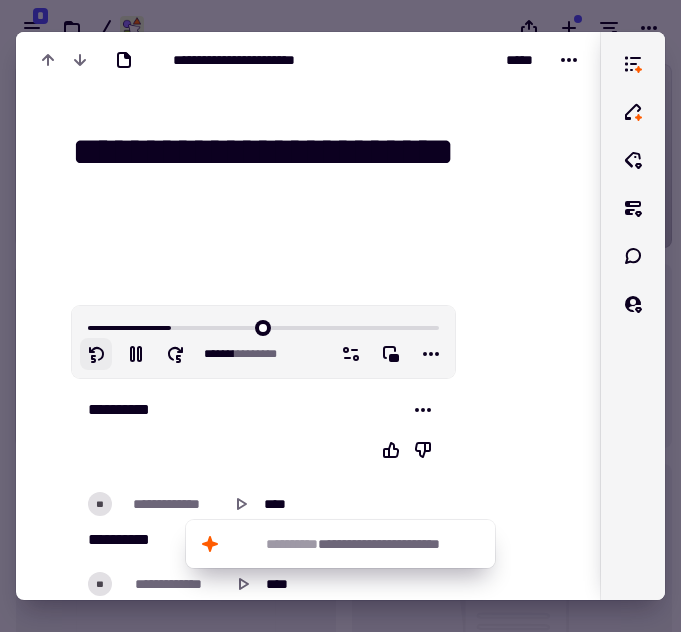 click 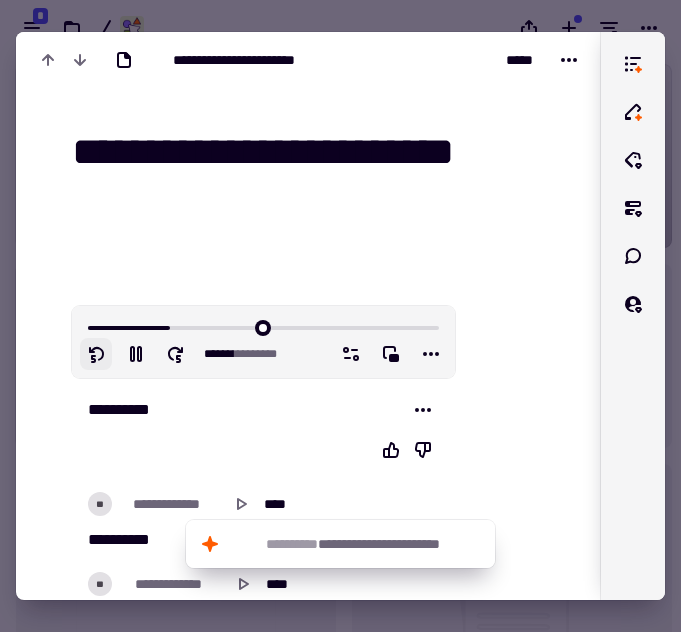 click 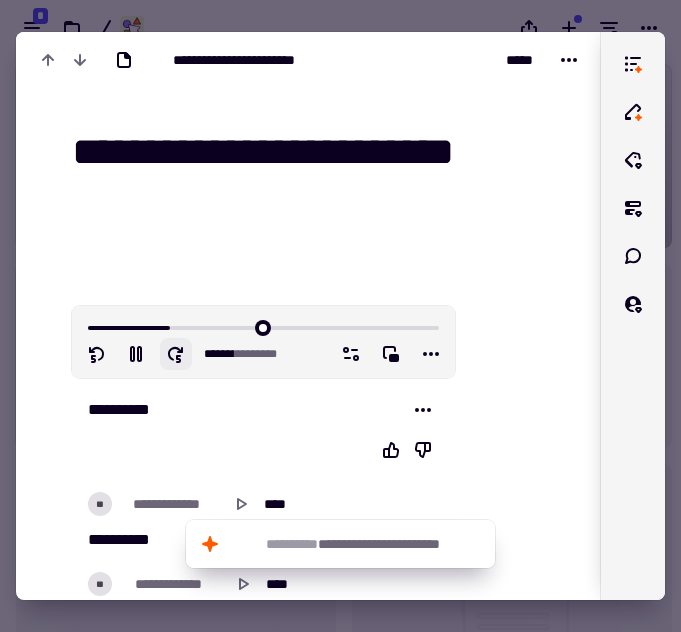 click 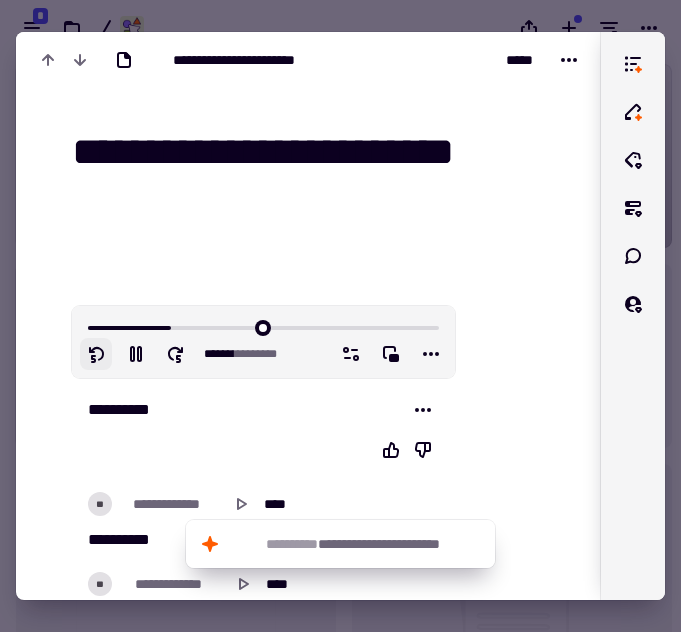 click 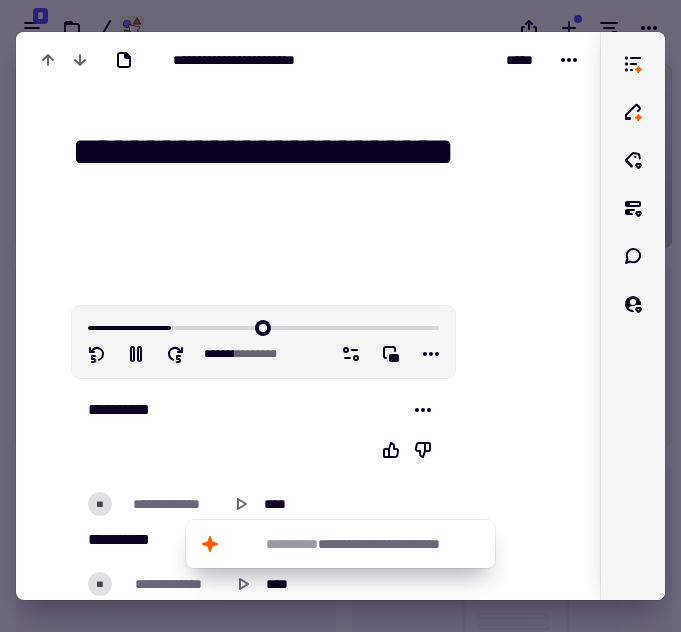type on "*******" 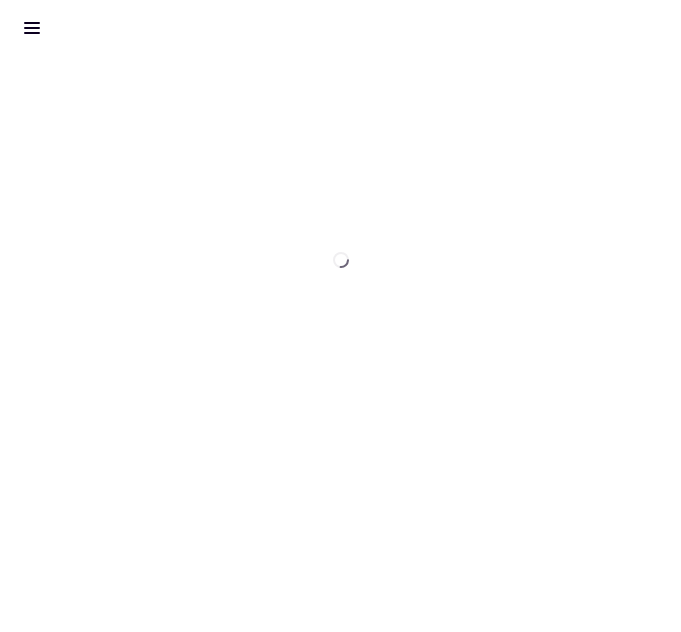 scroll, scrollTop: 0, scrollLeft: 0, axis: both 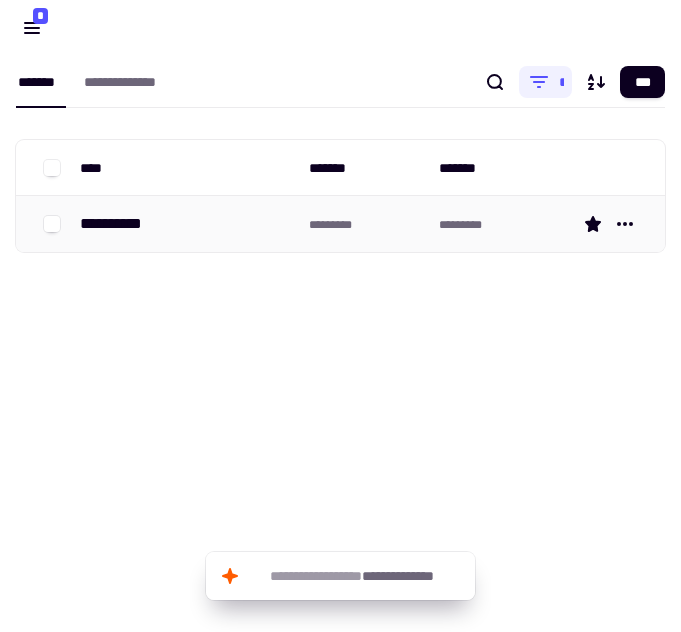 click on "**********" at bounding box center (186, 224) 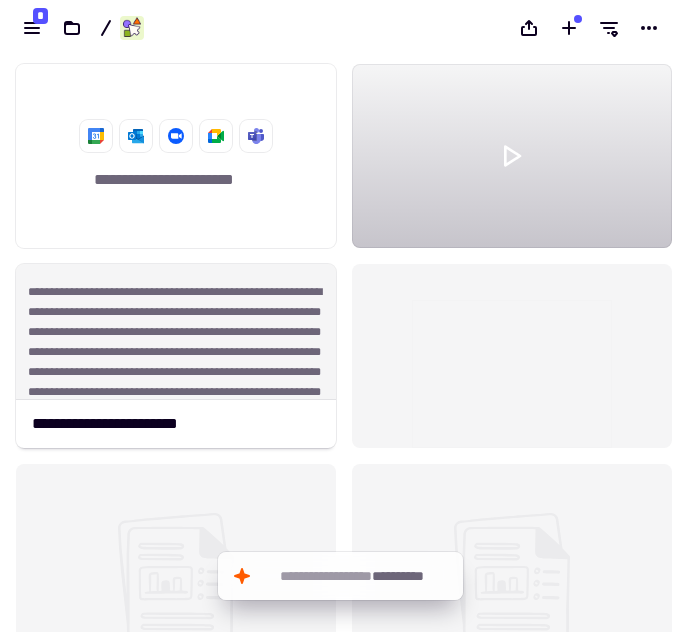 scroll, scrollTop: 16, scrollLeft: 16, axis: both 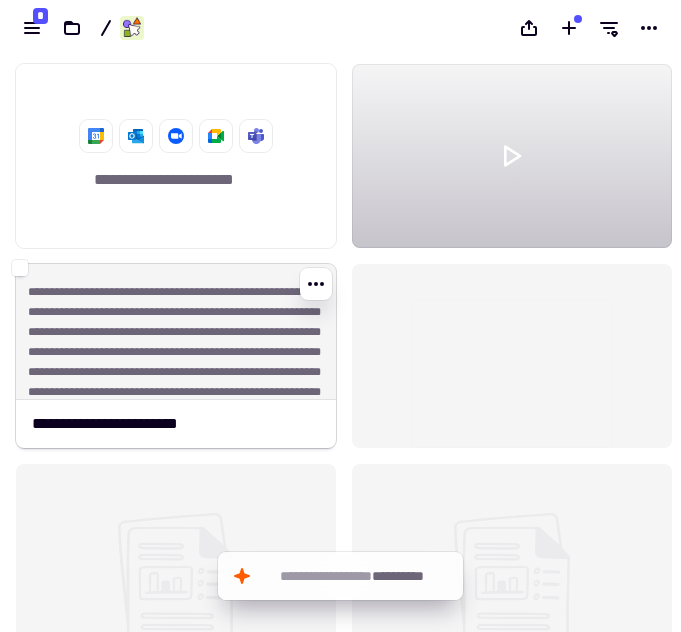 click on "**********" 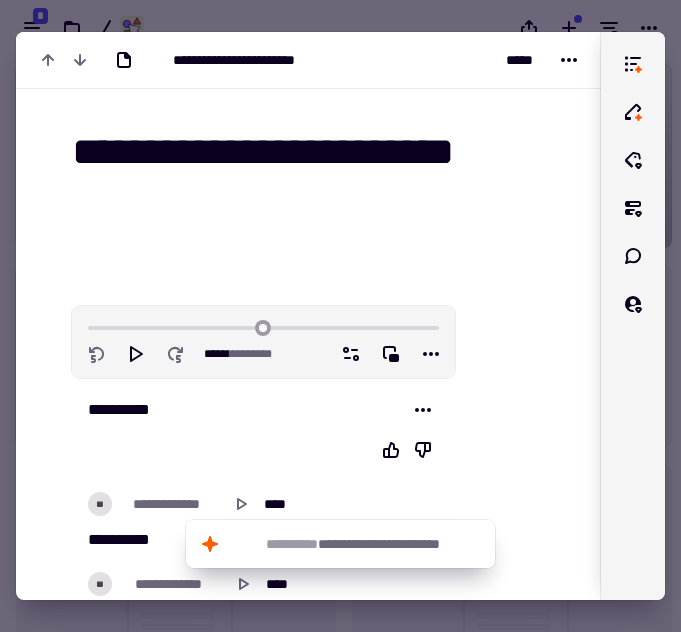 click at bounding box center [263, 326] 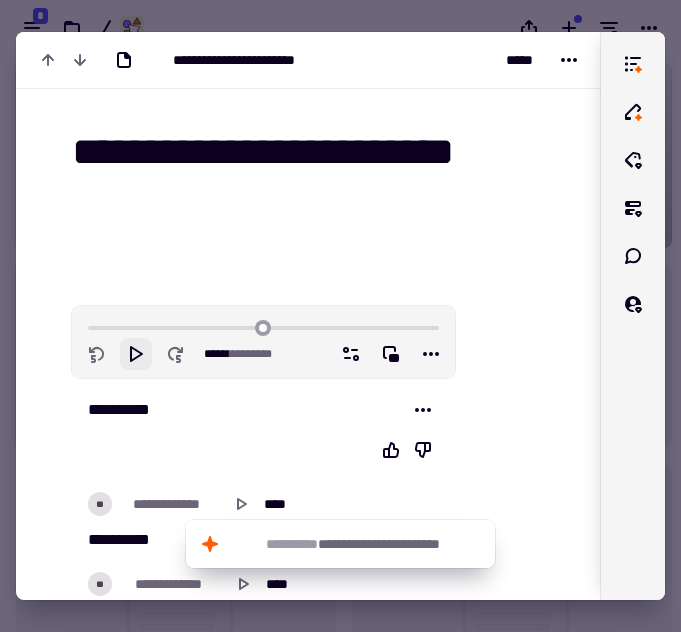 click 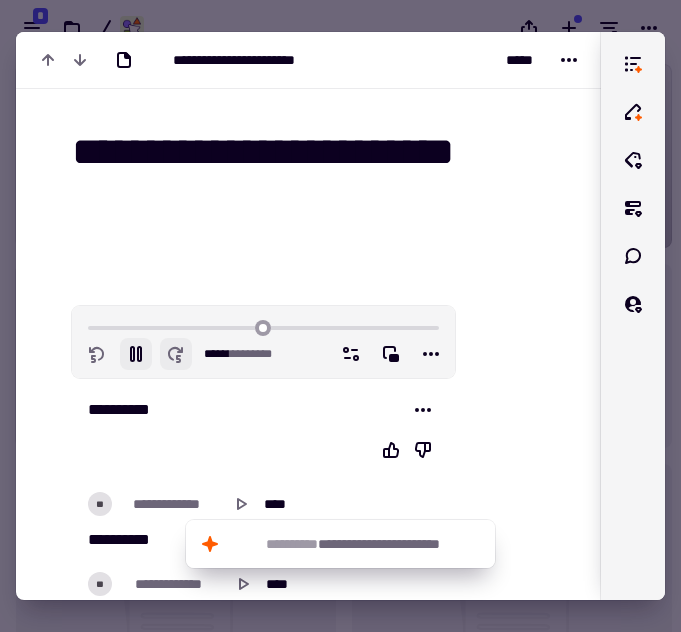 scroll, scrollTop: 83, scrollLeft: 0, axis: vertical 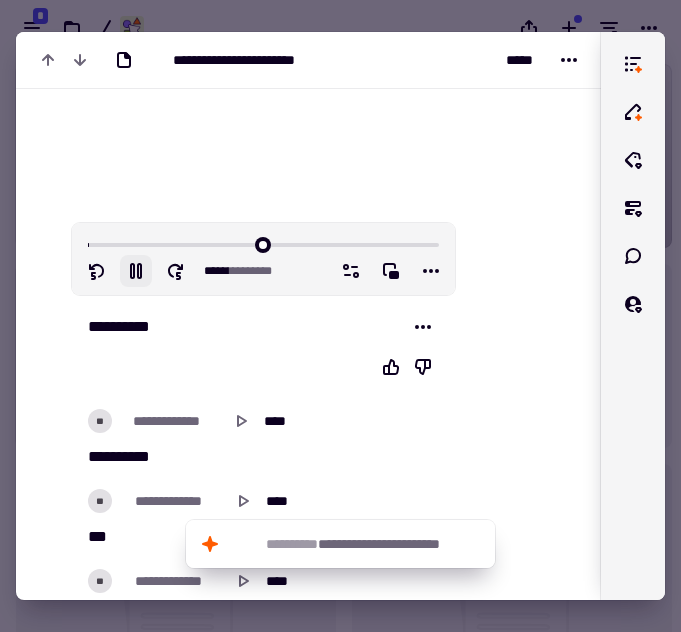 click at bounding box center [263, 243] 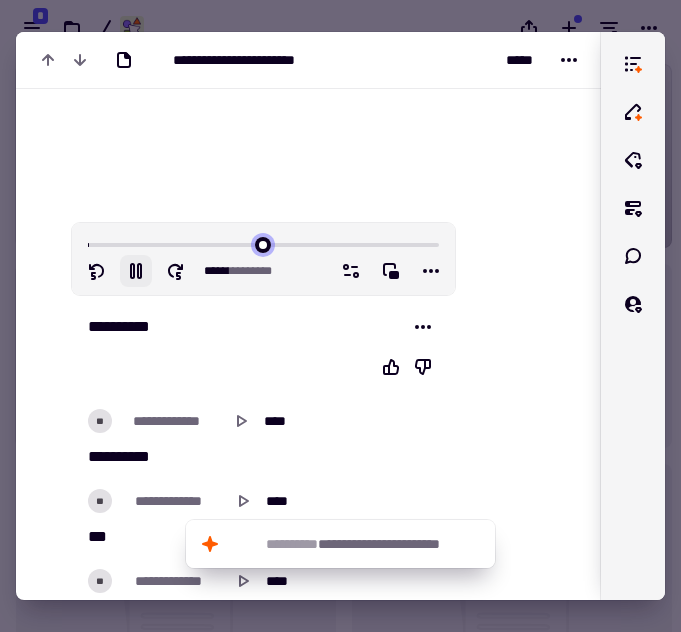 click at bounding box center [263, 243] 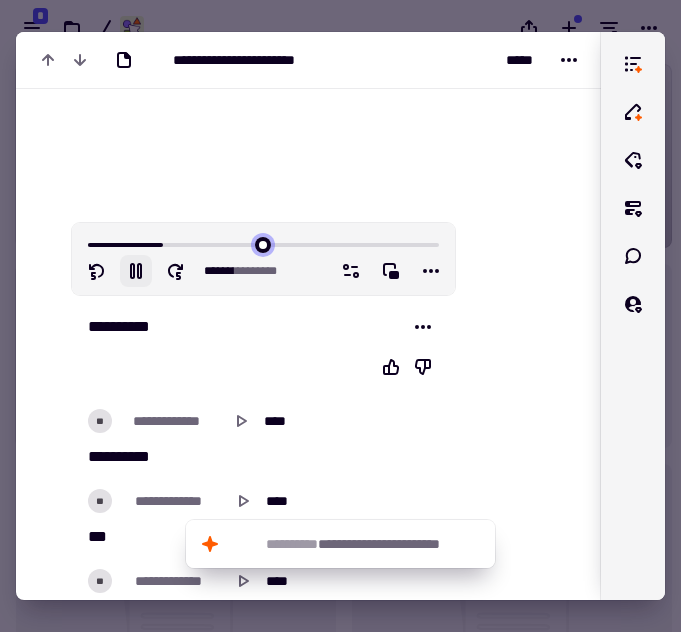 click at bounding box center (263, 243) 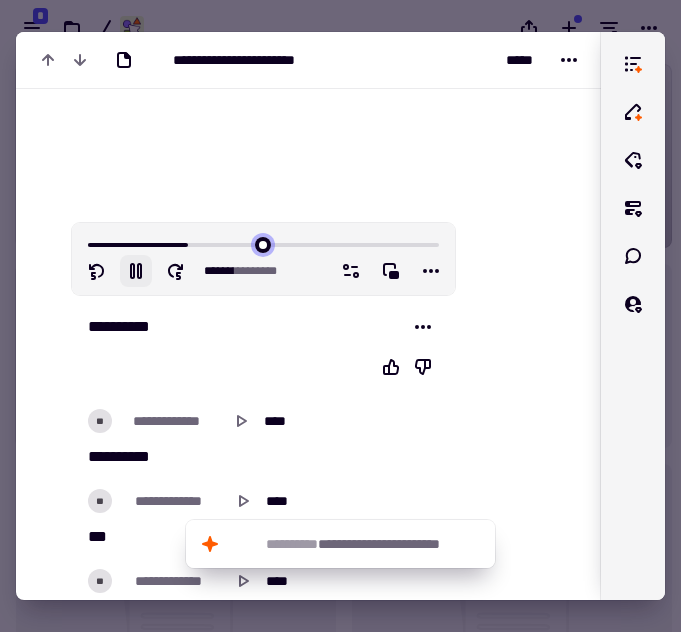 click at bounding box center (263, 243) 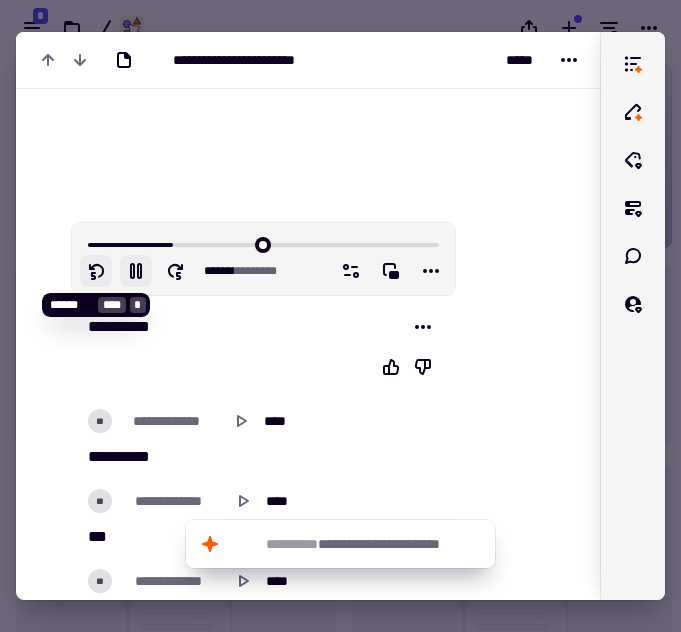 click 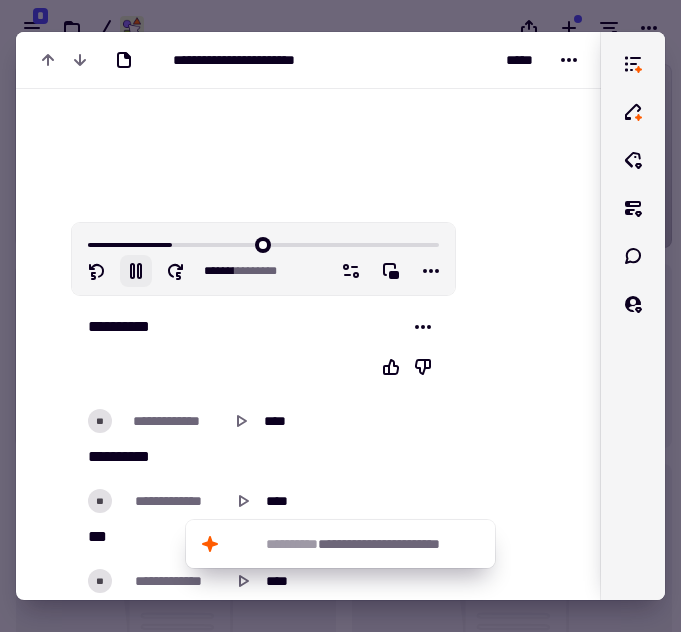 click 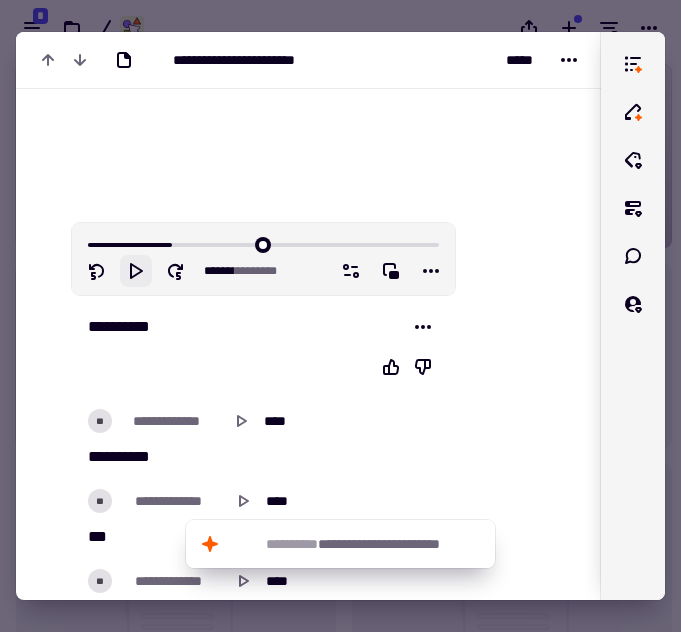 click 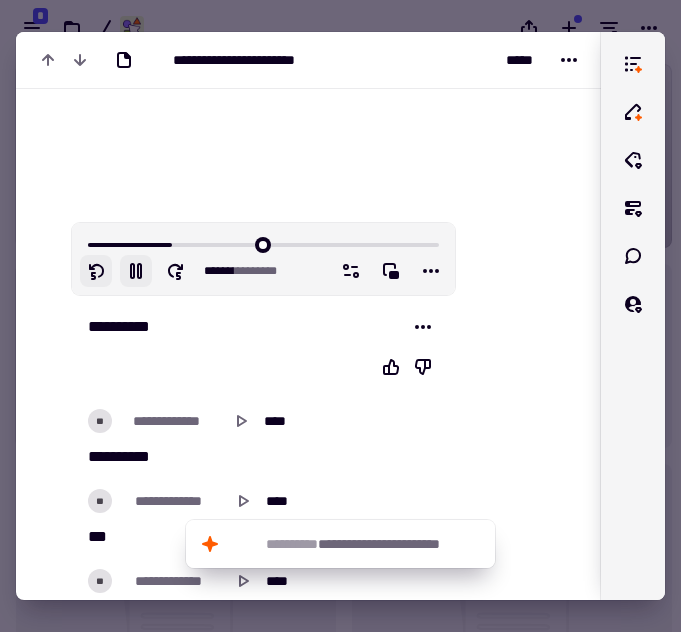 click 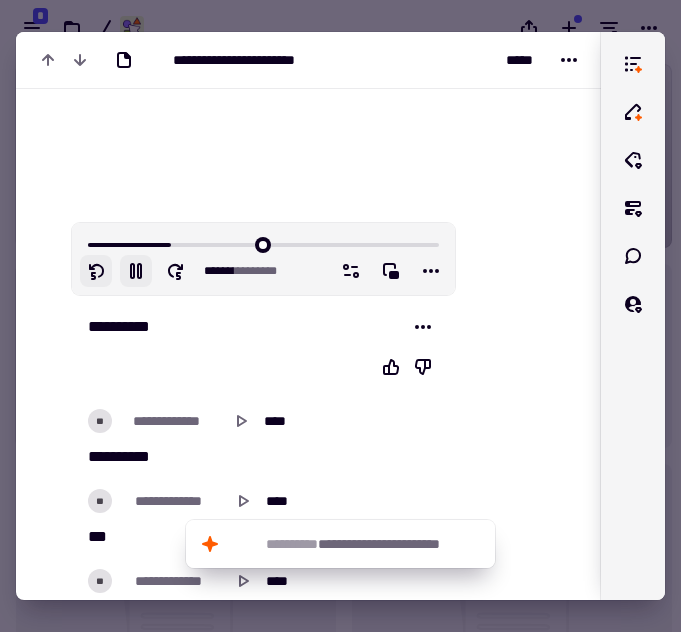 click 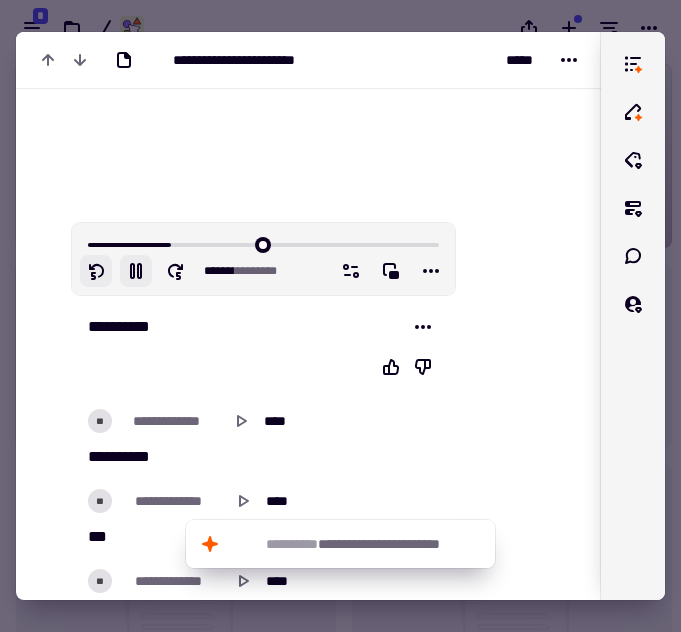 click 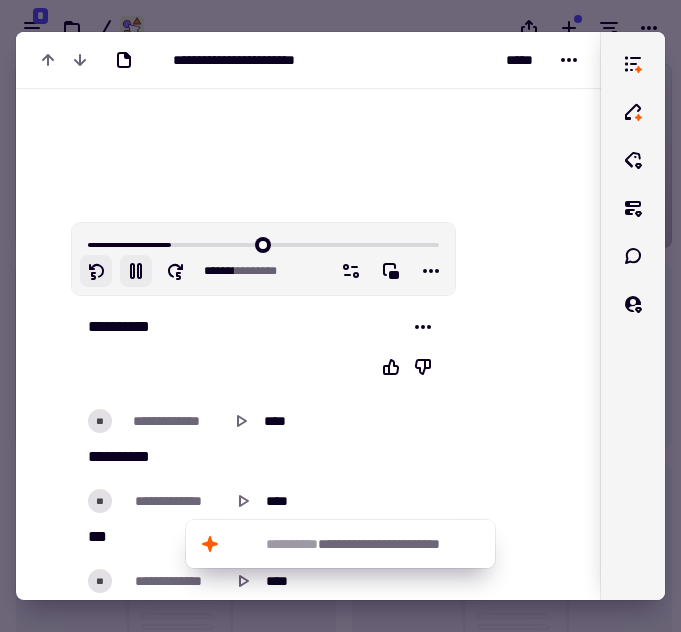 click 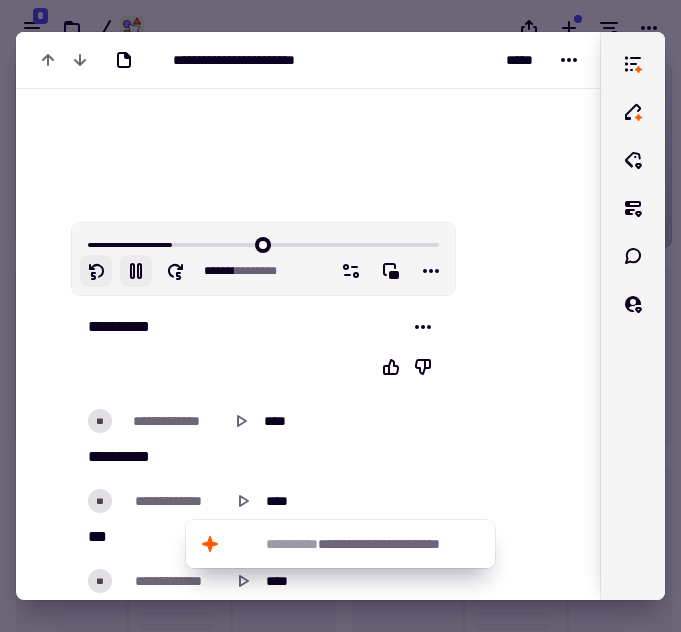 click 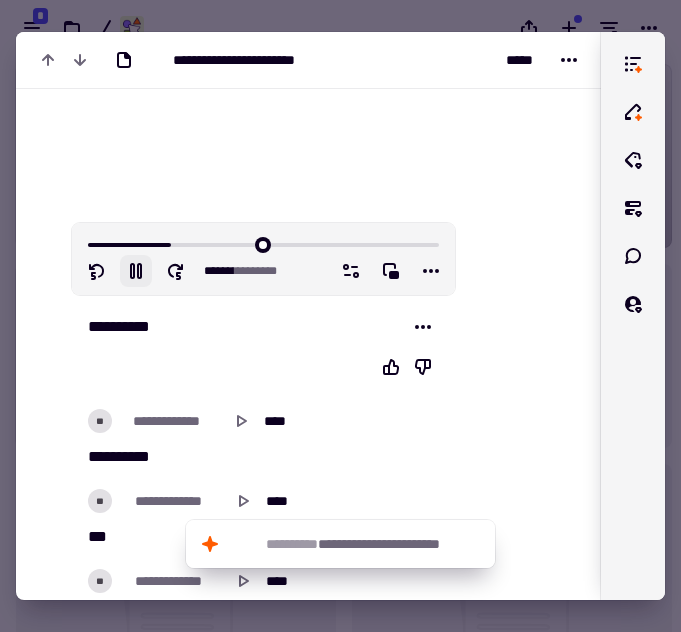 click 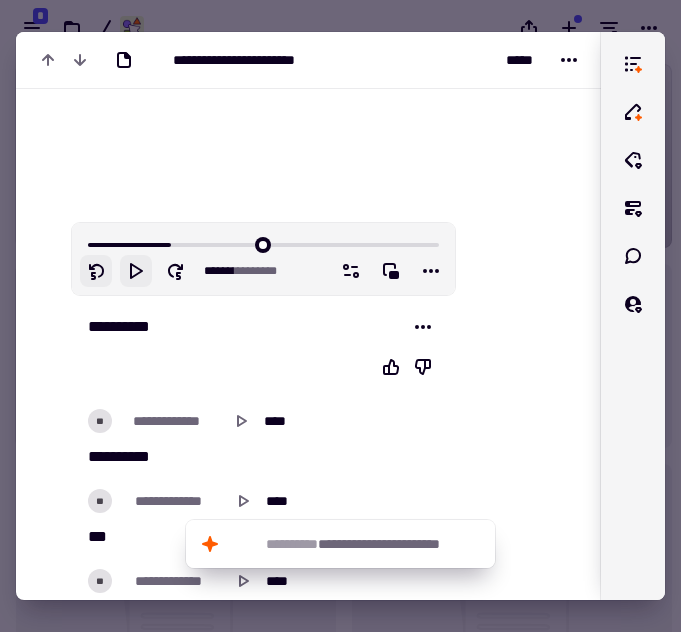 click 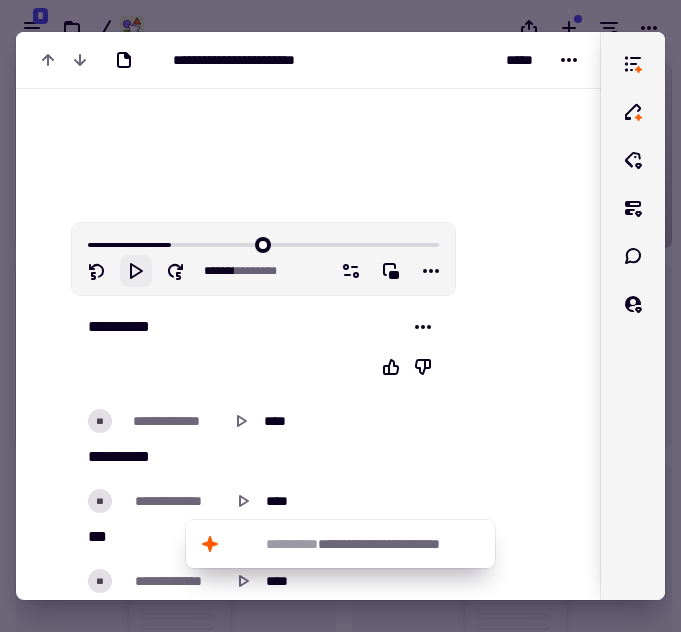 click 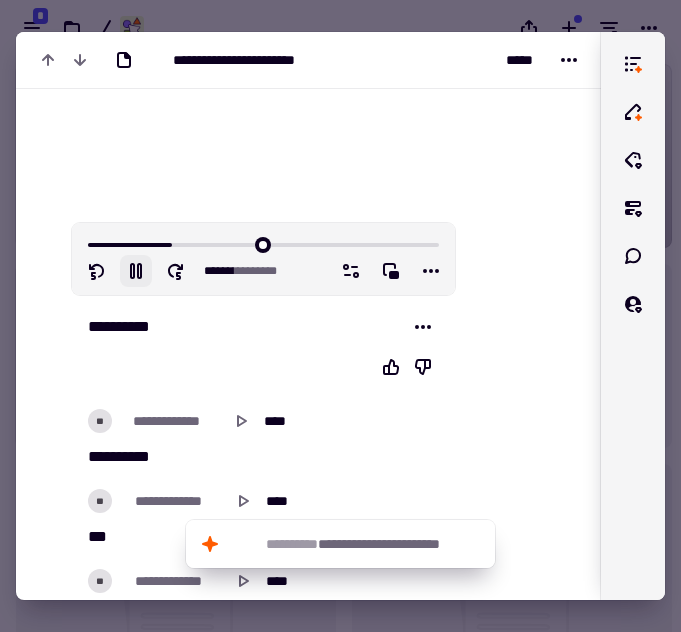 click 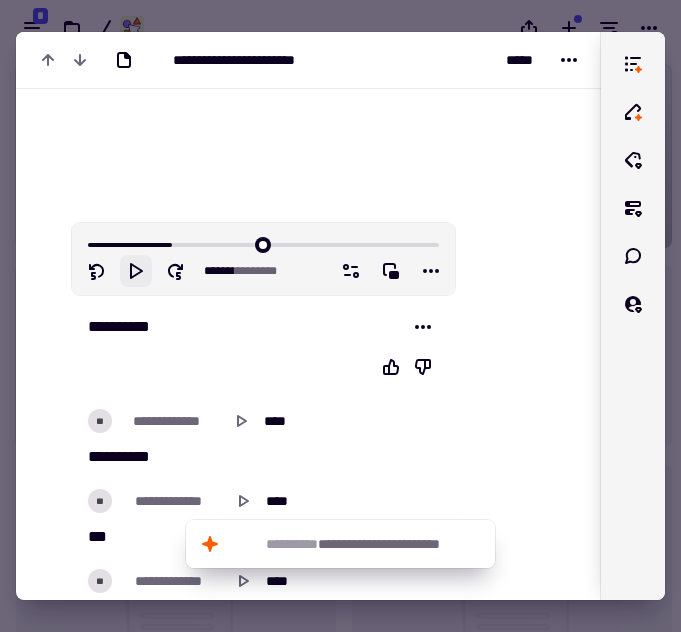 click 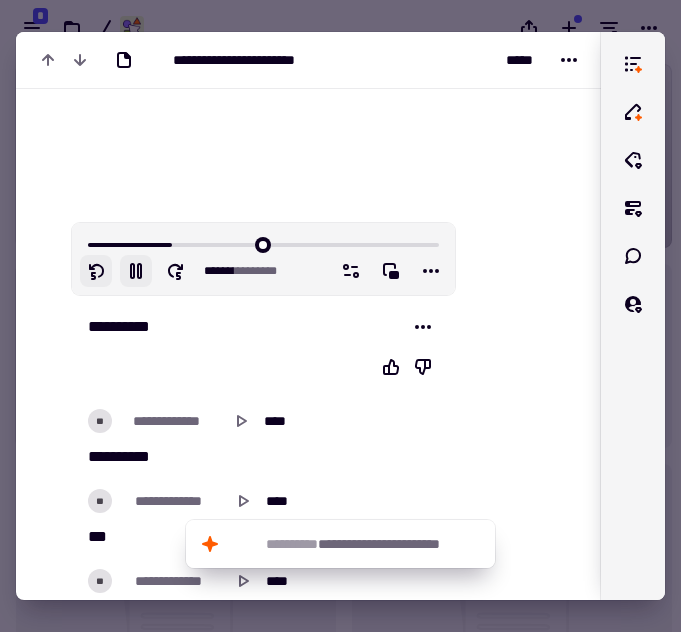 click 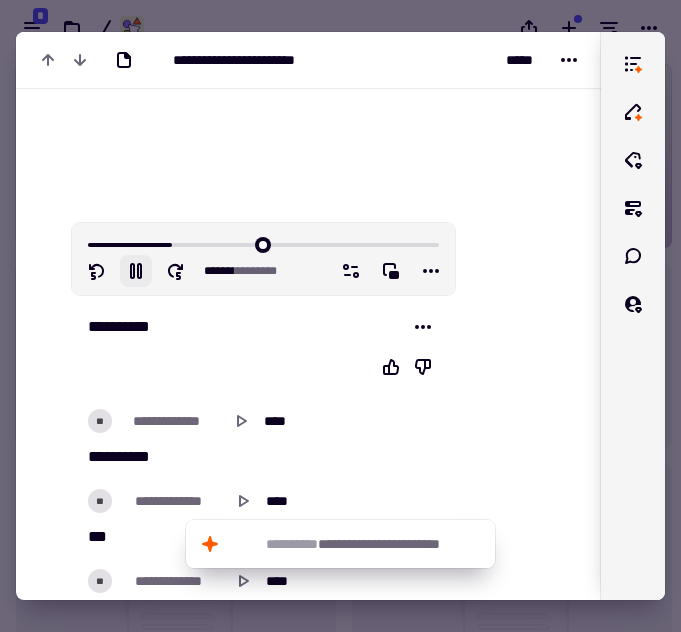 click 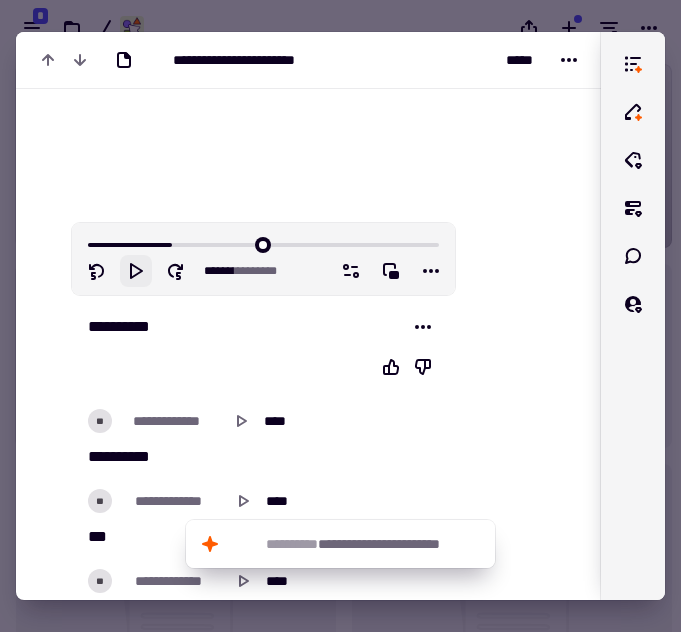 click 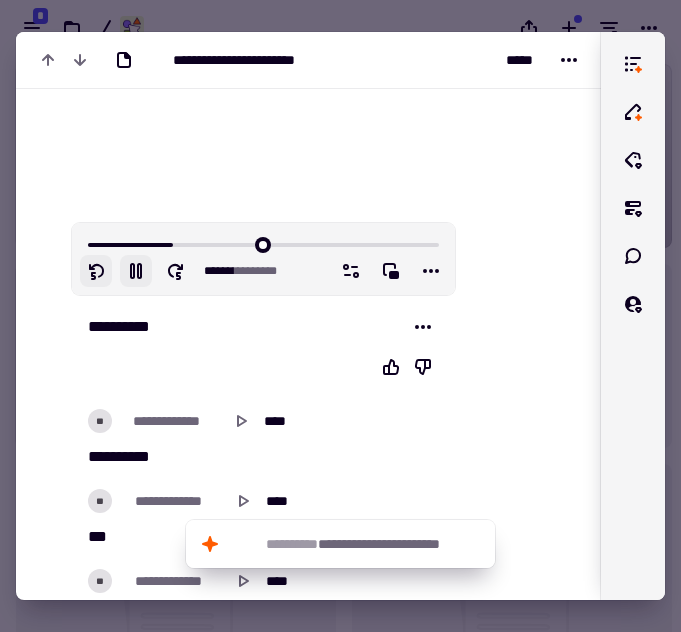 click 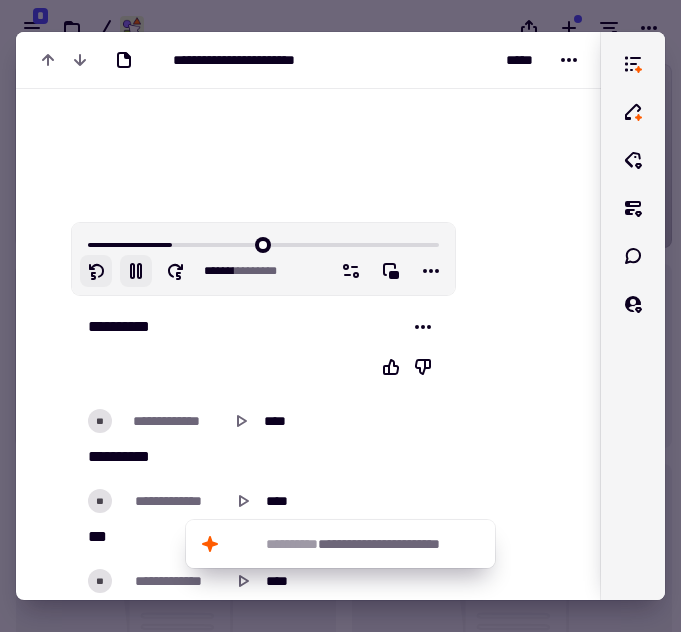 click 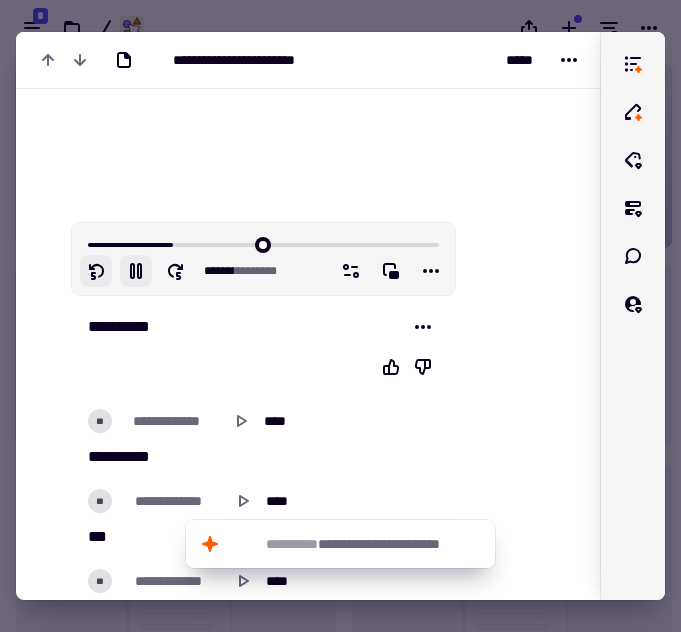 click 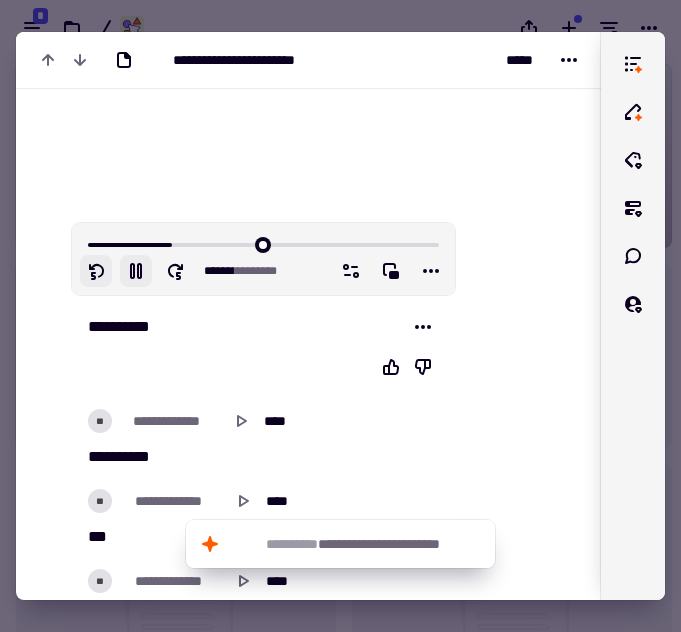 click 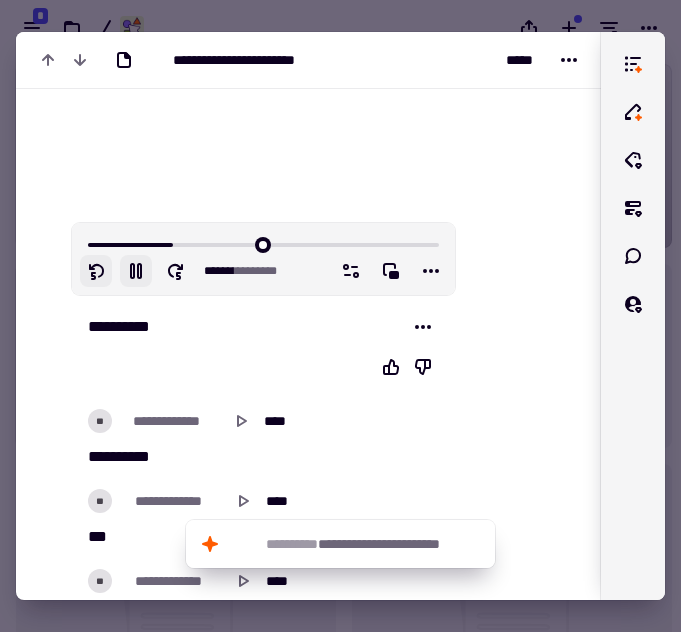 click 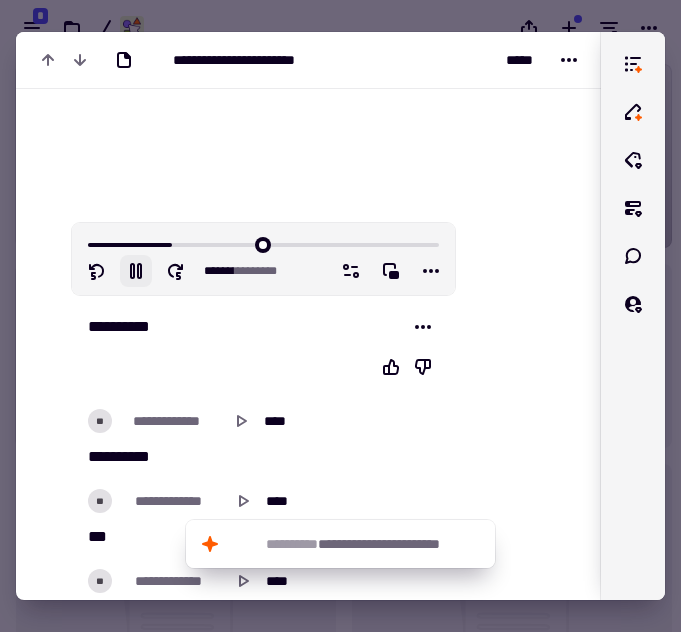 click 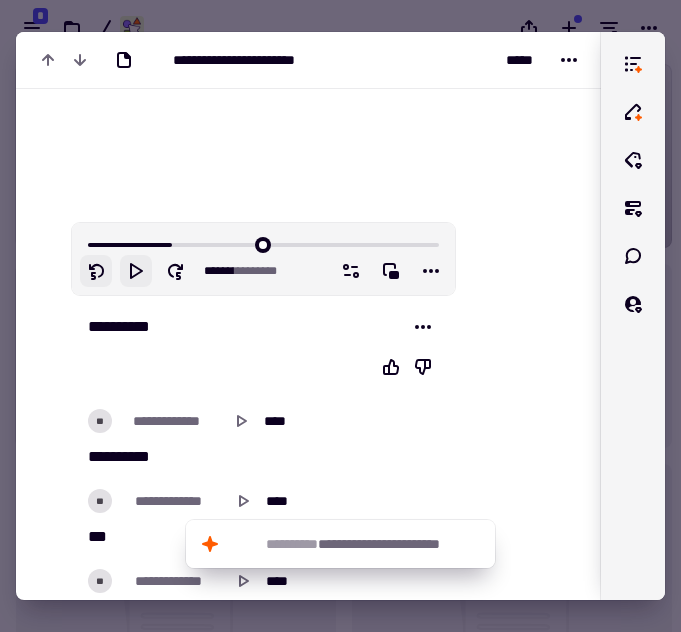 click 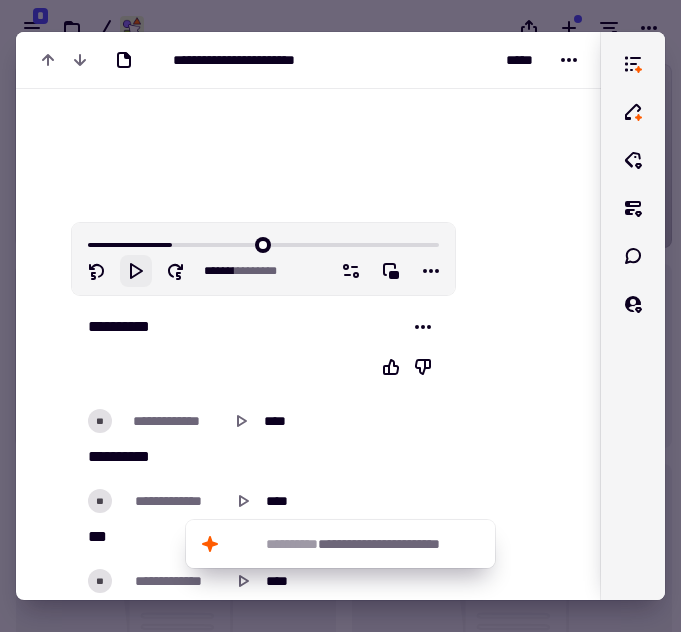 click 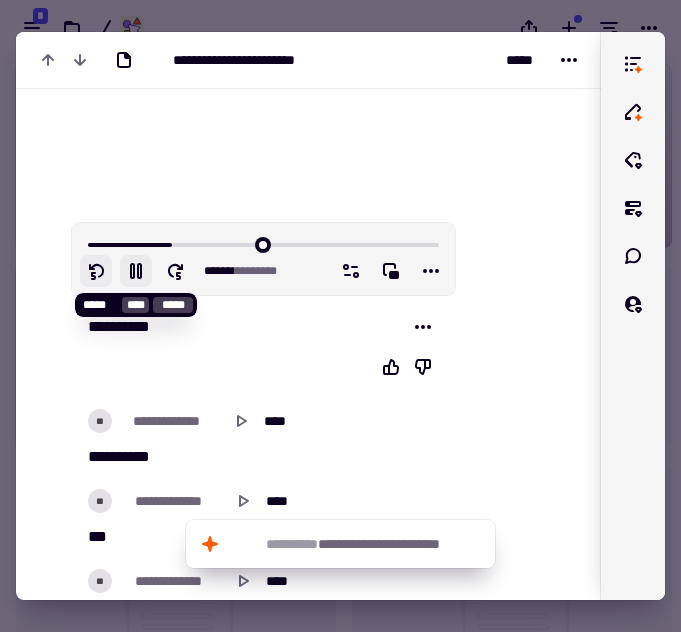 click 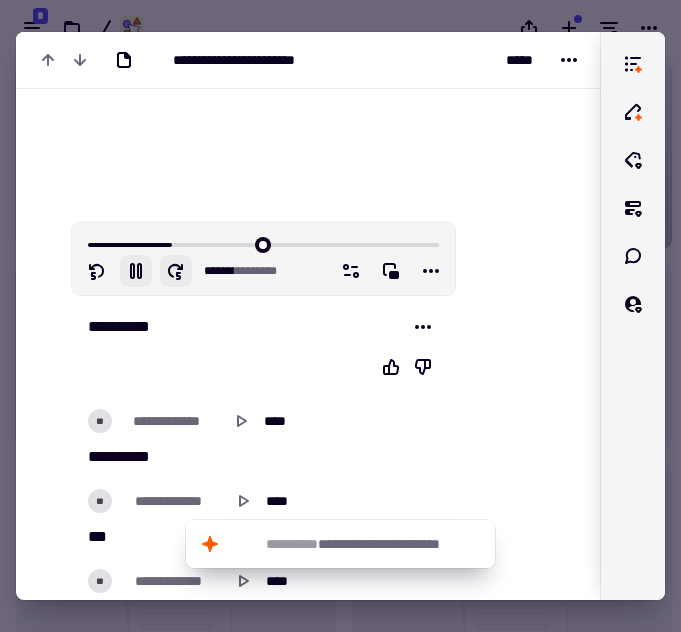 click 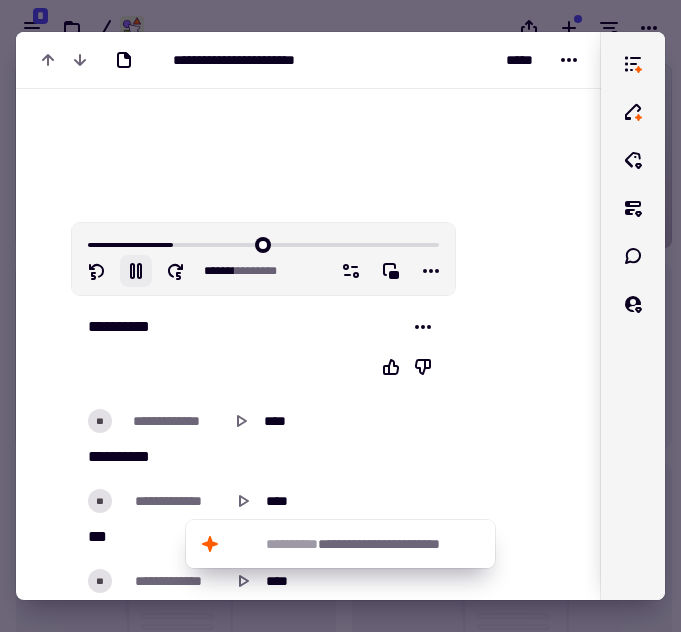 click 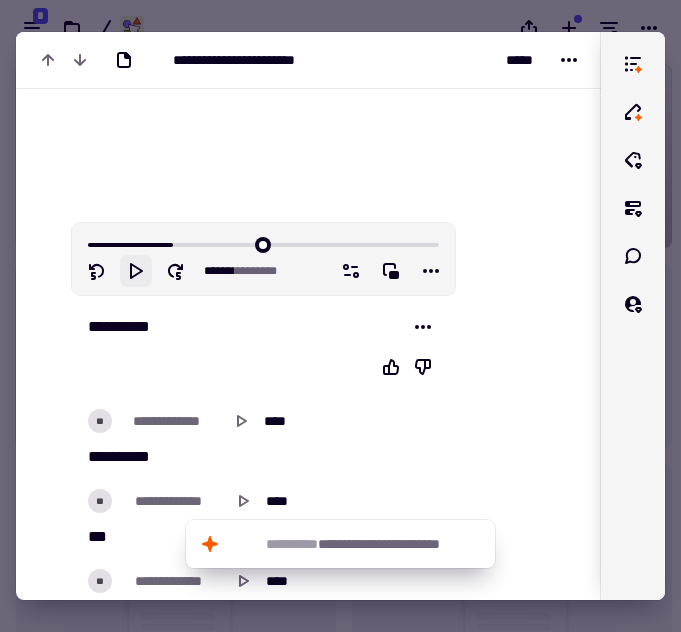 click 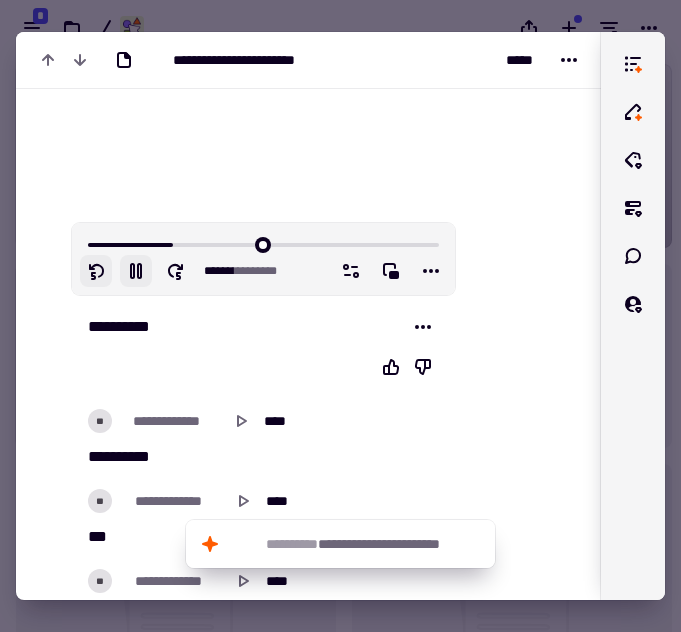 click 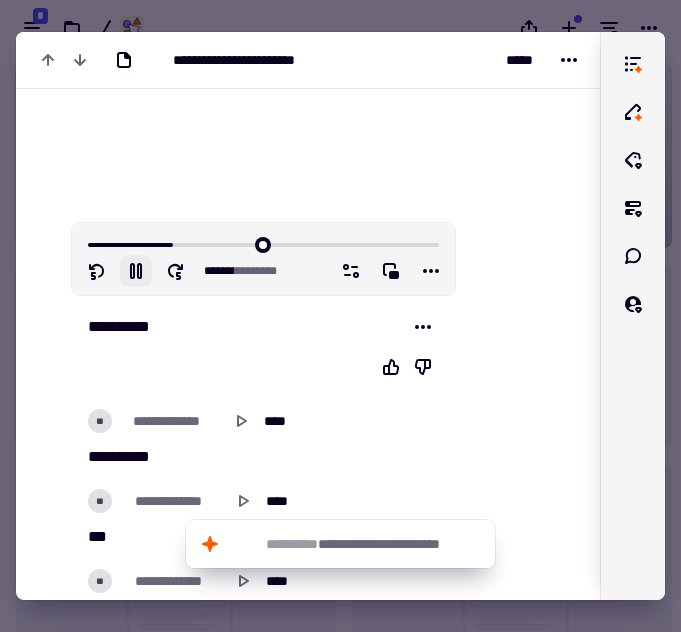 click 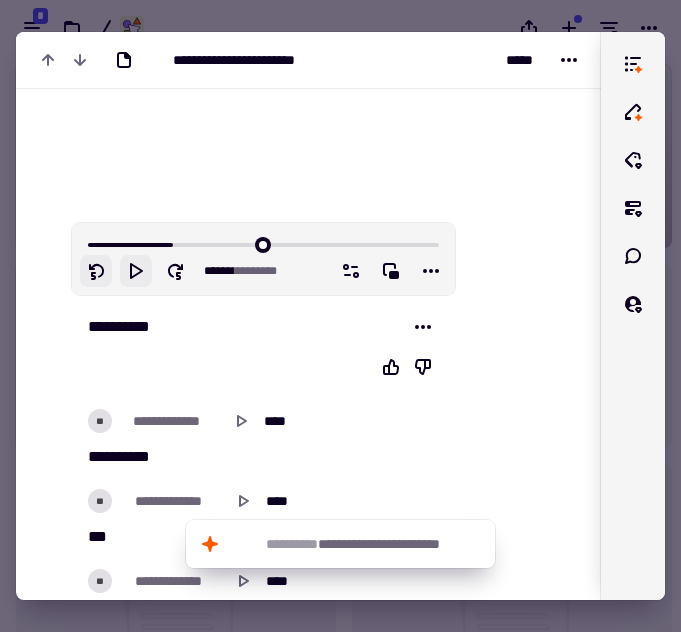 click 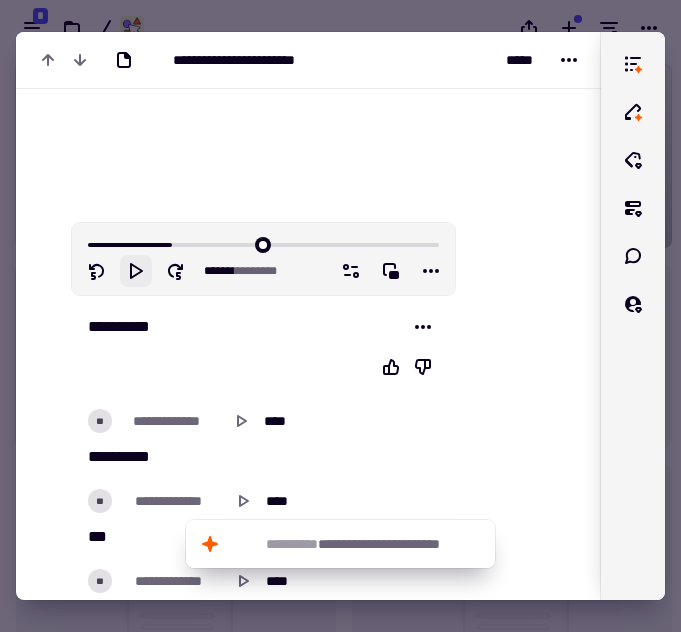 click 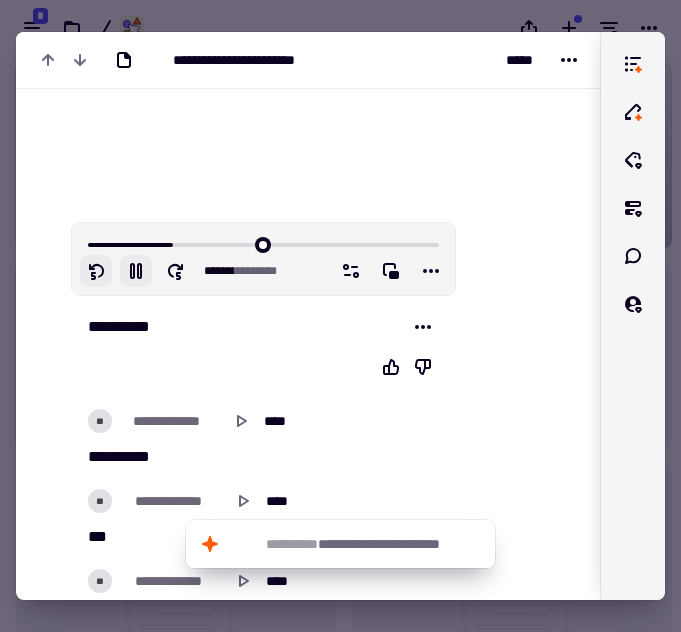 click 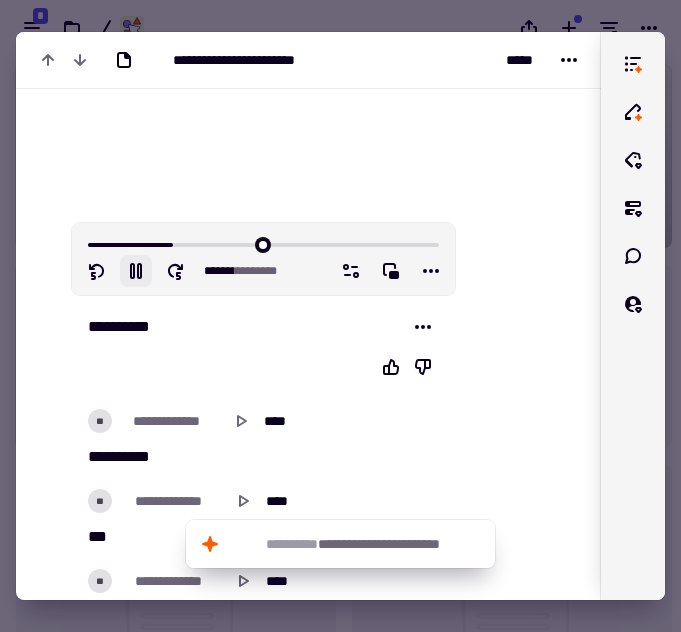 click 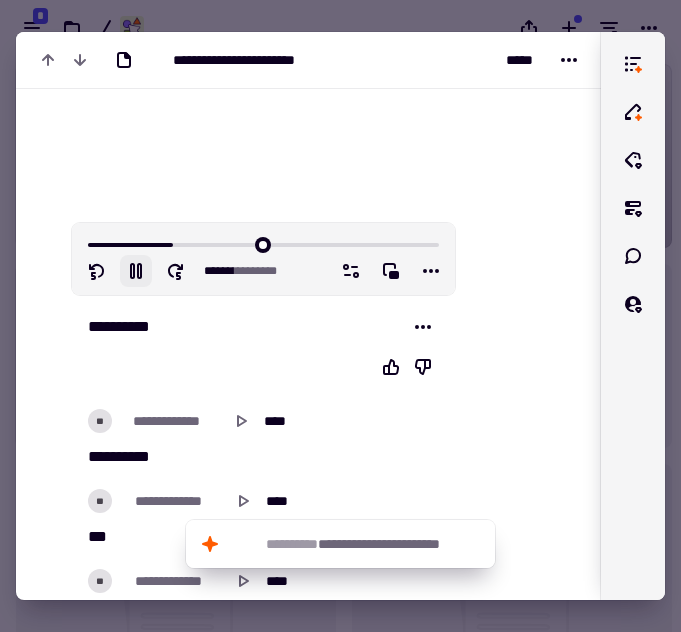 type on "*******" 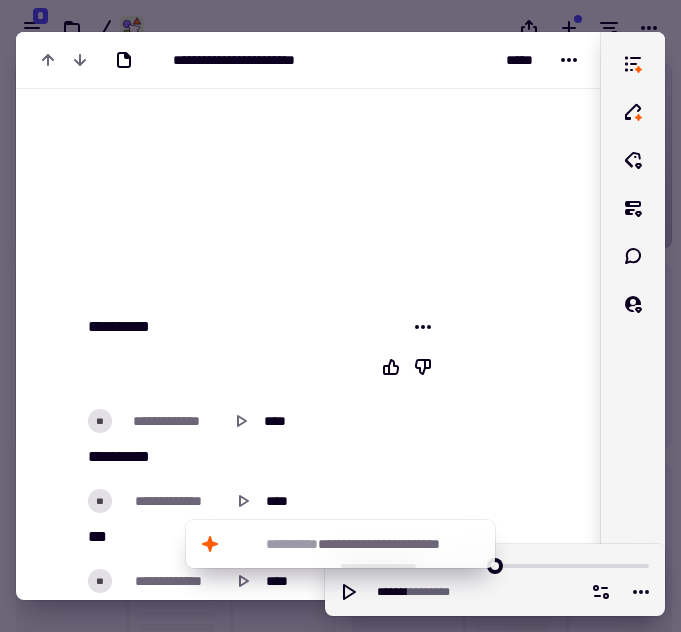 scroll, scrollTop: 1690, scrollLeft: 0, axis: vertical 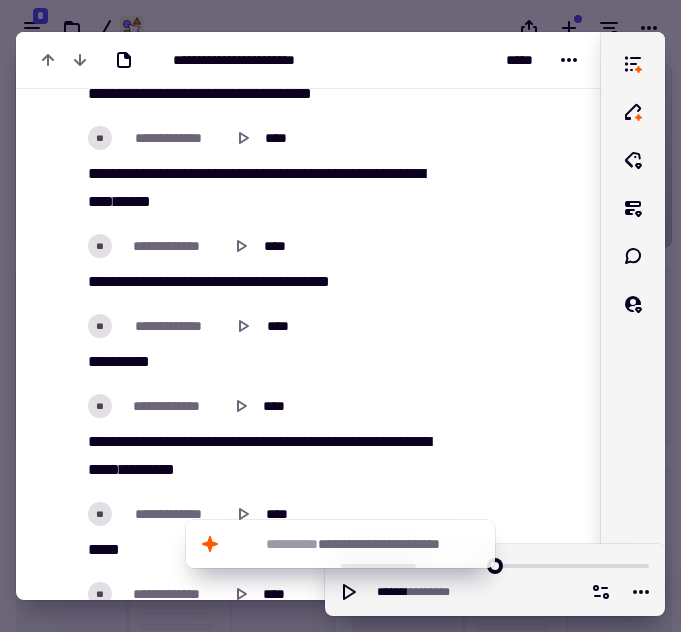 click on "**********" at bounding box center (308, 36131) 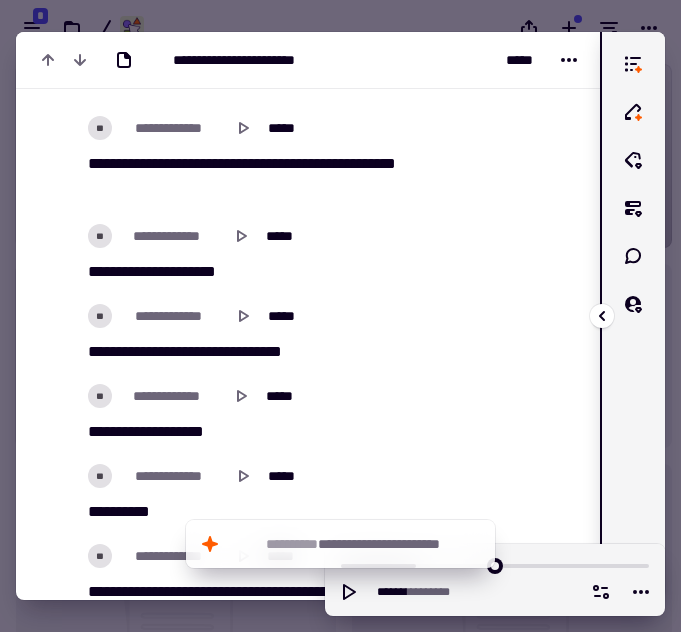 scroll, scrollTop: 18186, scrollLeft: 0, axis: vertical 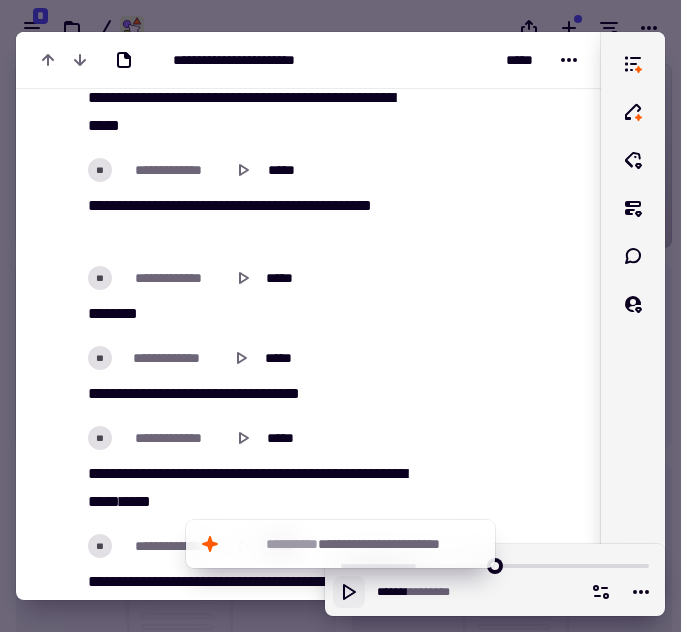 click 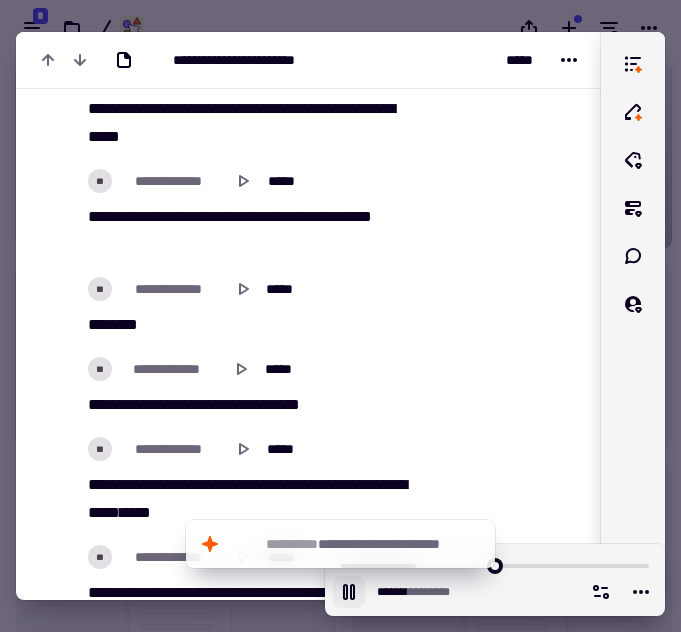 scroll, scrollTop: 16488, scrollLeft: 0, axis: vertical 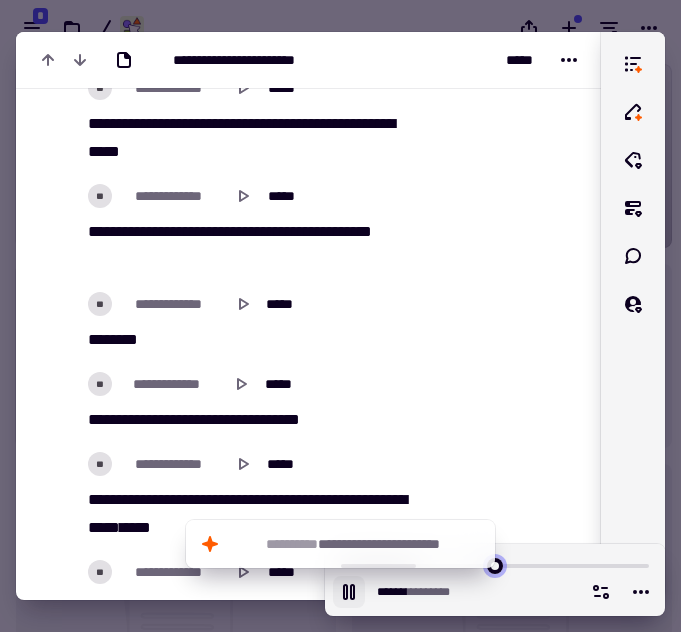 click at bounding box center (495, 564) 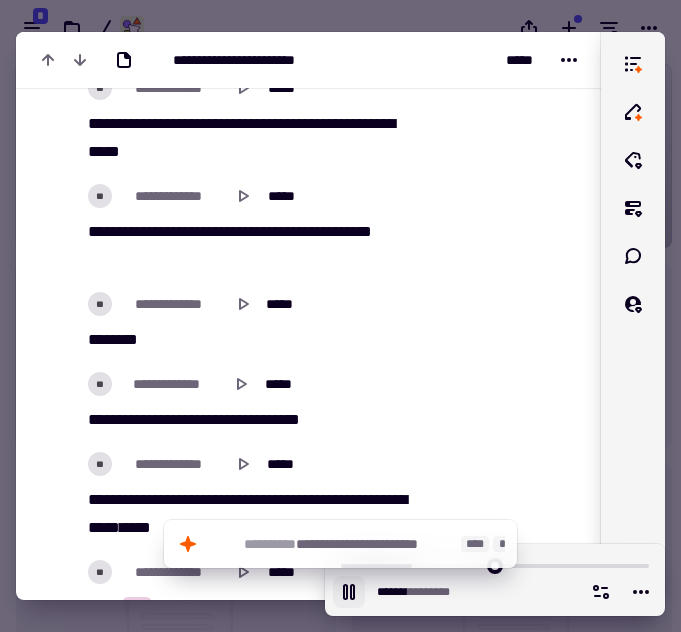 drag, startPoint x: 490, startPoint y: 548, endPoint x: 409, endPoint y: 261, distance: 298.21133 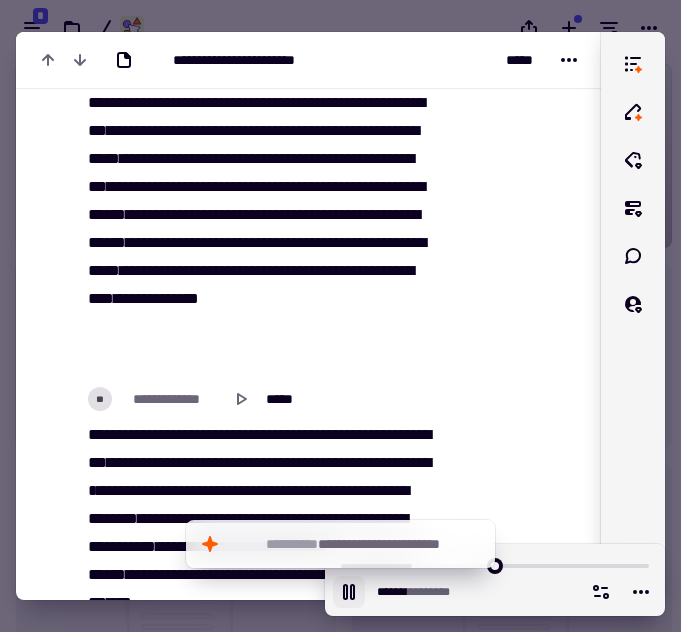 scroll, scrollTop: 17296, scrollLeft: 0, axis: vertical 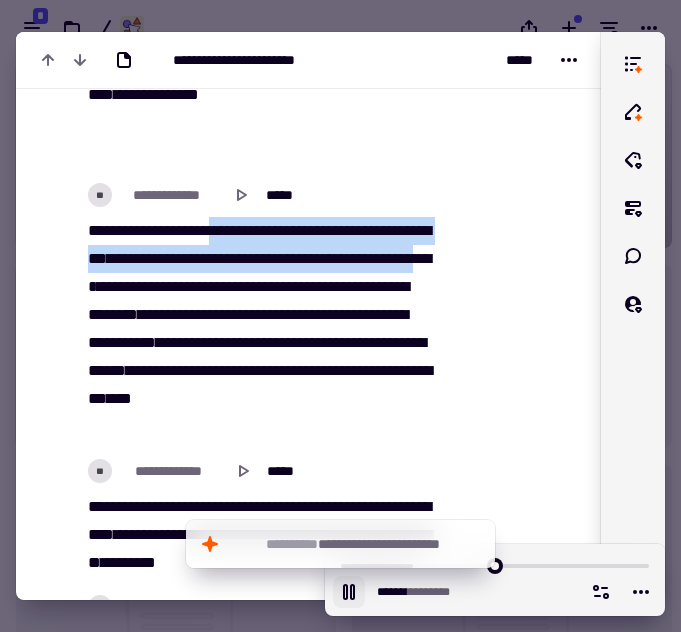 drag, startPoint x: 252, startPoint y: 280, endPoint x: 180, endPoint y: 283, distance: 72.06247 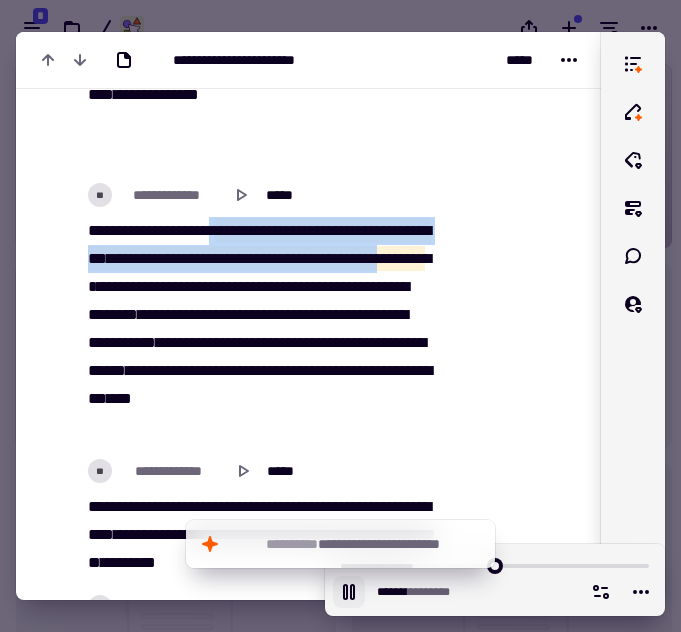 copy on "*****   *****   ***   *******   ******   ****   ***   ***   ***   ***   ****** * **   ****   ******   ** * ****   ******" 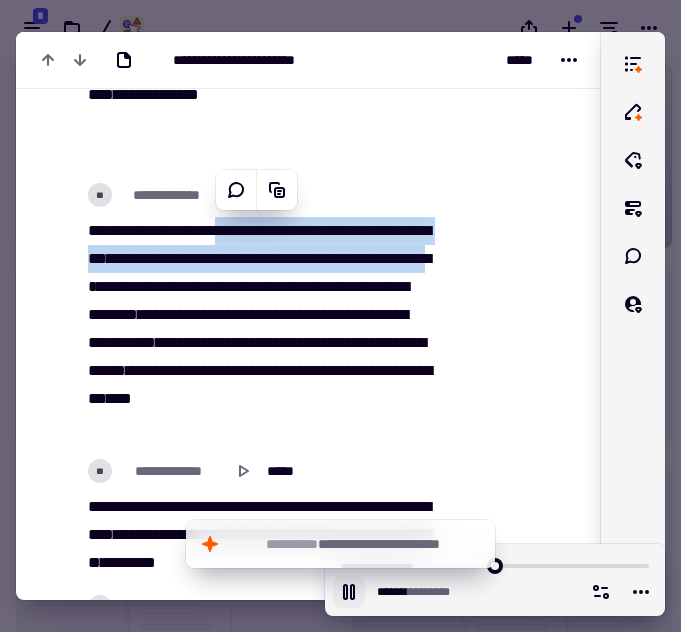 click on "*****   * *******" at bounding box center [495, 592] 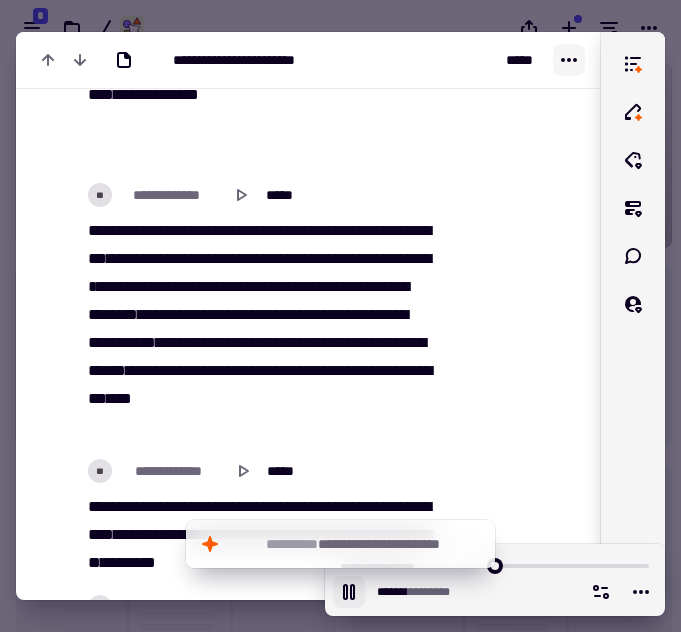 click 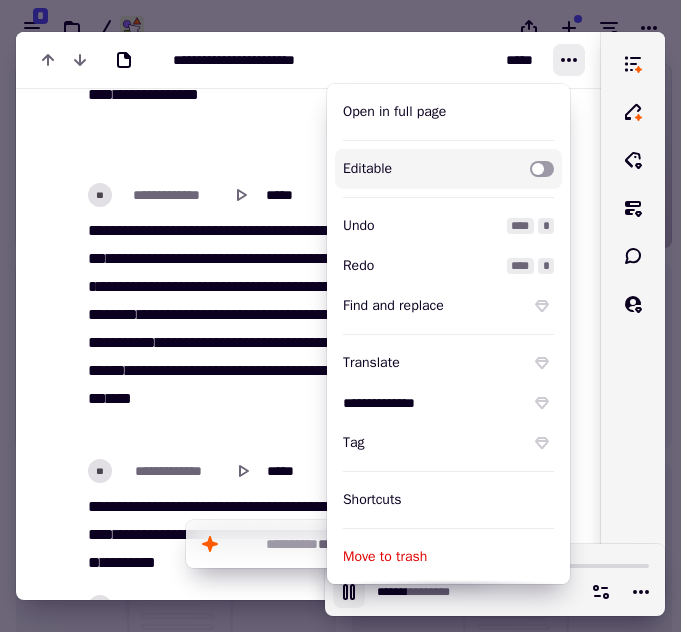 type on "*******" 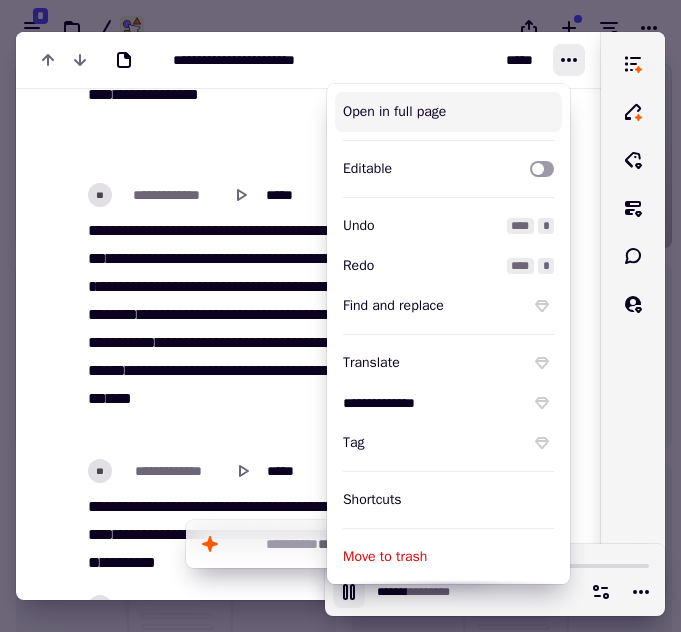 click on "Open in full page" at bounding box center [448, 112] 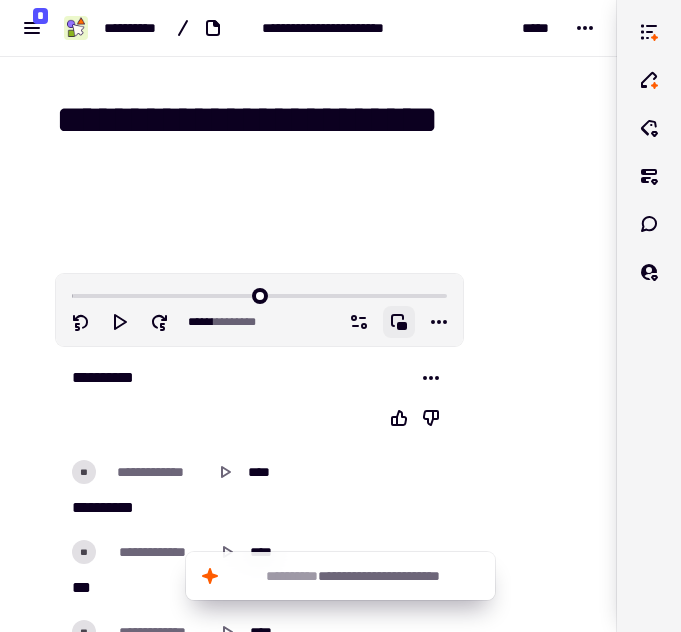 click 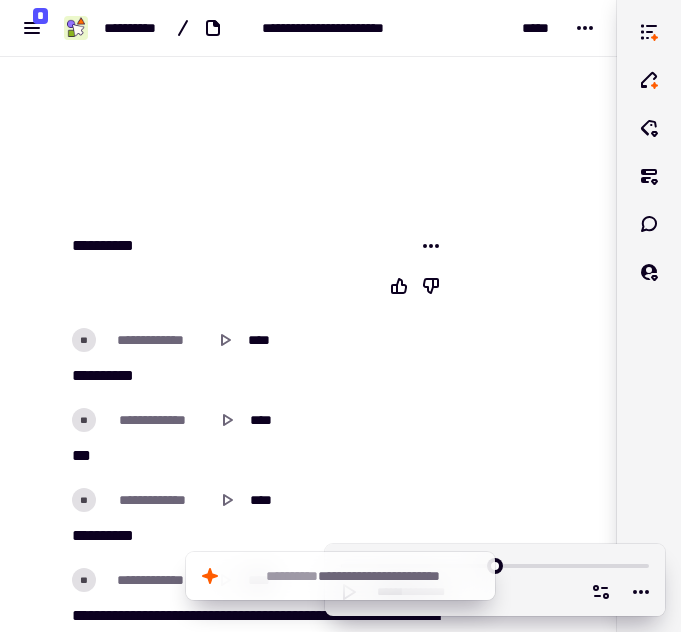 scroll, scrollTop: 0, scrollLeft: 0, axis: both 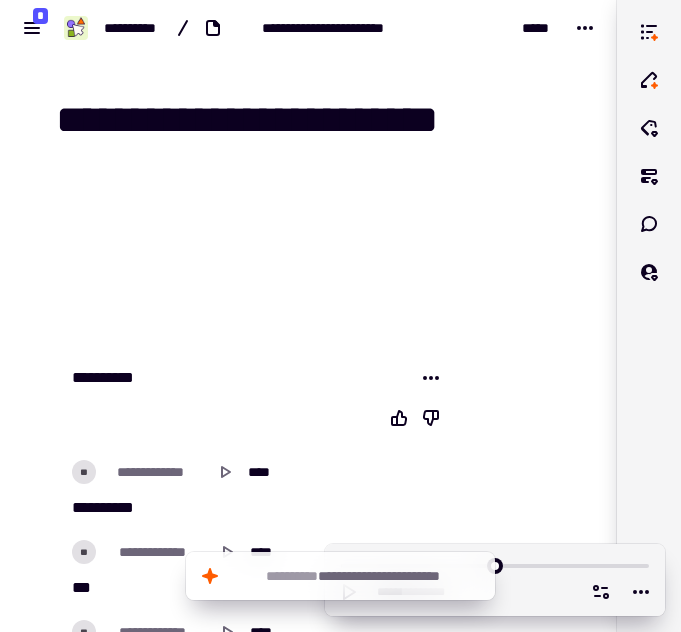 click on "****   * *******" at bounding box center [495, 592] 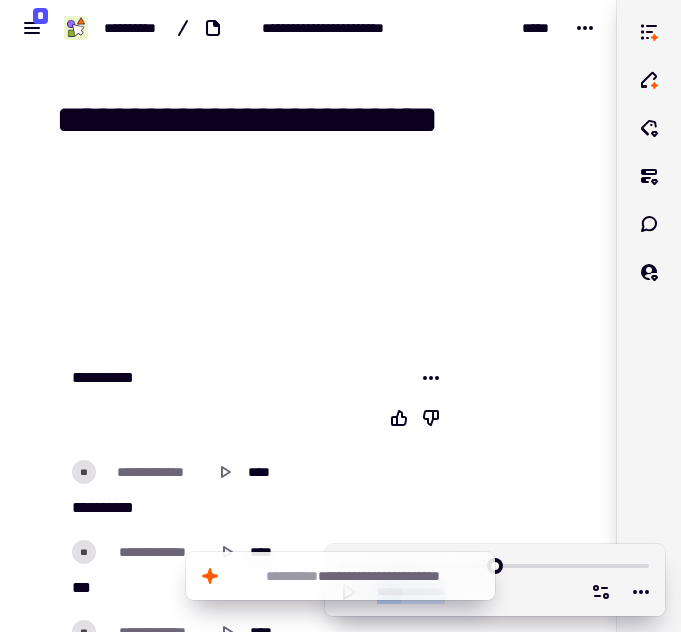 drag, startPoint x: 530, startPoint y: 592, endPoint x: 559, endPoint y: 360, distance: 233.80548 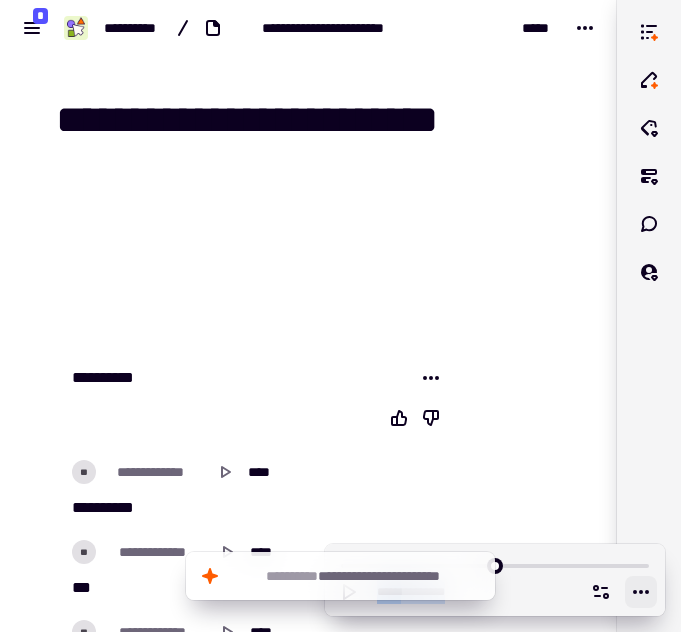 click 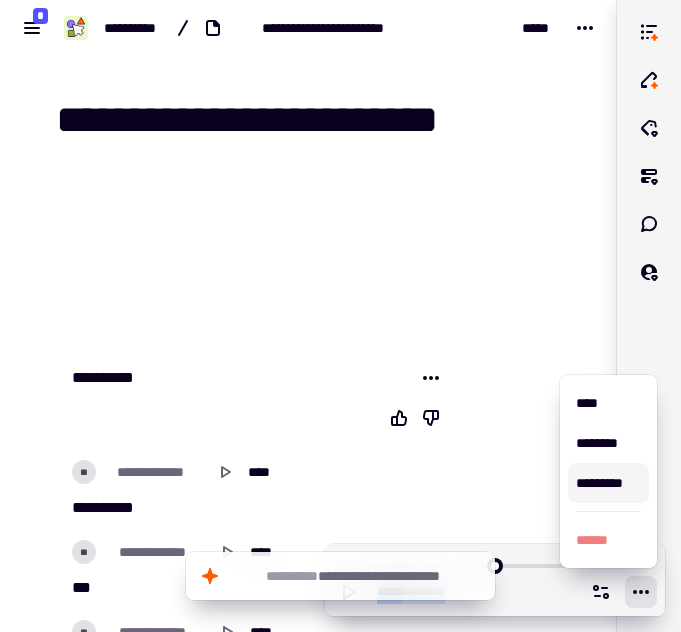 click on "*********" at bounding box center [608, 483] 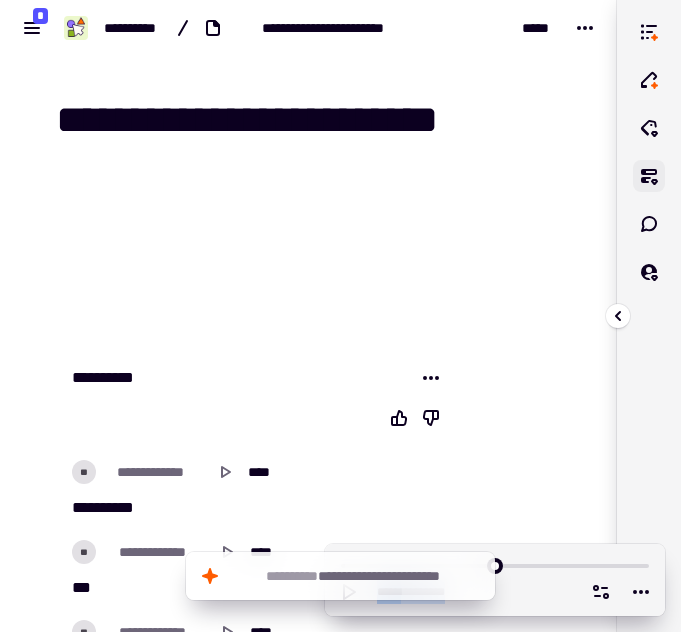 click 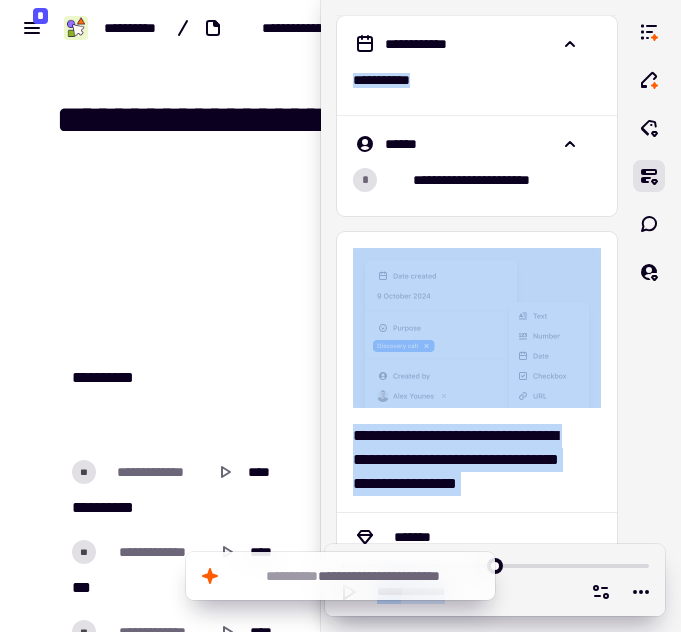click at bounding box center [259, 250] 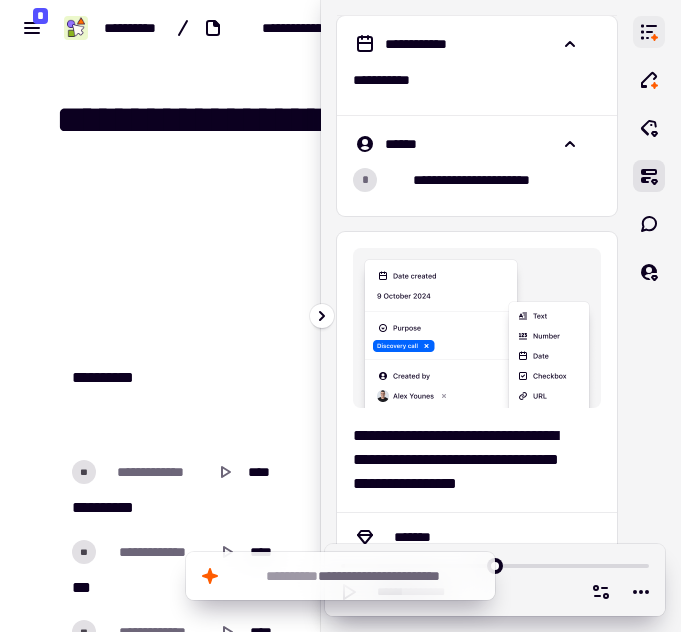 click 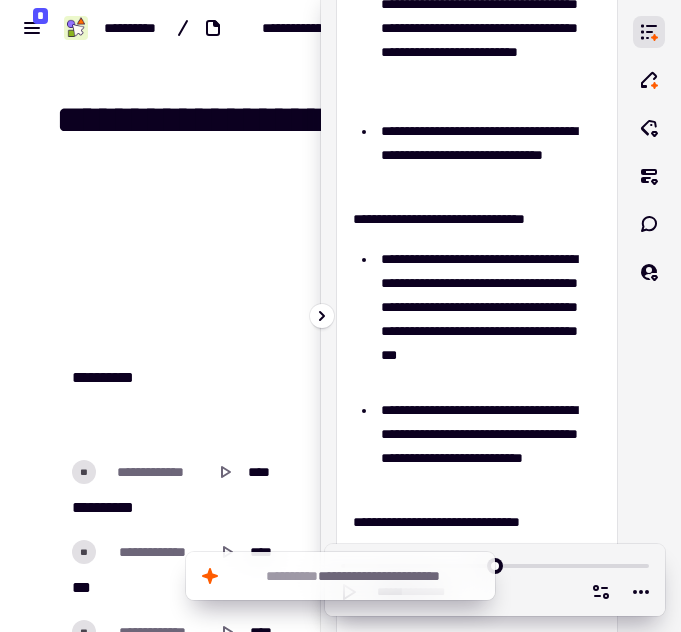 scroll, scrollTop: 72, scrollLeft: 0, axis: vertical 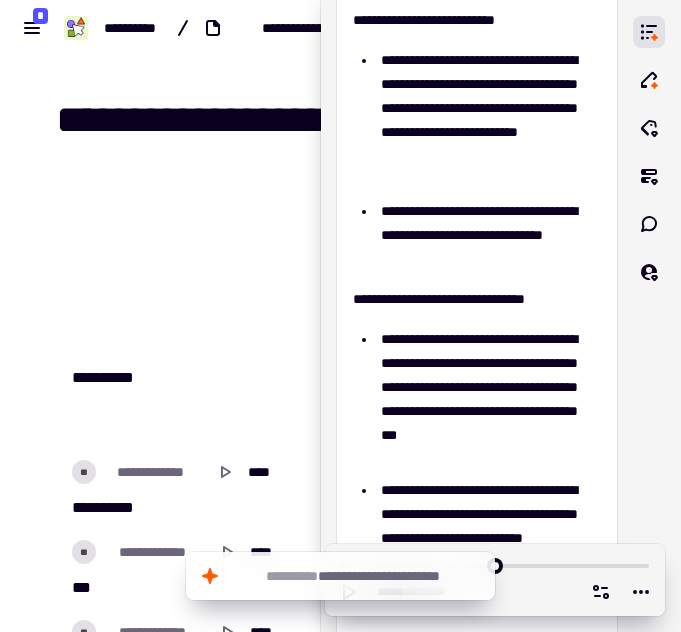 click at bounding box center (259, 250) 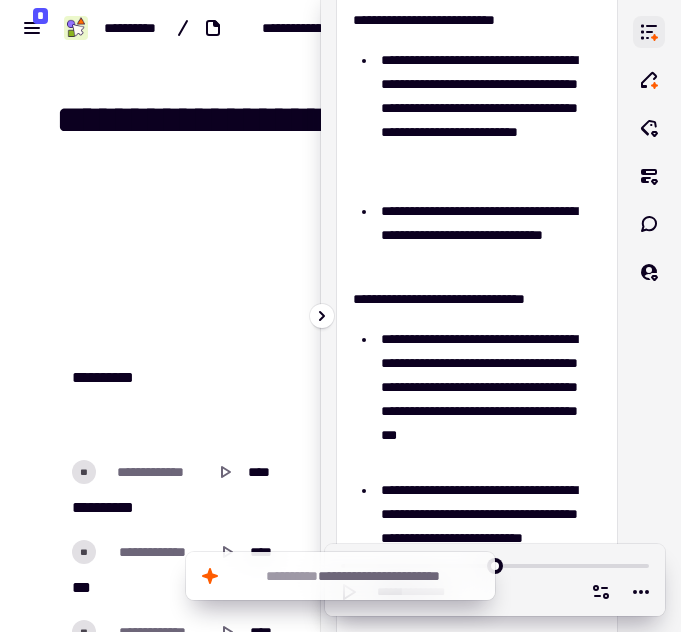click 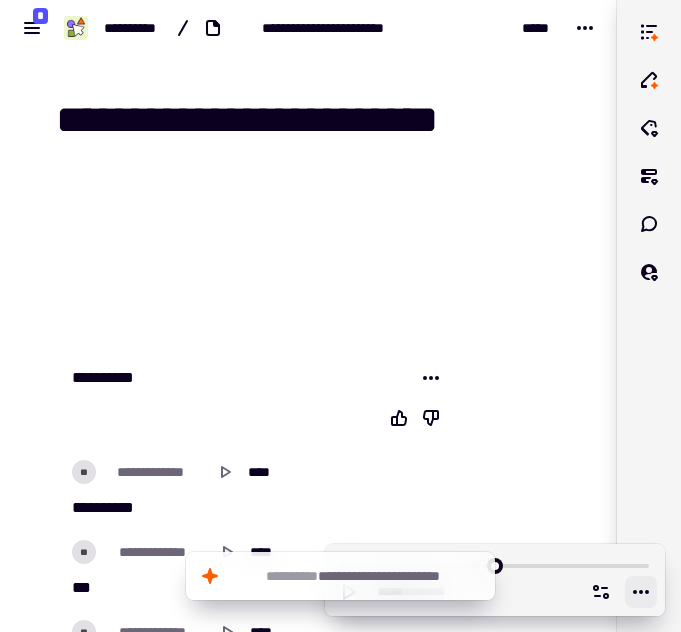click 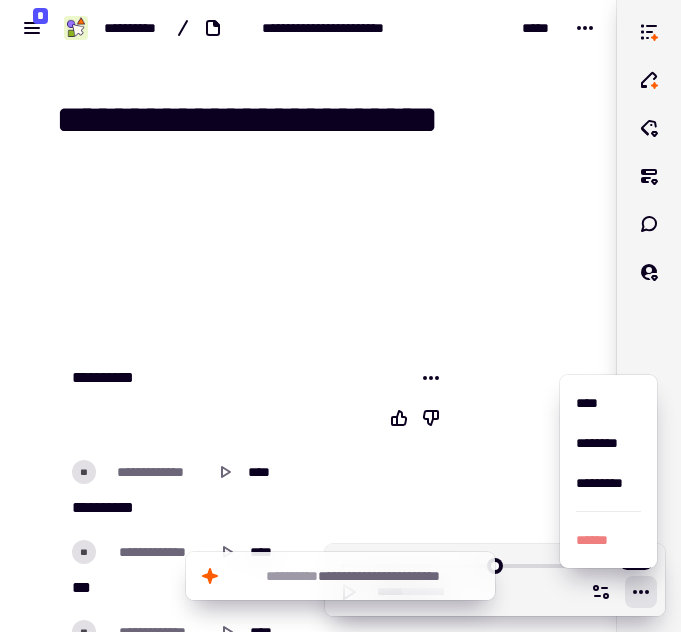click at bounding box center (526, 36618) 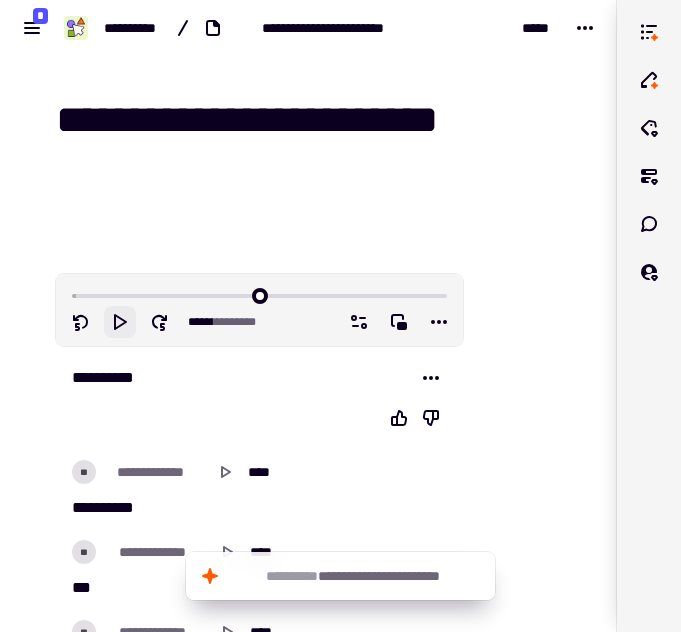 click 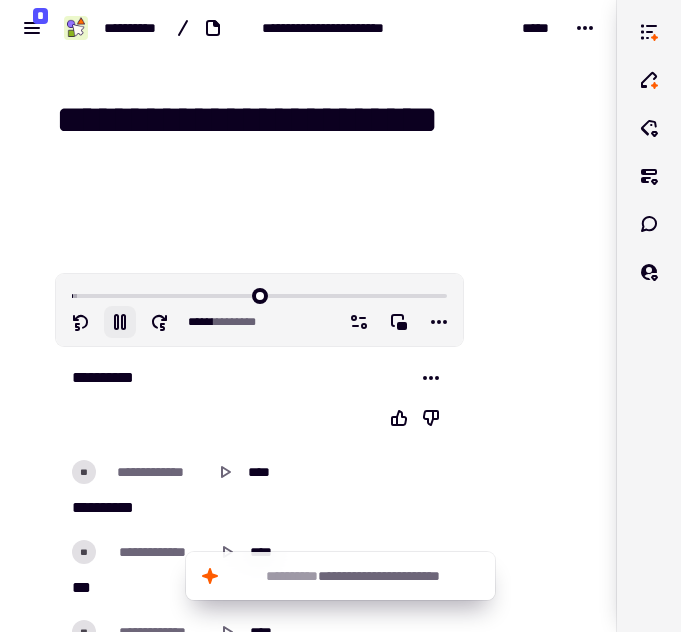 click at bounding box center (259, 294) 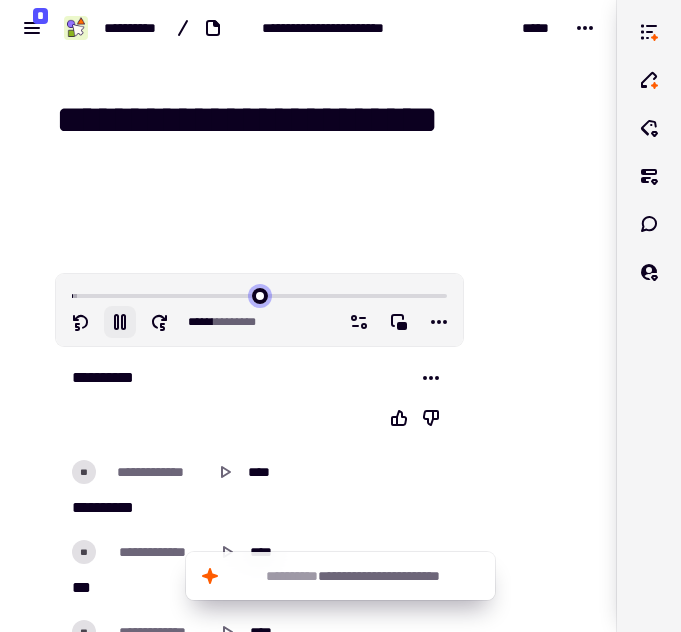 click at bounding box center [259, 294] 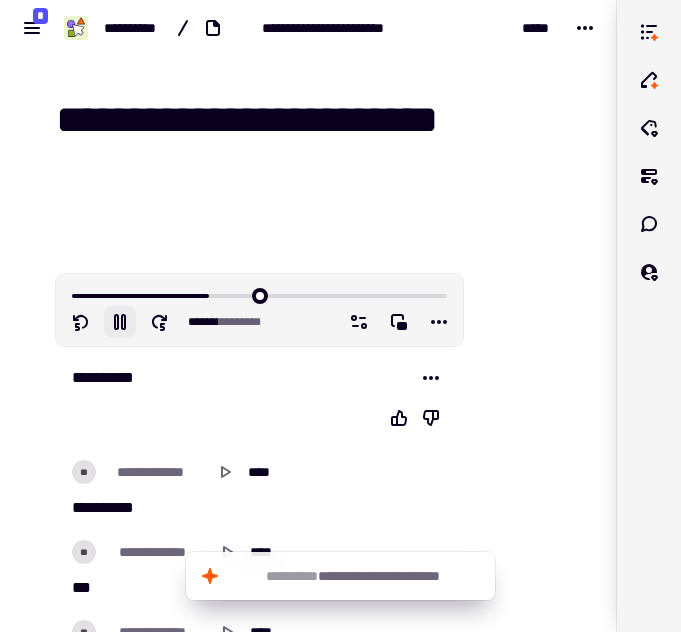 click at bounding box center (259, 294) 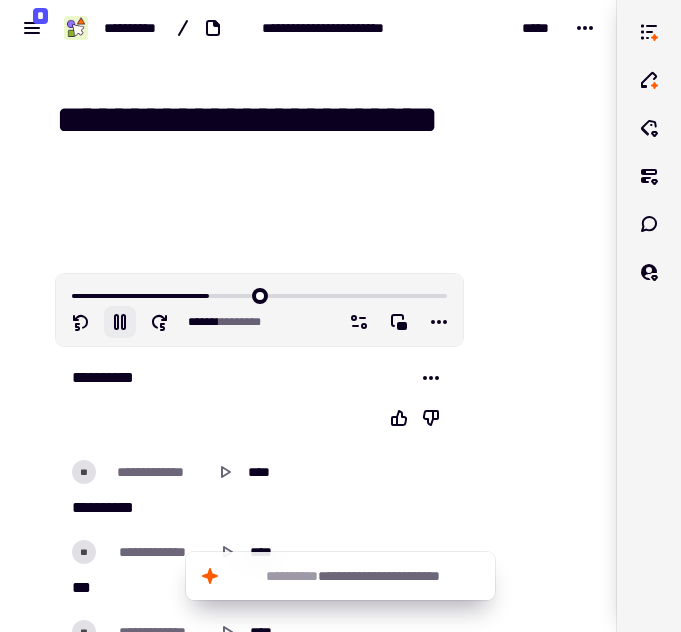 click at bounding box center [259, 294] 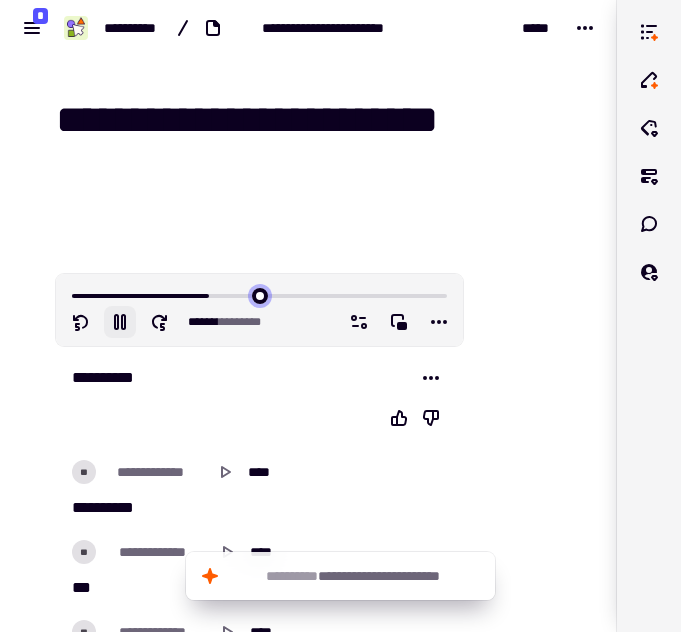 click at bounding box center [259, 294] 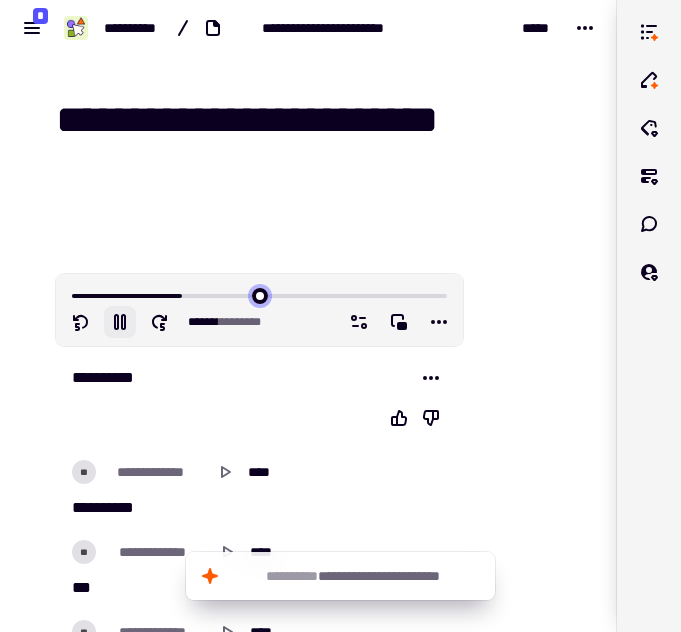 click at bounding box center [259, 294] 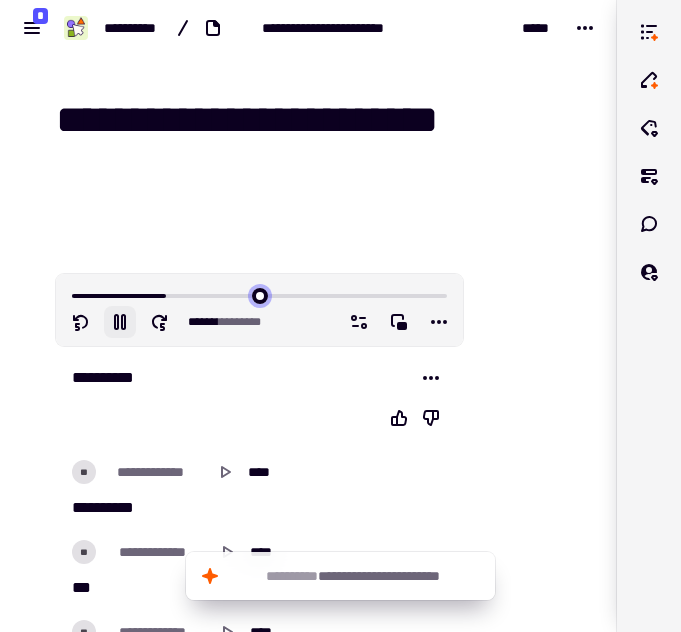 click at bounding box center (259, 294) 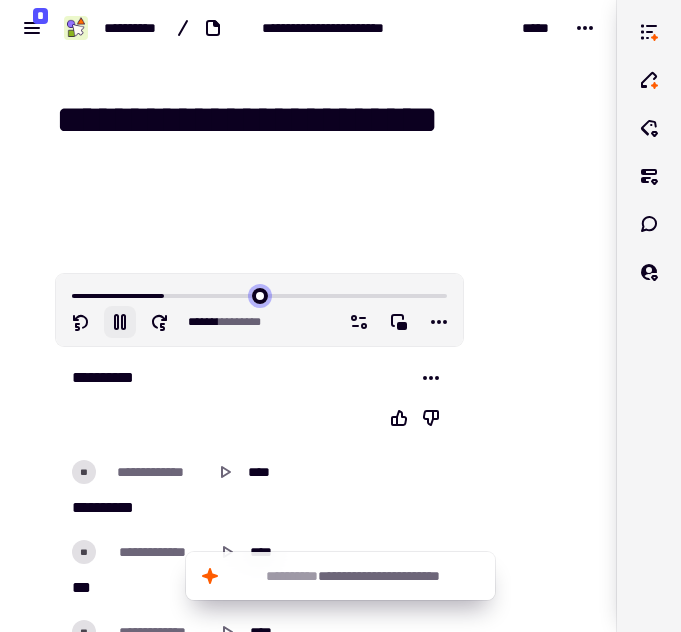 click at bounding box center (259, 294) 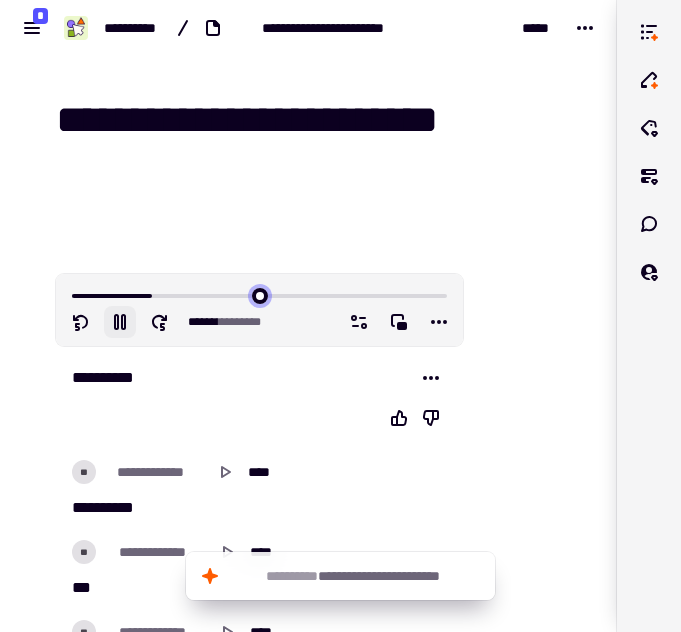 click at bounding box center (259, 294) 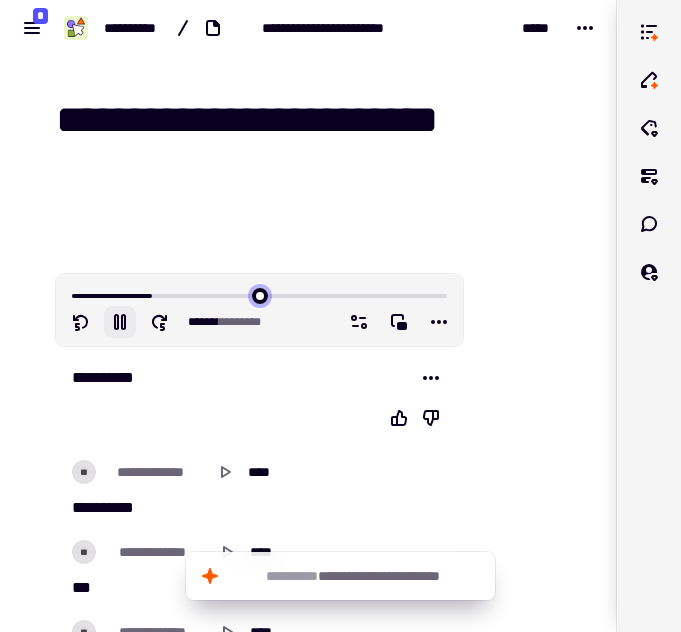 click at bounding box center (259, 294) 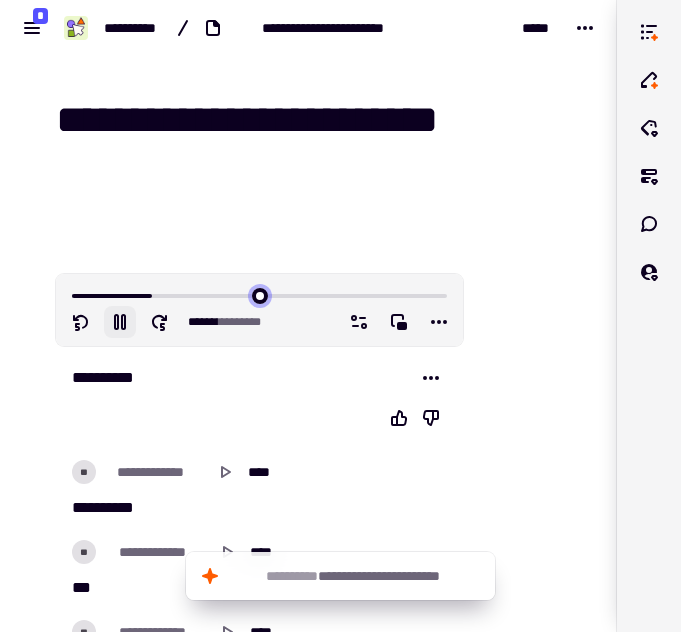 click at bounding box center [259, 294] 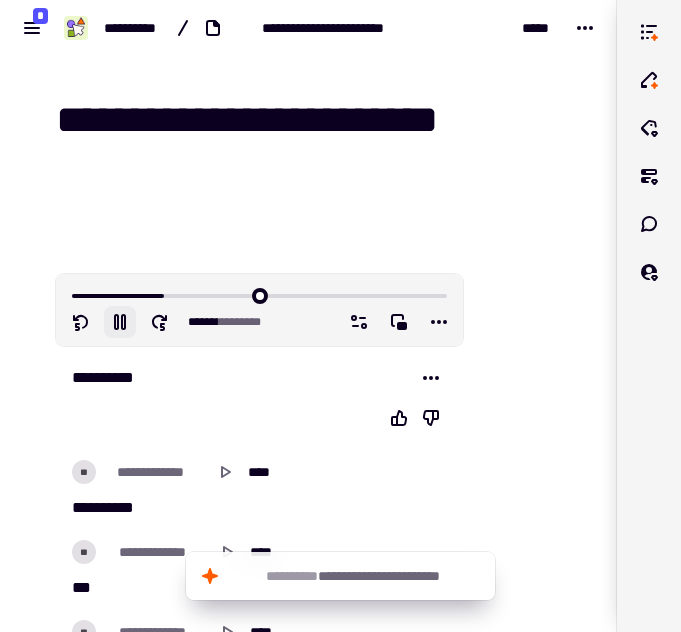 click 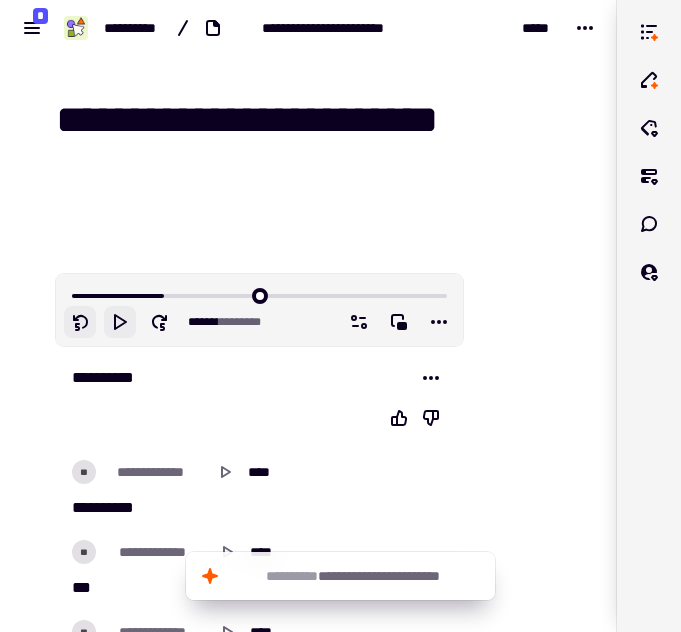 click 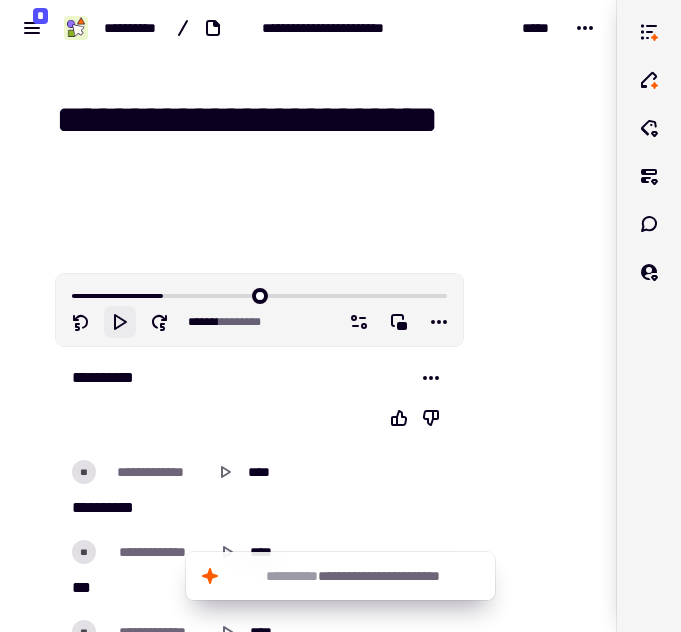 click 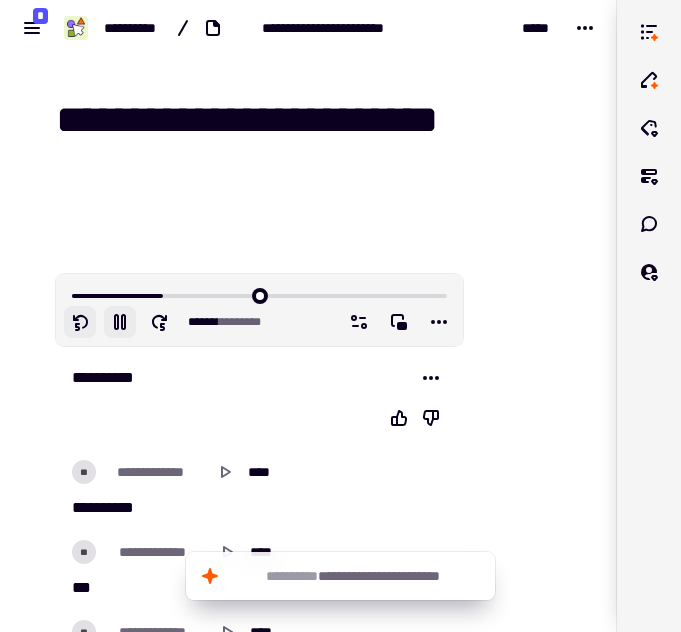 click 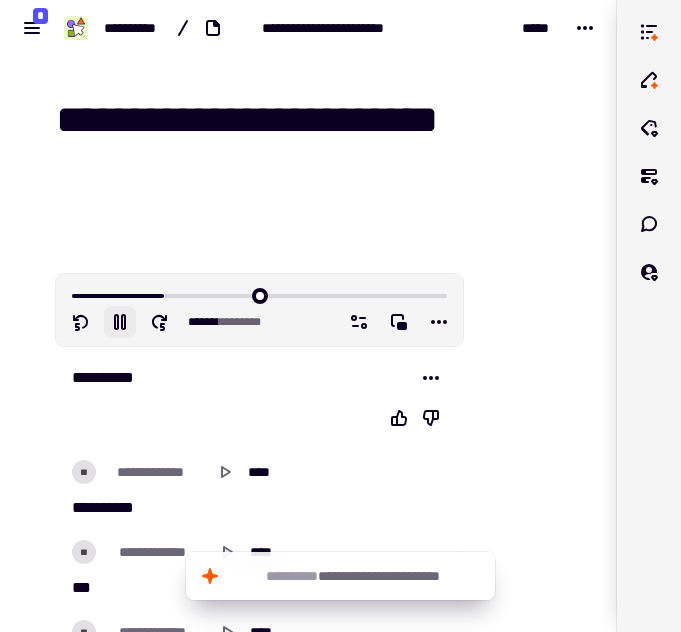 click 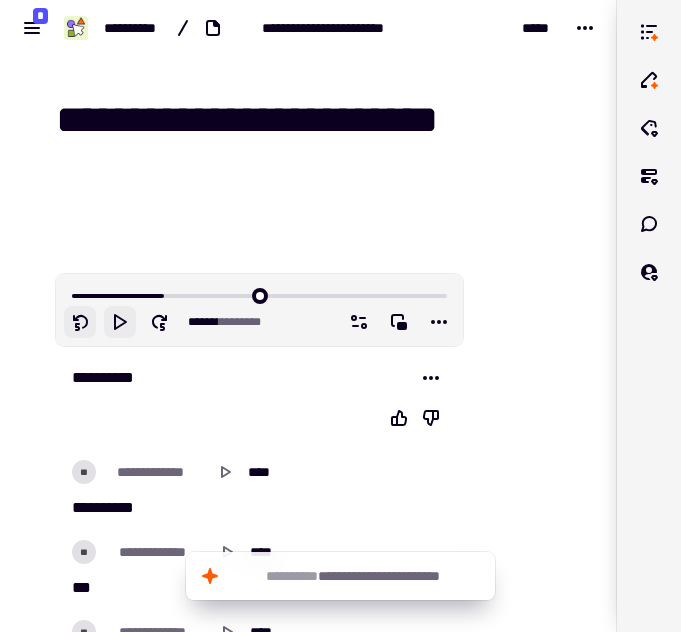 click 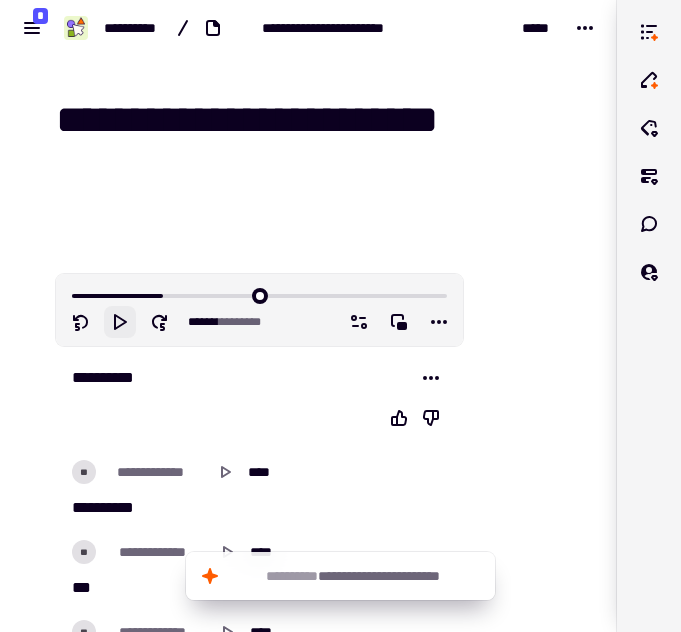 click 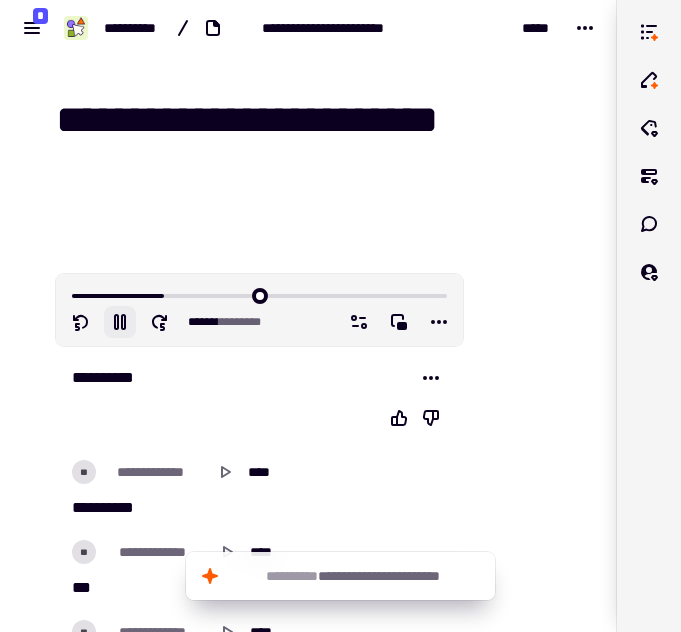 click 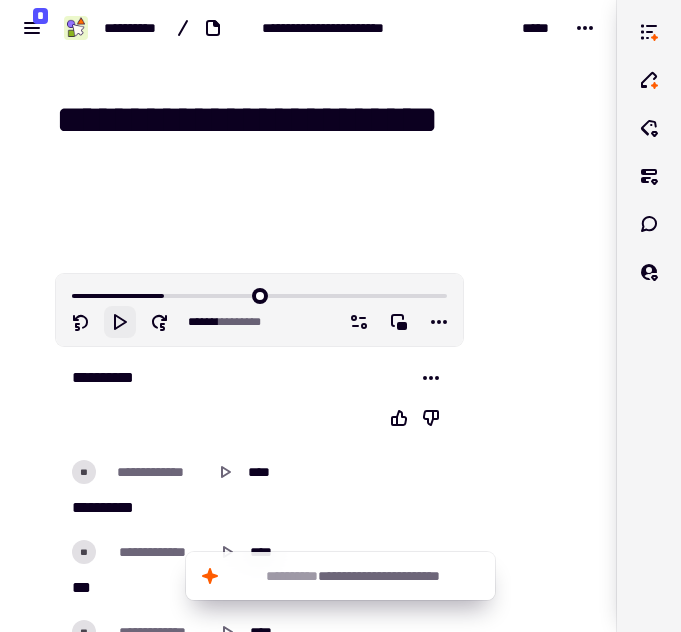 click 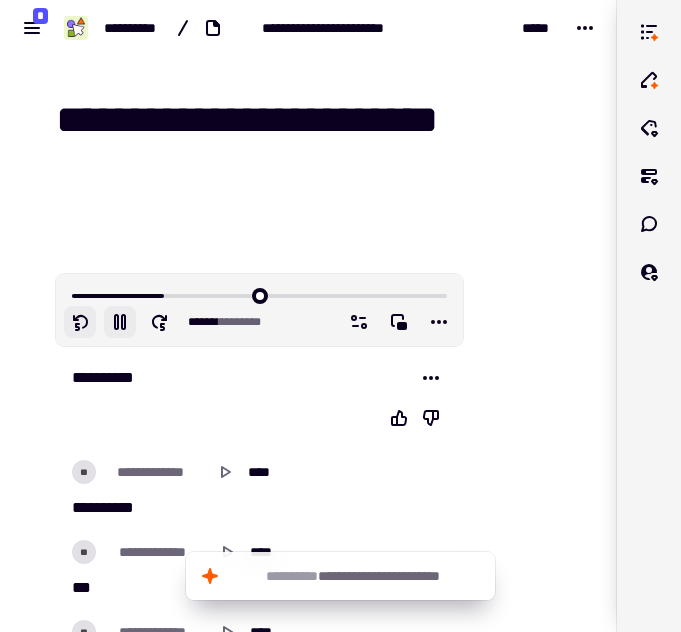 click on "**********" at bounding box center [247, 36634] 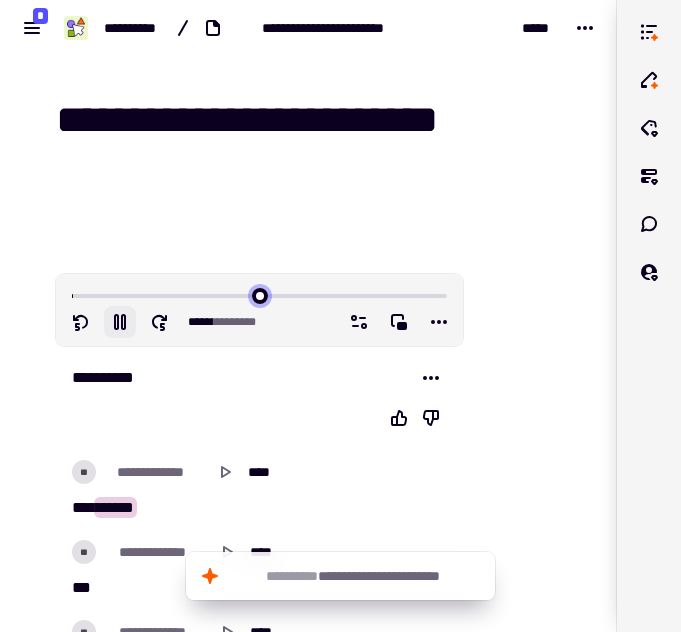 click at bounding box center [259, 294] 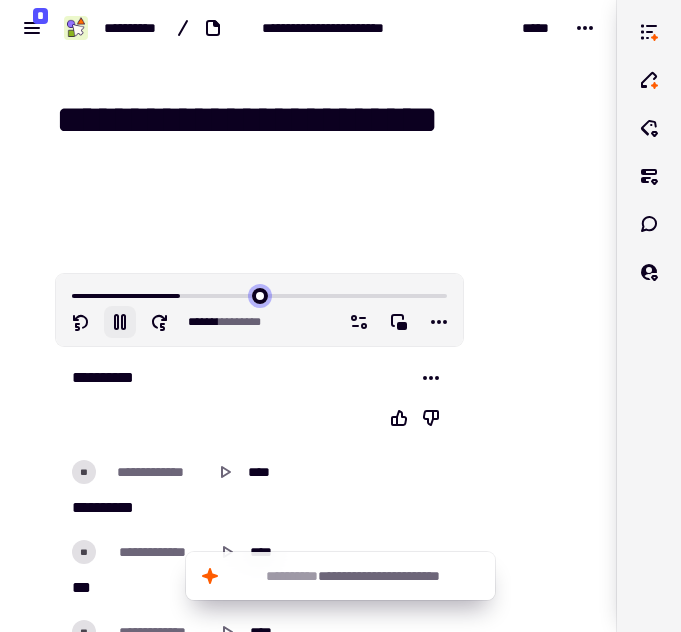 click at bounding box center [259, 294] 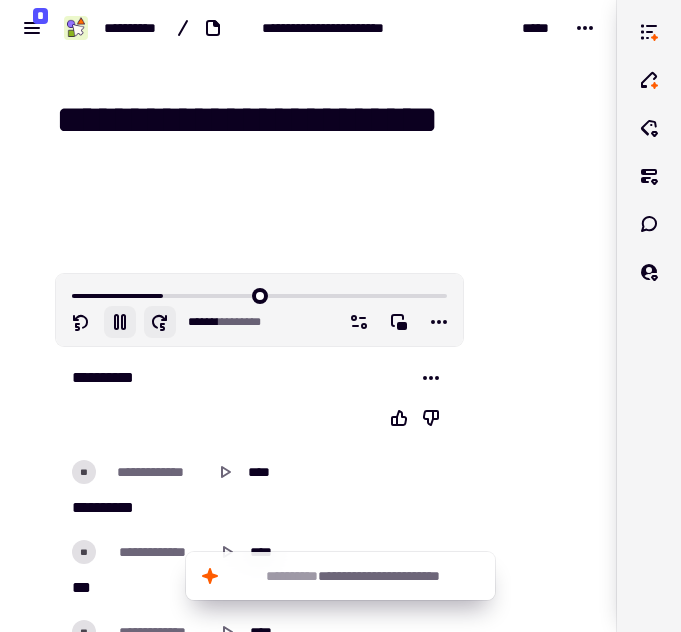 click 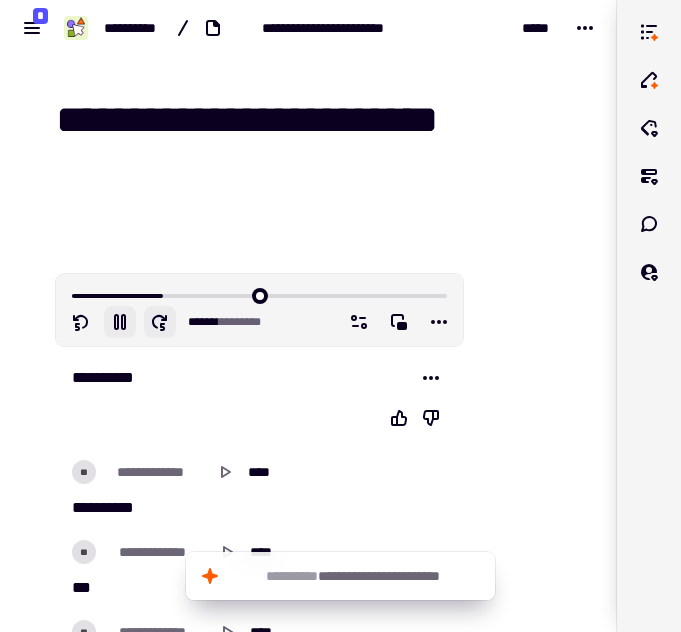 click 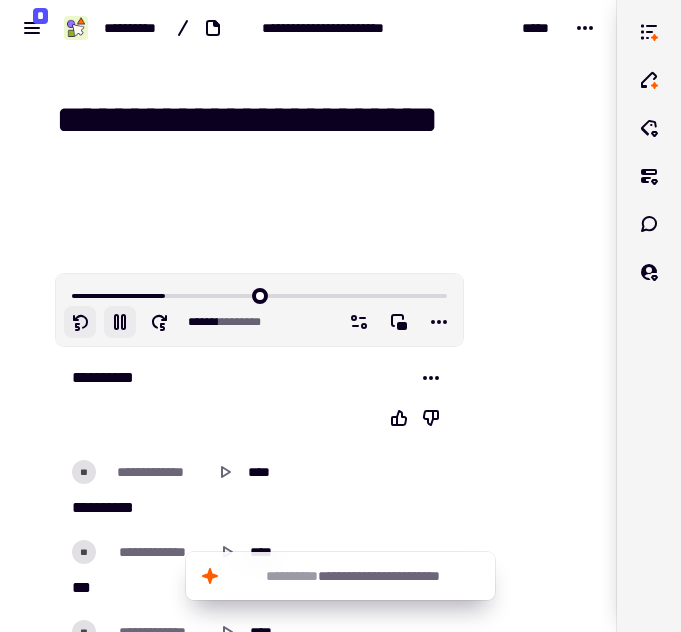 click 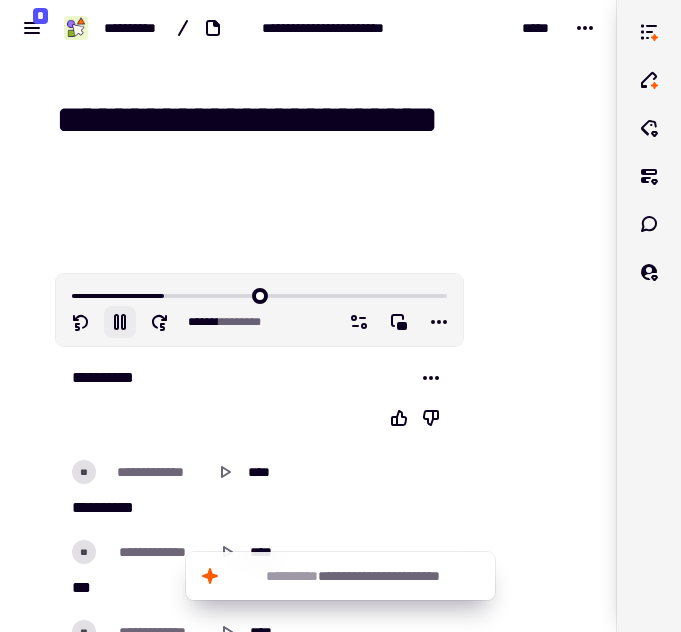 click on "*****   * *******" at bounding box center [167, 322] 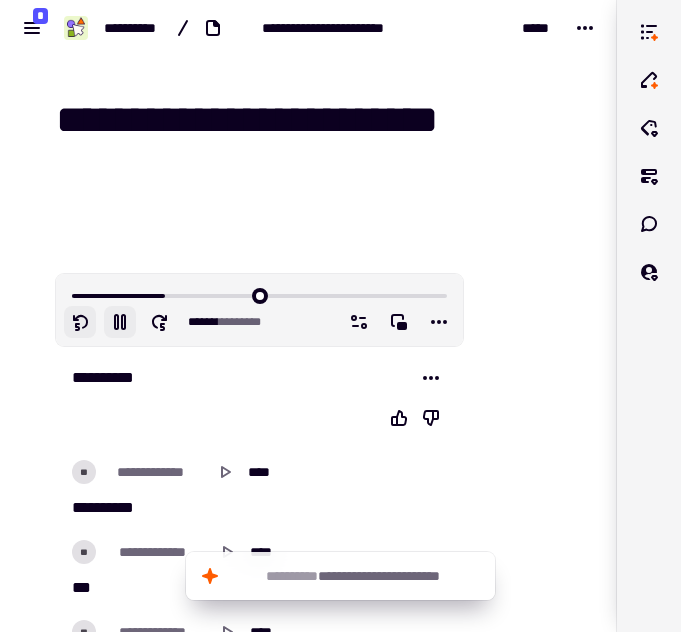 click 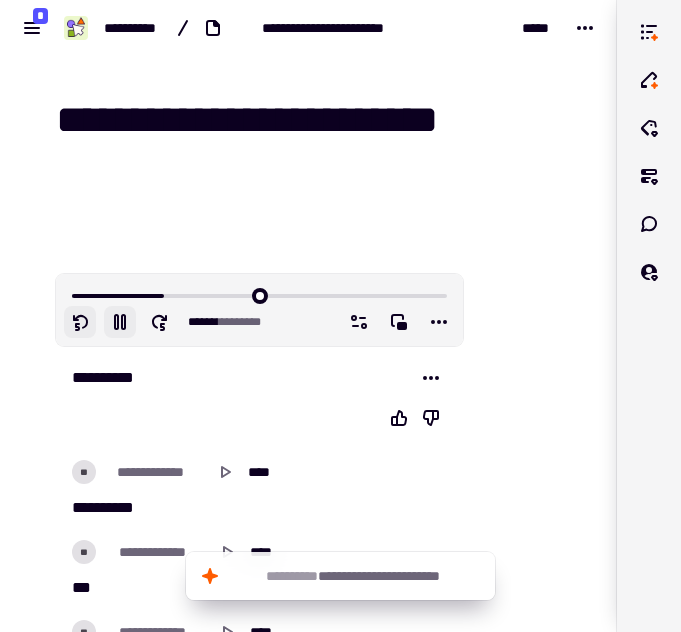 click 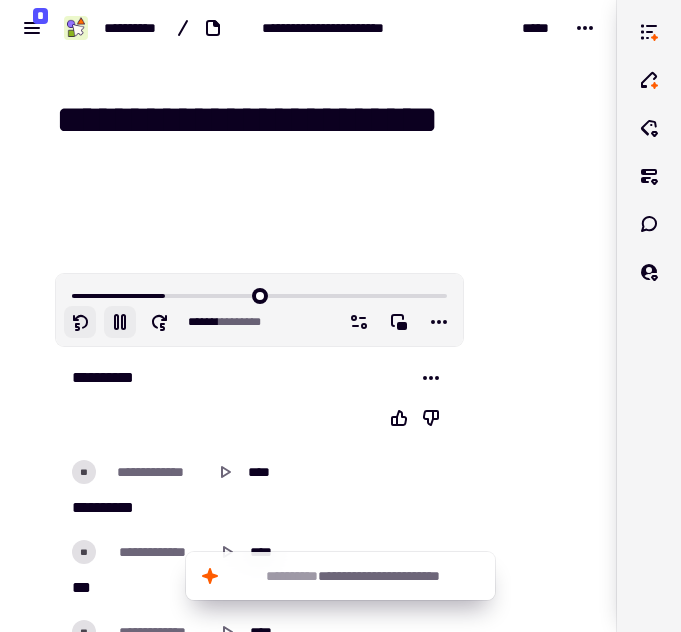 click 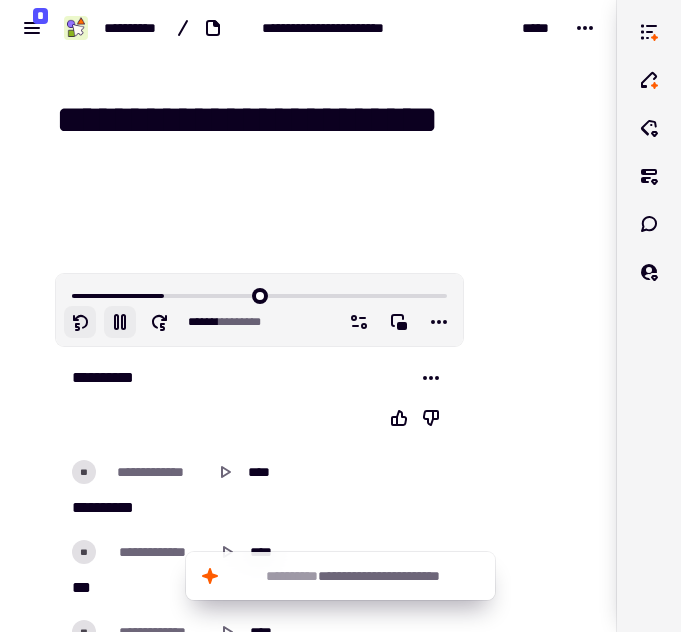 click 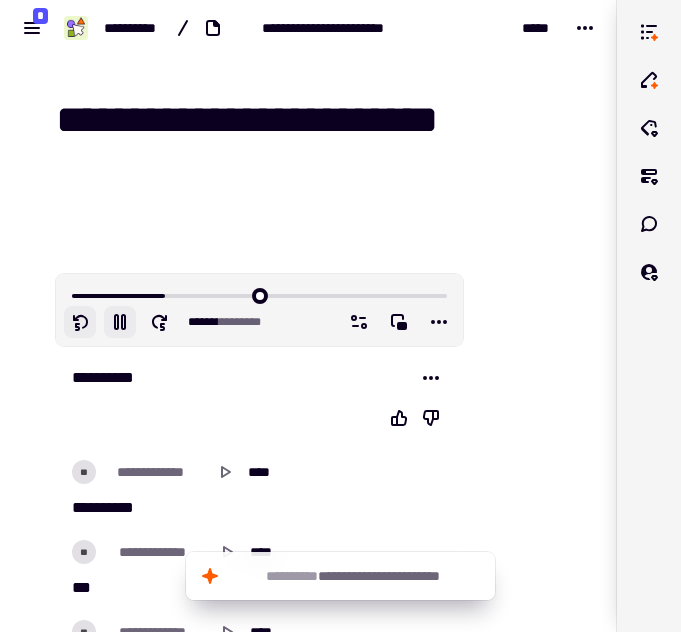 click 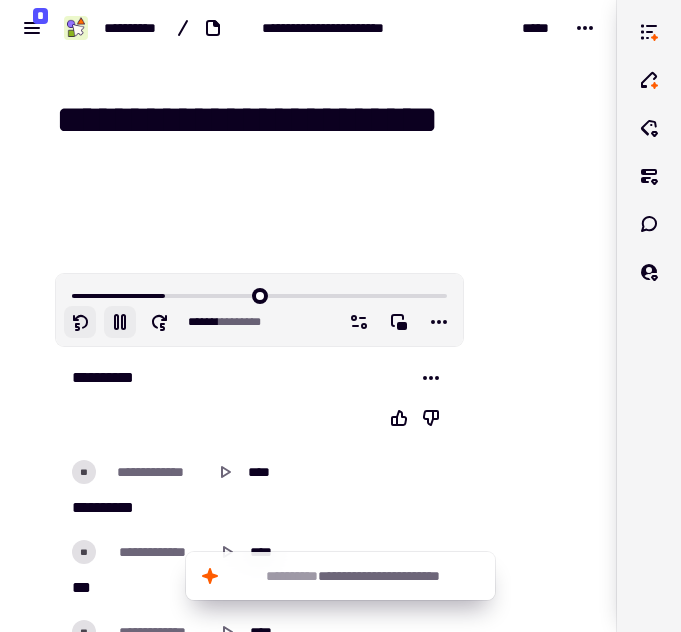 click 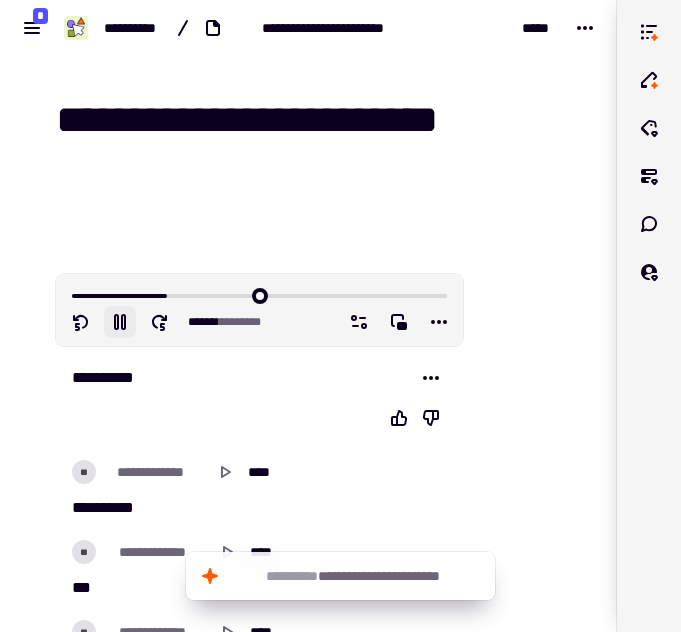 click 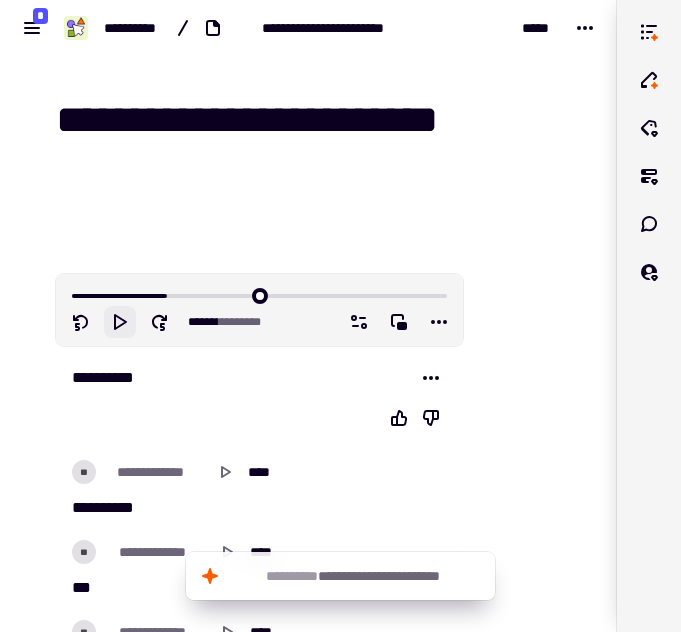 type on "*******" 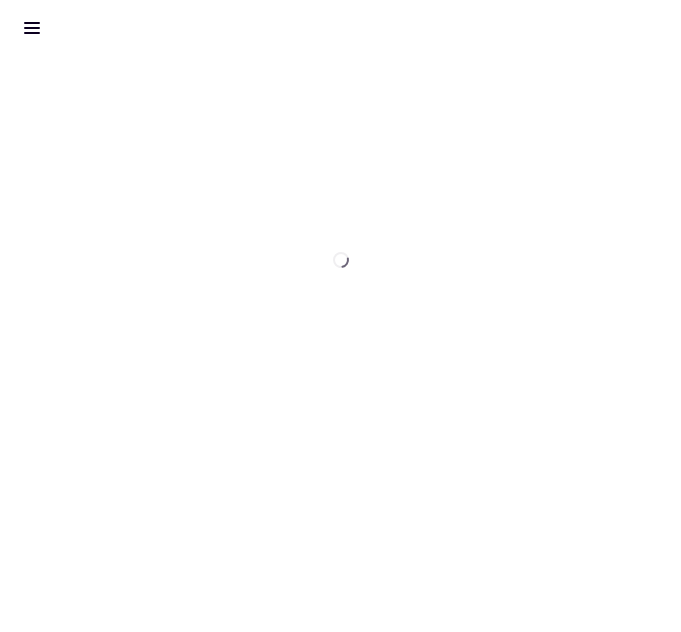 scroll, scrollTop: 0, scrollLeft: 0, axis: both 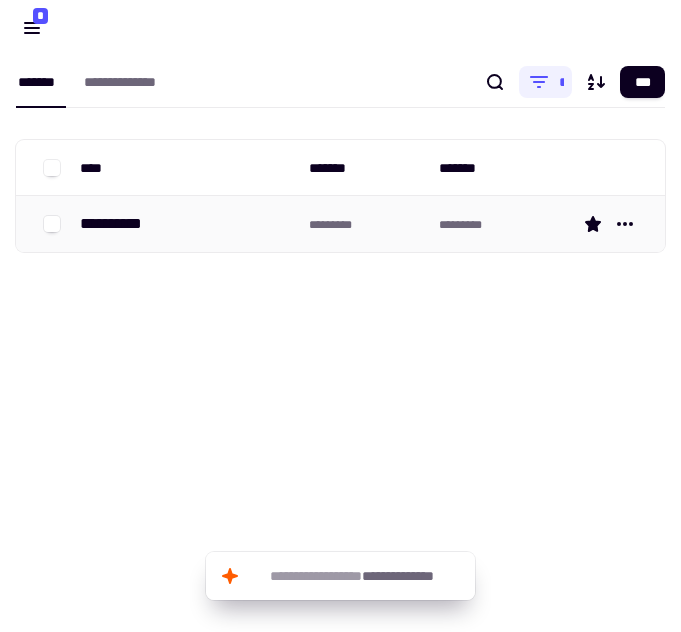 click on "*********" at bounding box center (366, 224) 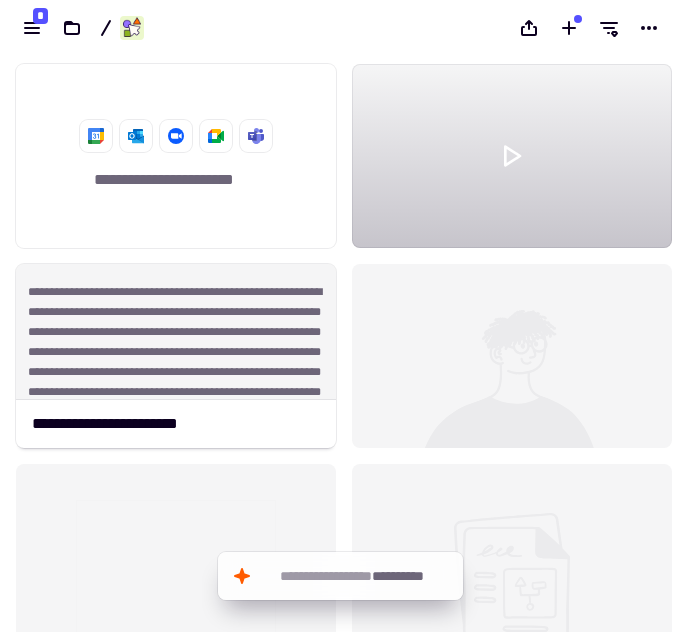 scroll, scrollTop: 16, scrollLeft: 16, axis: both 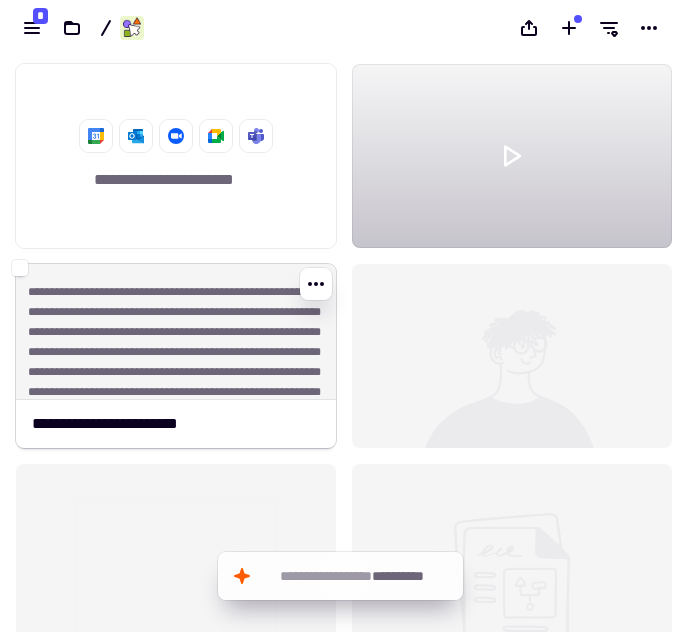 click on "**********" 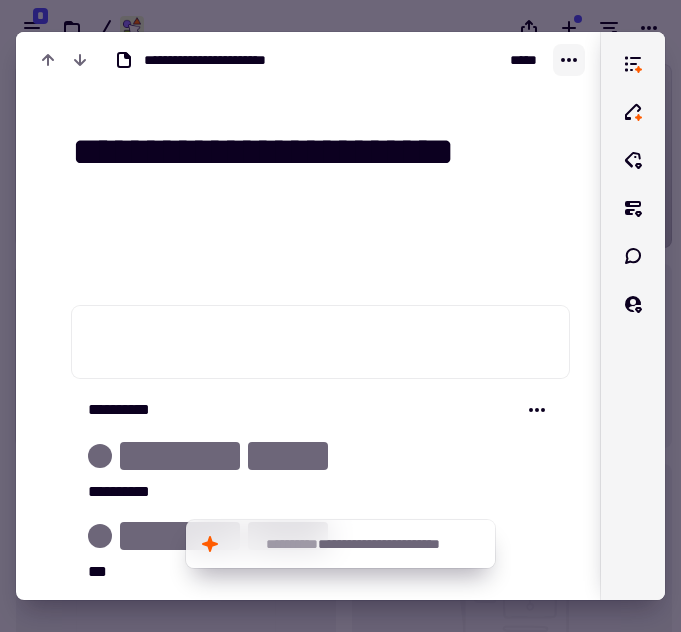 click 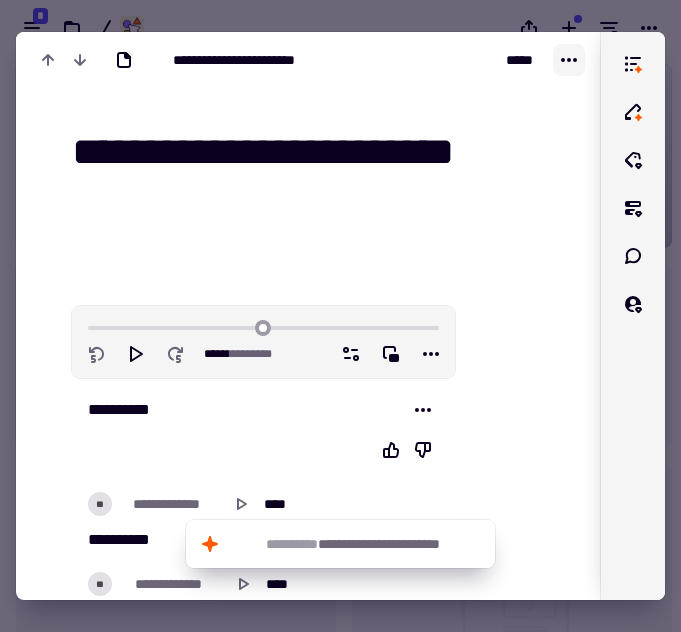 click 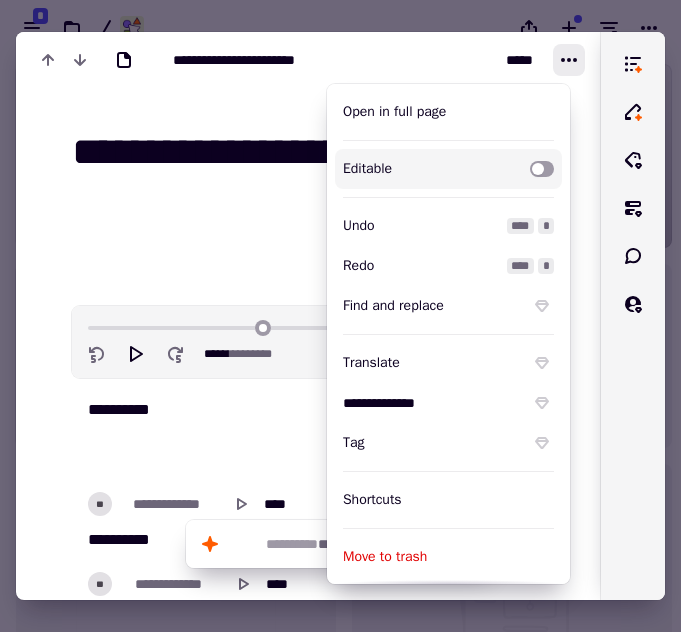 click on "Open in full page" at bounding box center (448, 112) 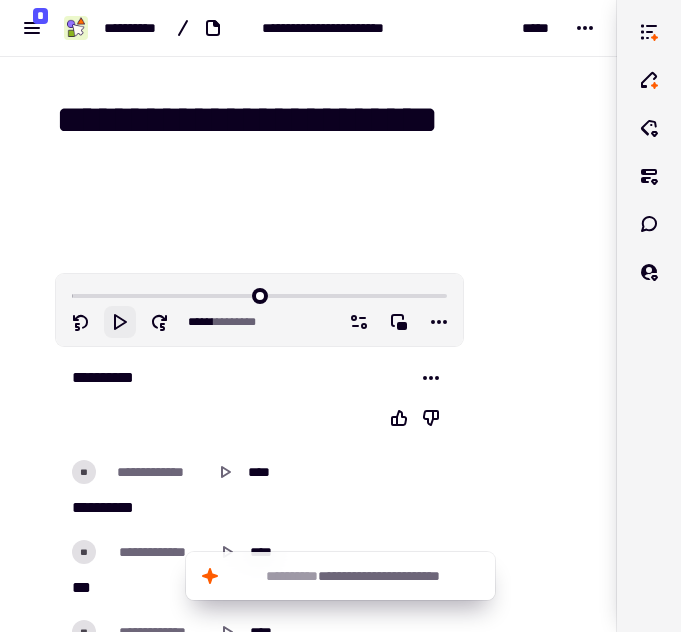 click 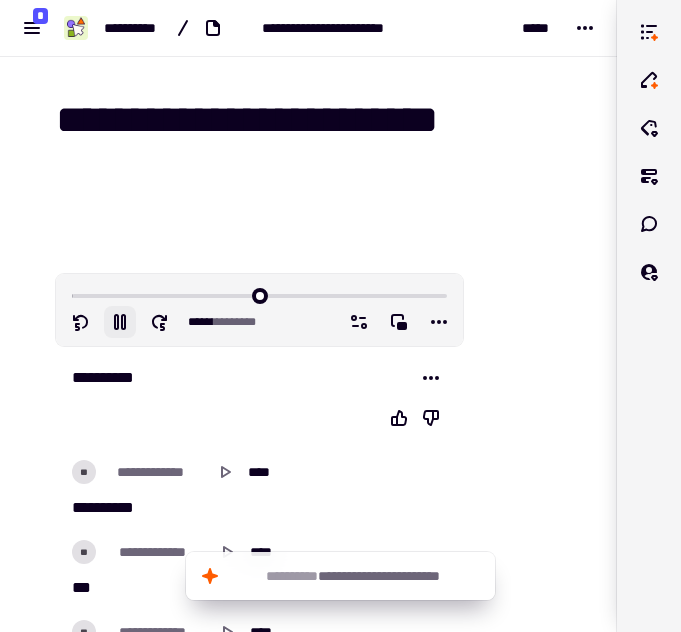 scroll, scrollTop: 34, scrollLeft: 0, axis: vertical 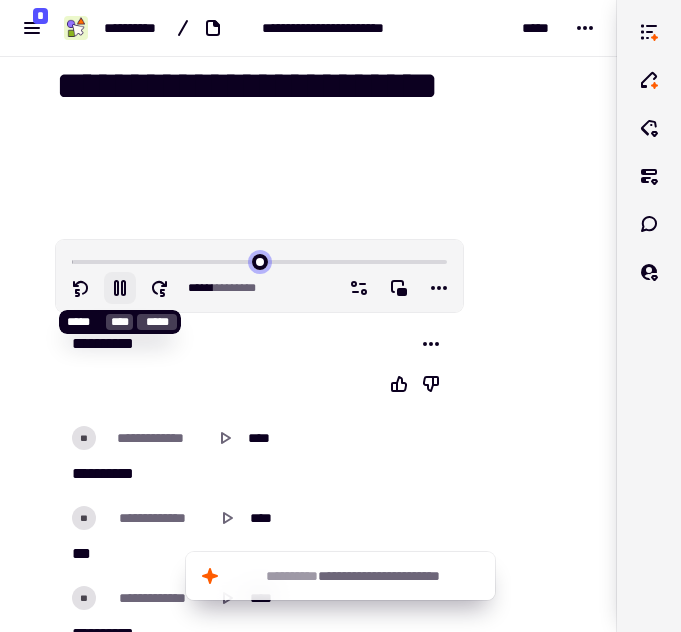 click at bounding box center (259, 260) 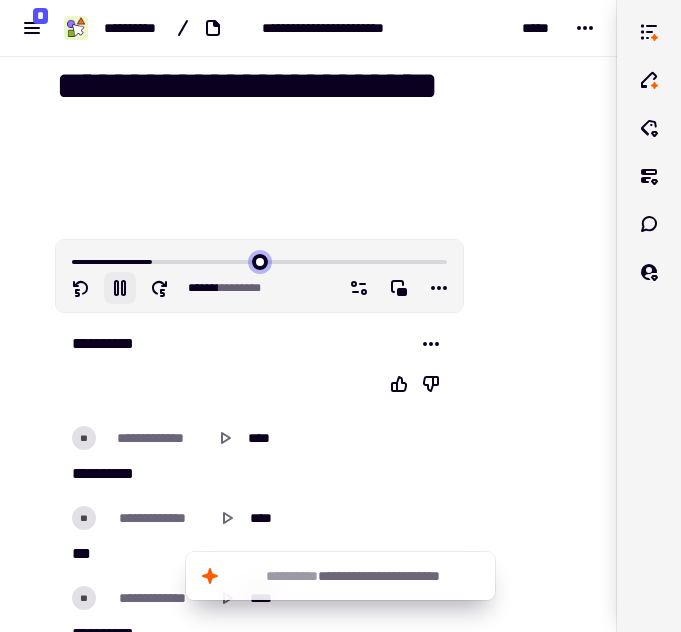 click at bounding box center (259, 260) 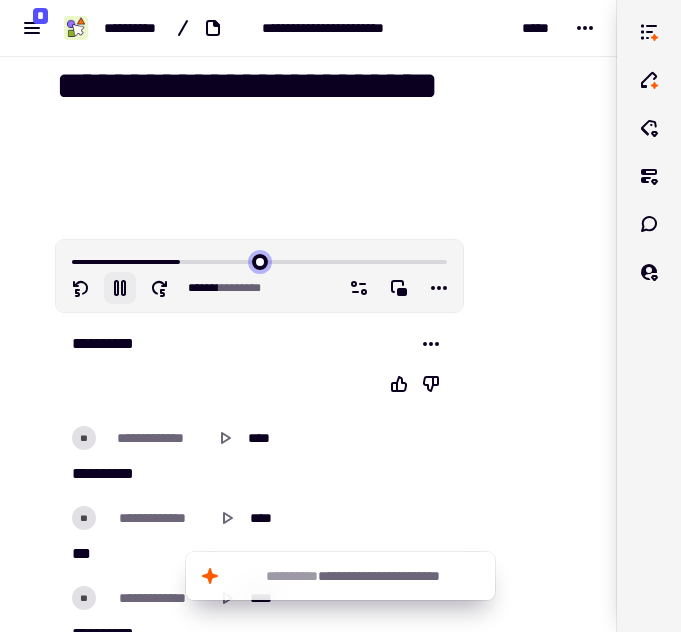 click at bounding box center [259, 260] 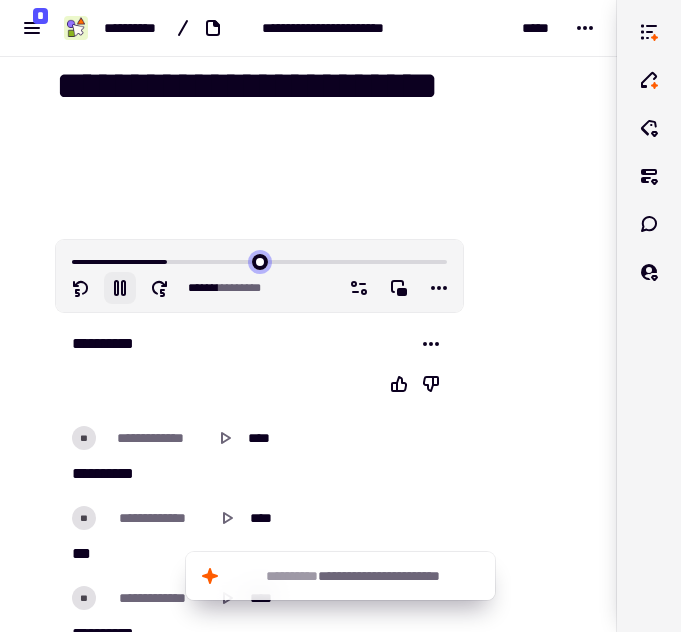 click at bounding box center (259, 260) 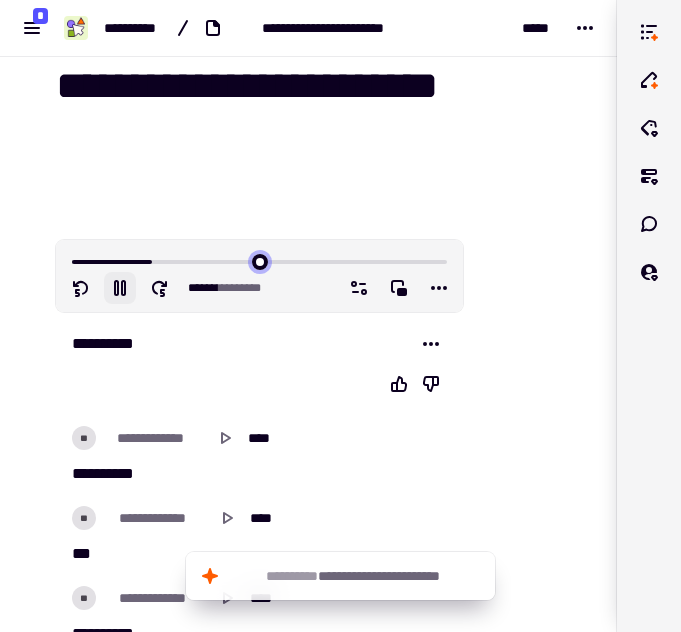 click at bounding box center [259, 260] 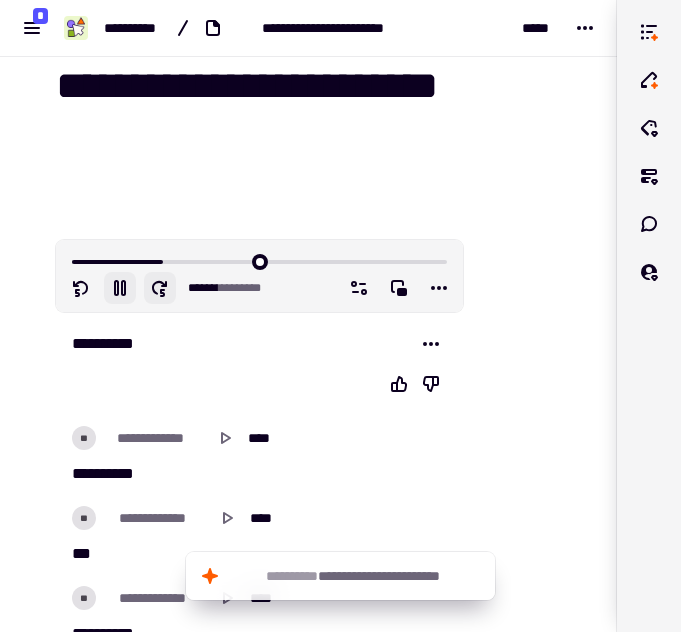 click 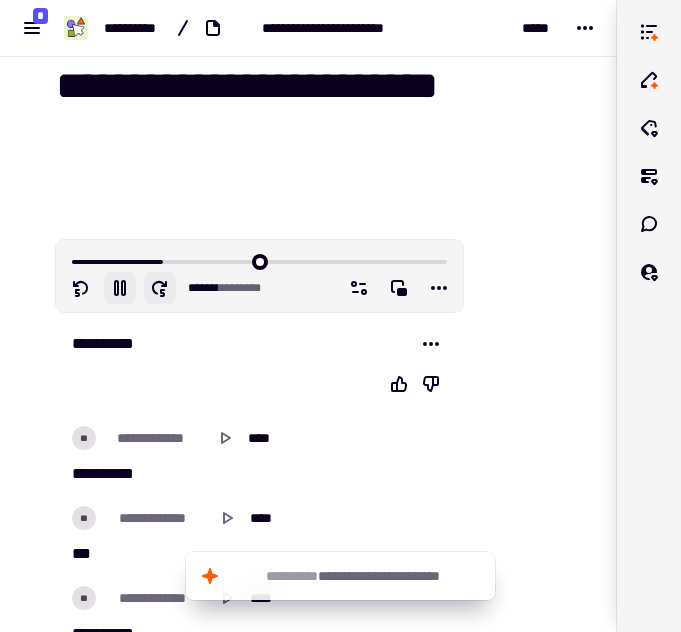 click 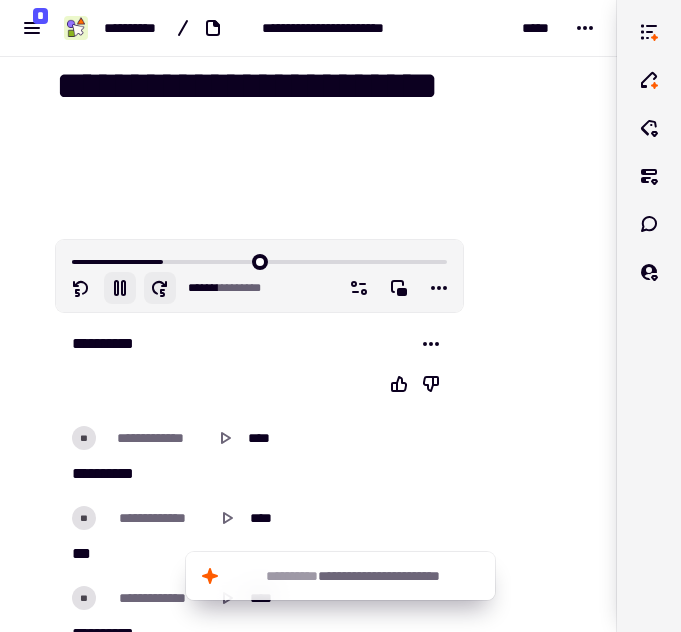 click 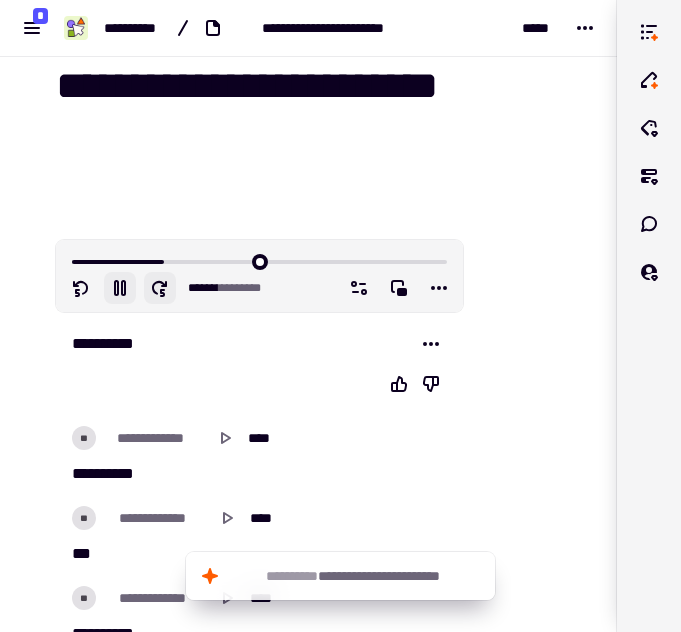 click 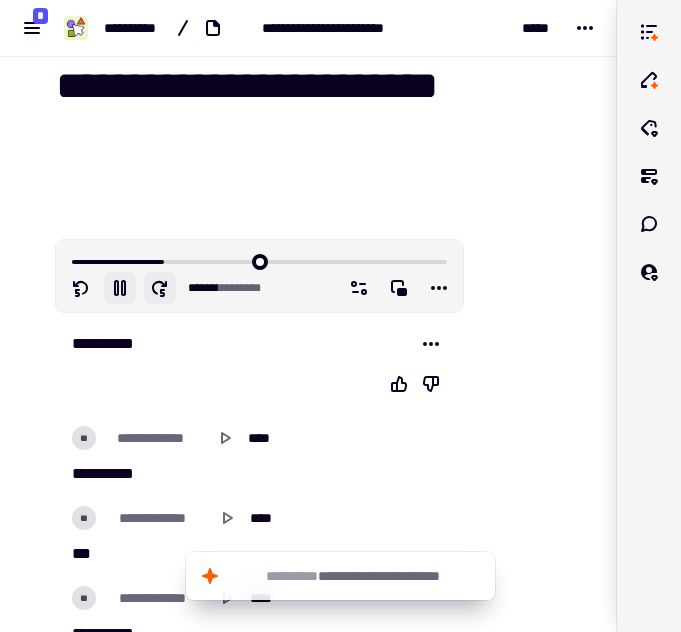 click 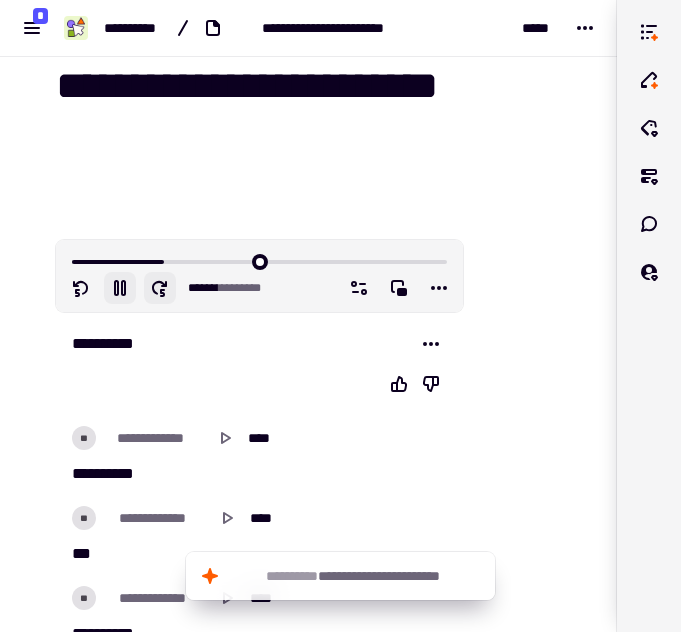 click 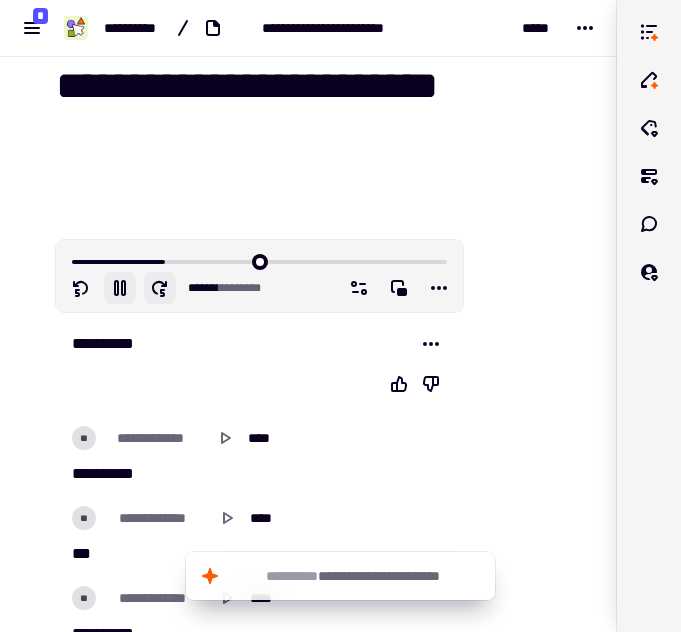 click 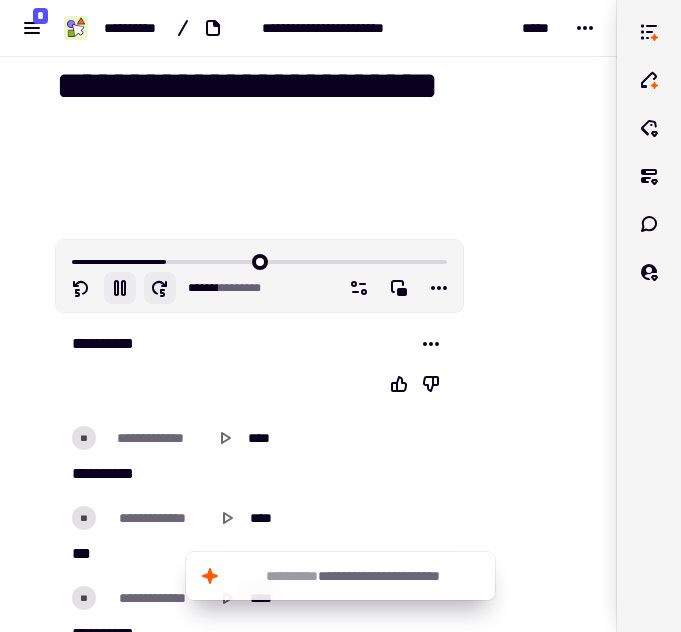 click 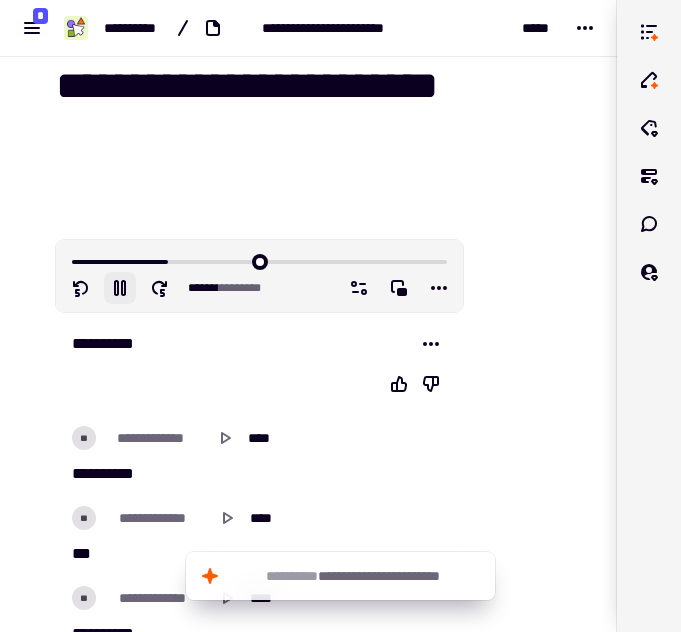 click 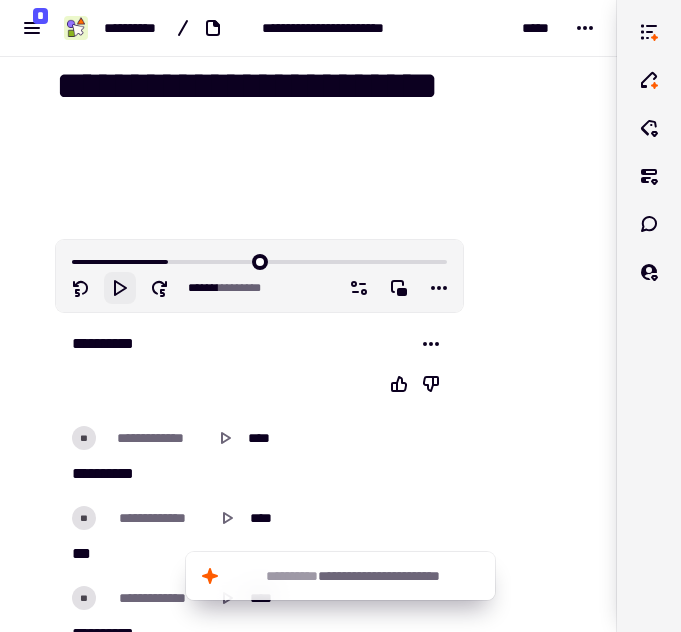 click 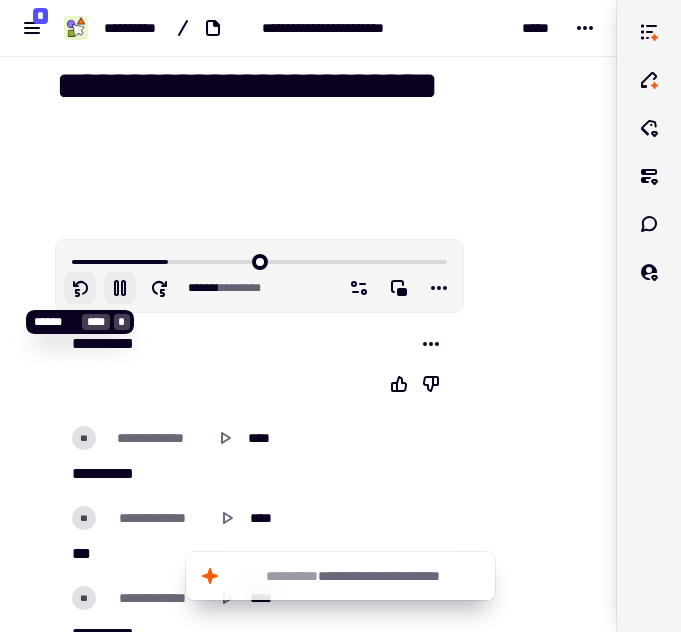 click 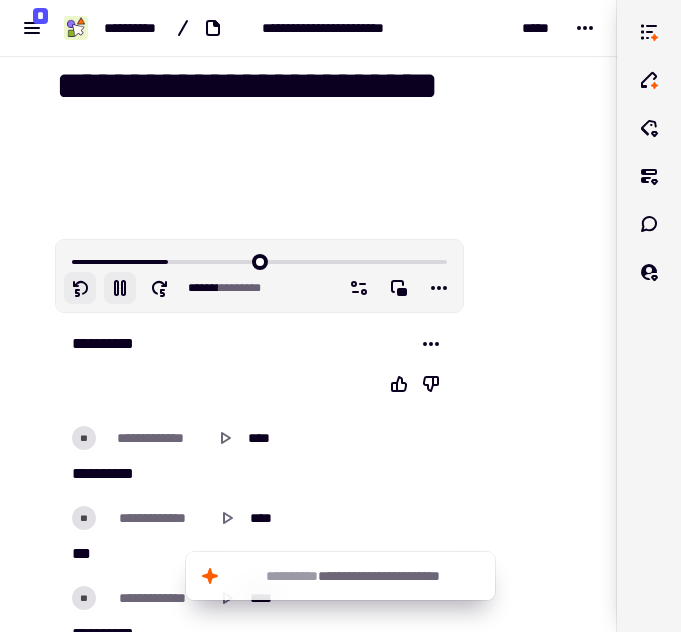 click 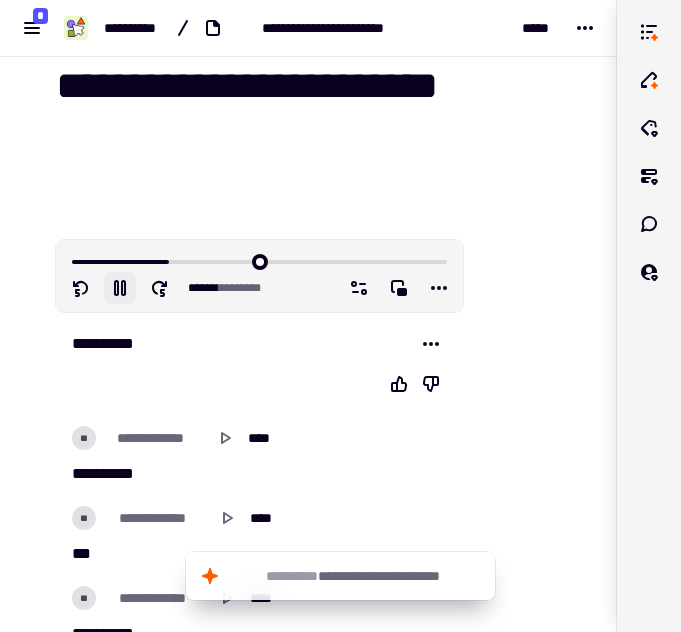 click 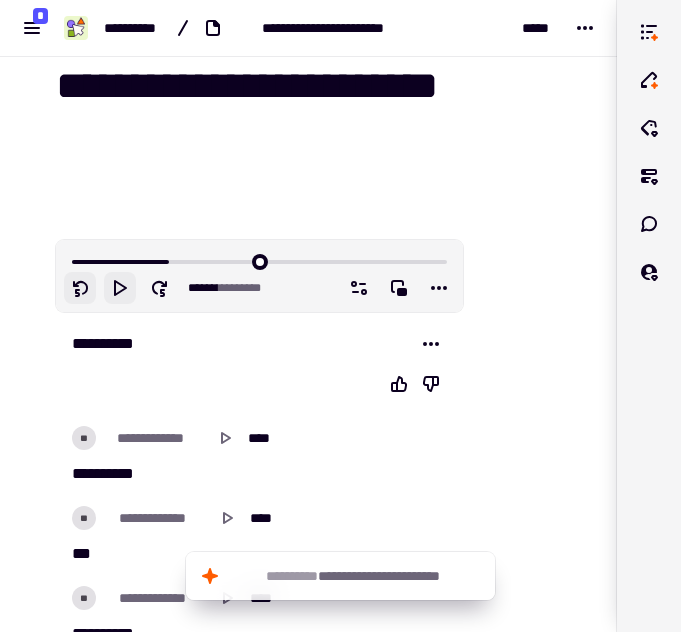 click 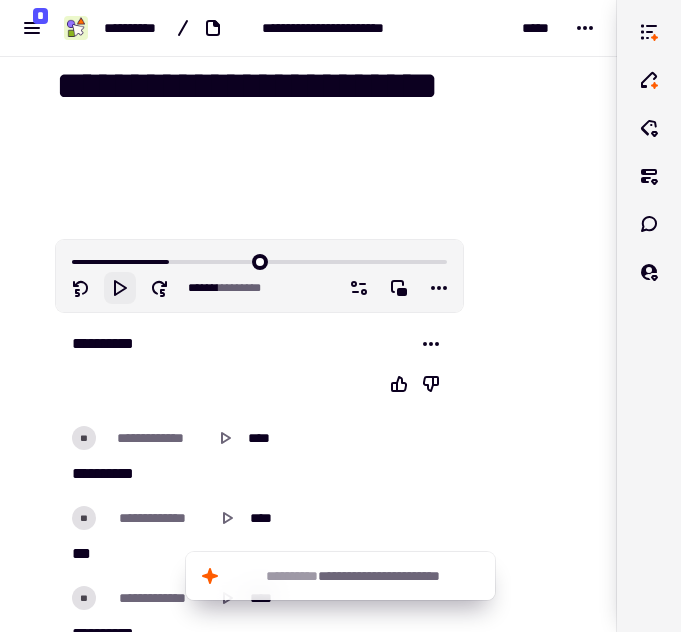 click 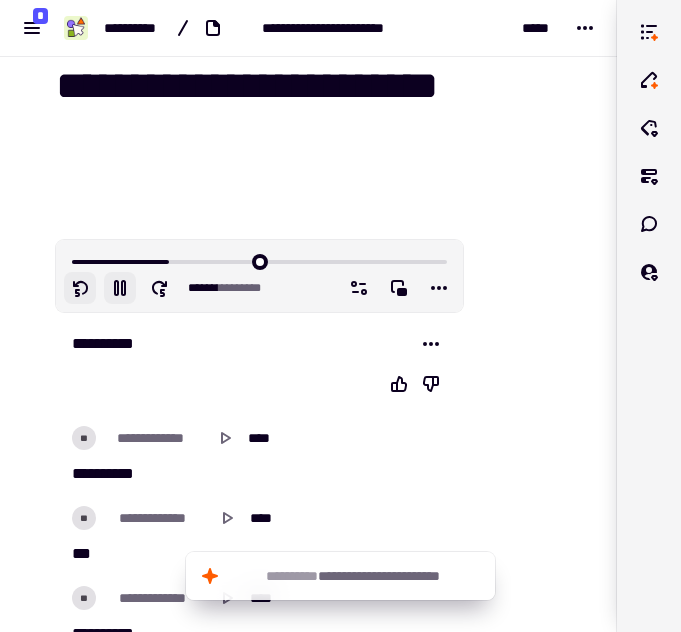 click 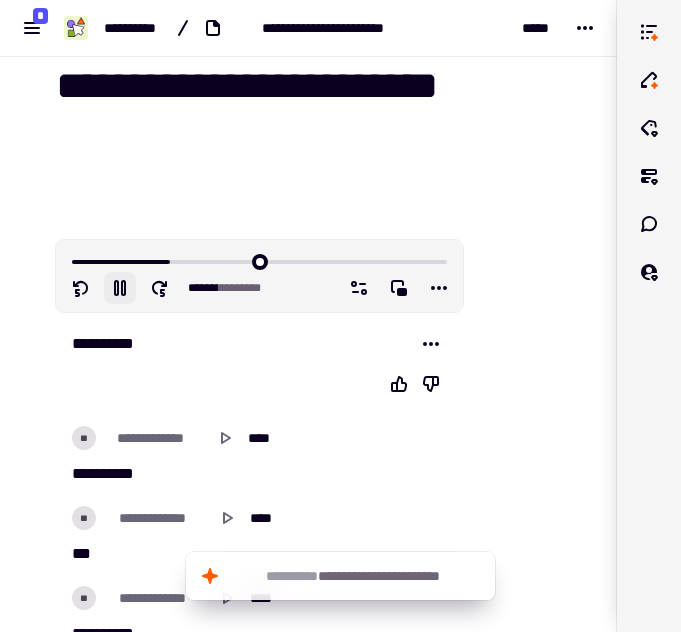 click 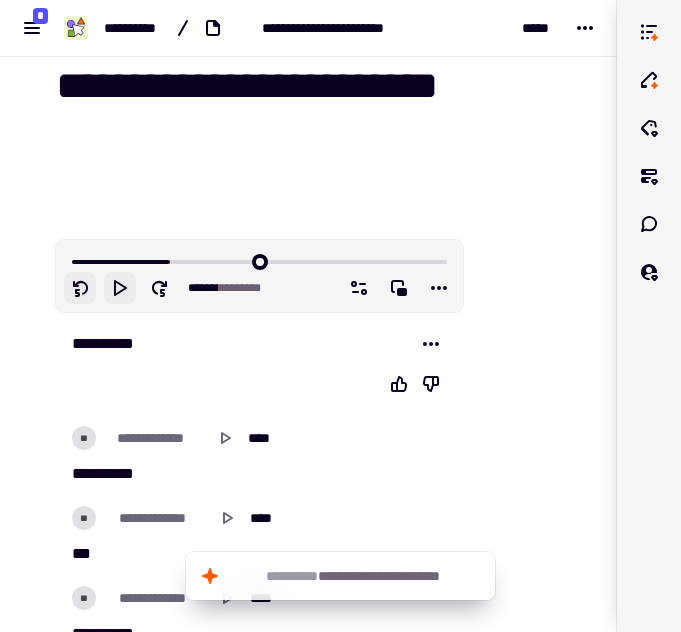 click 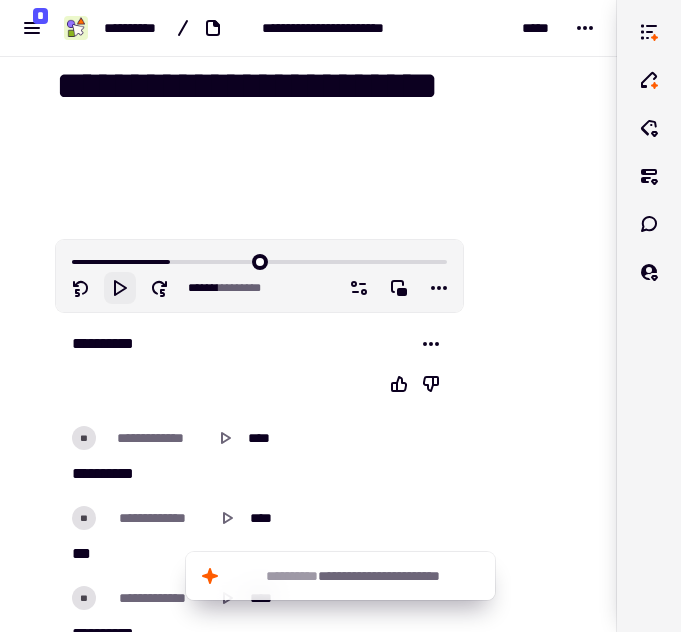 click 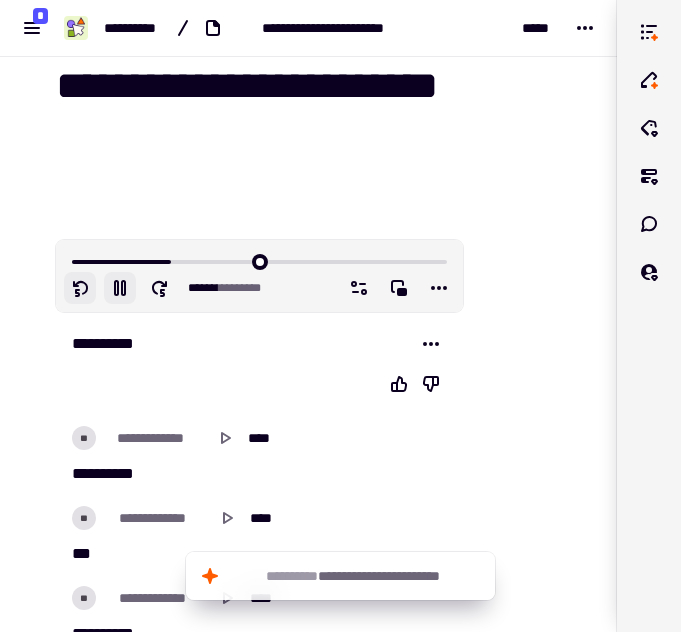 click 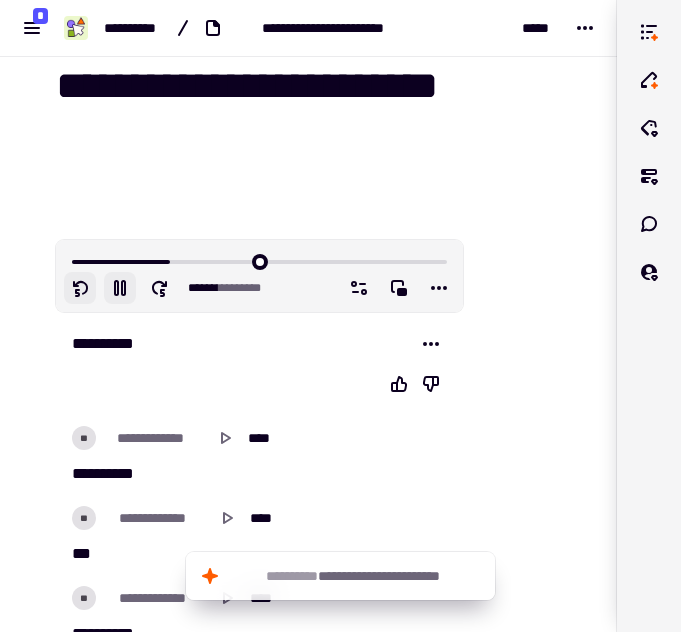 click 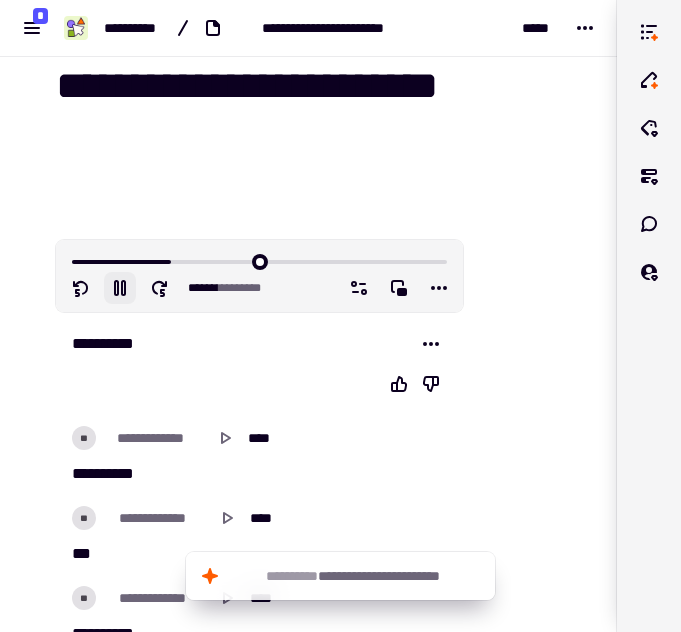 click 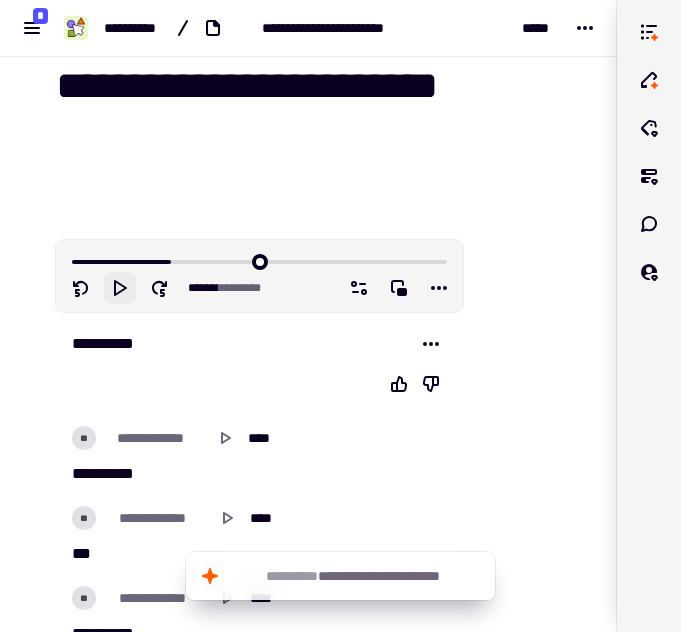 click 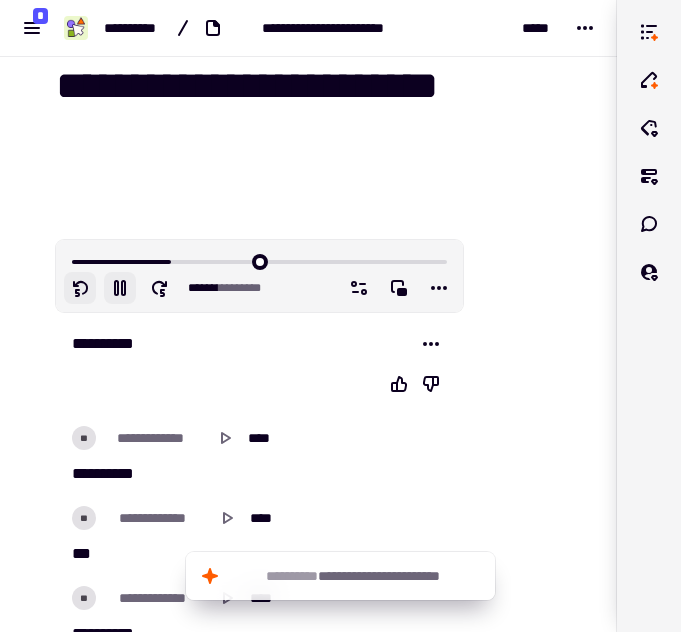 click 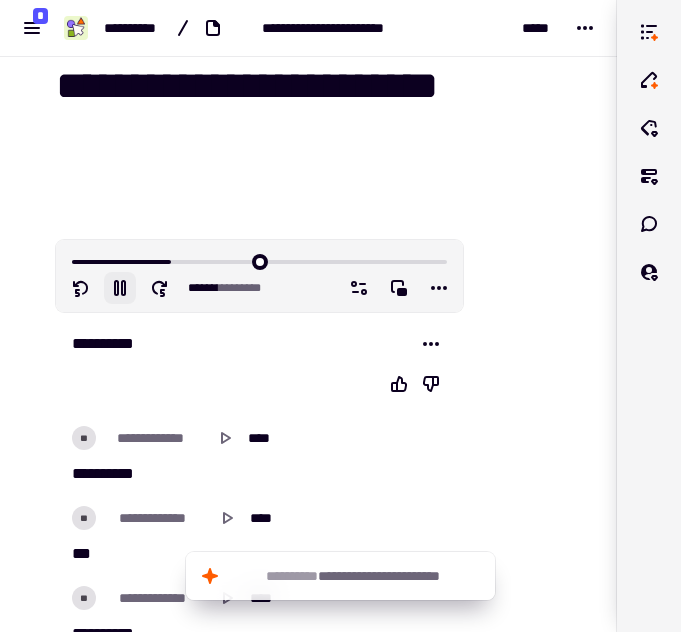 click 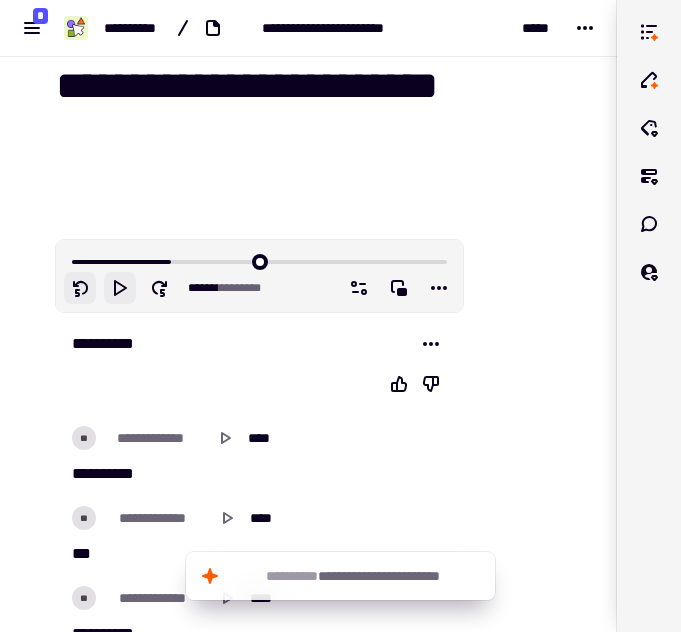click 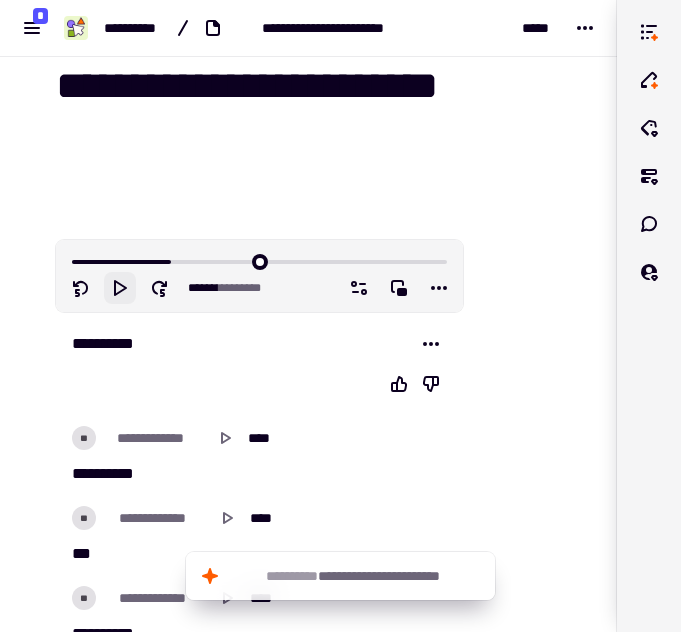 click 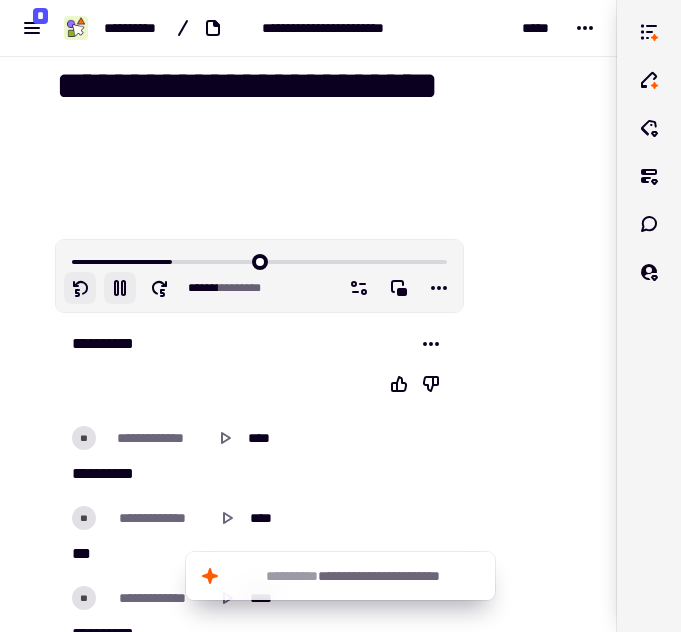 click 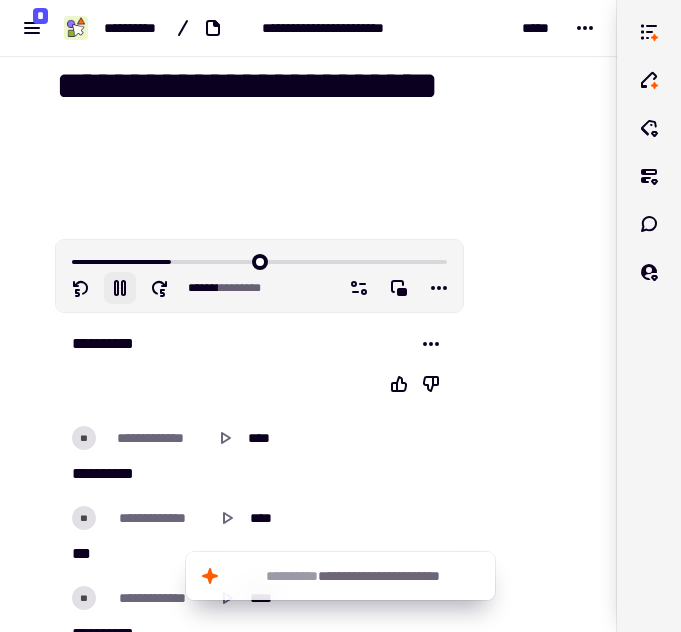 click 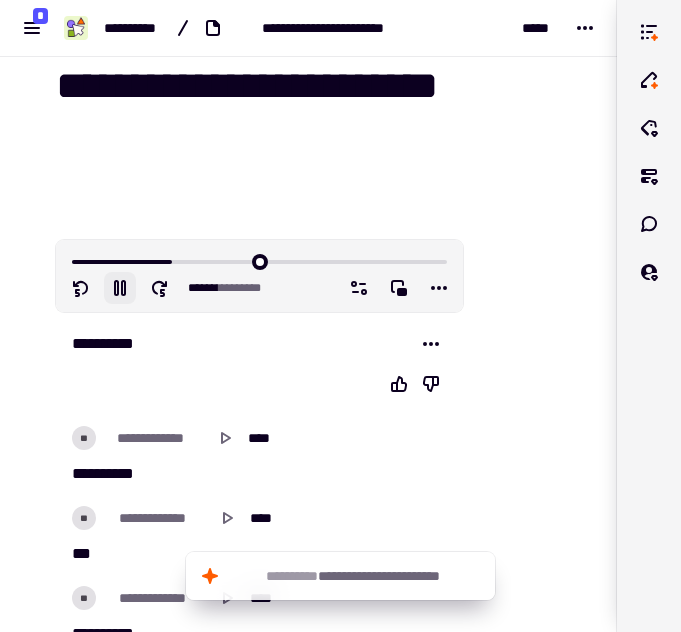 click 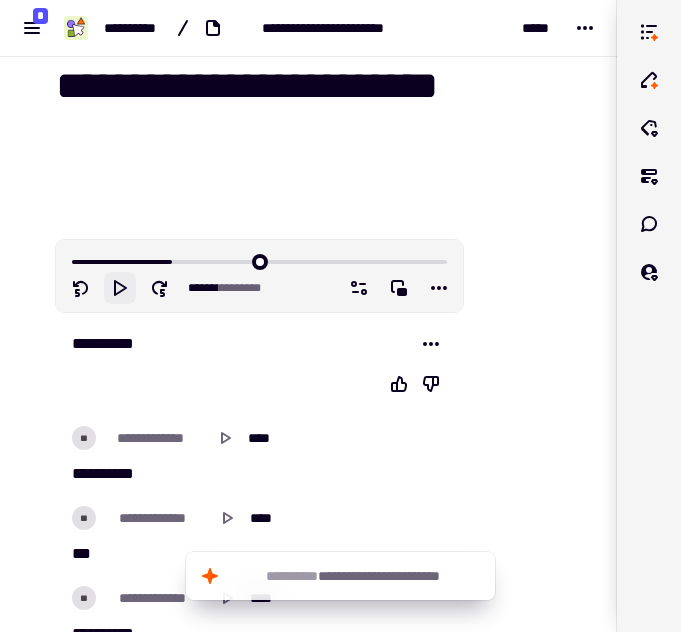 click 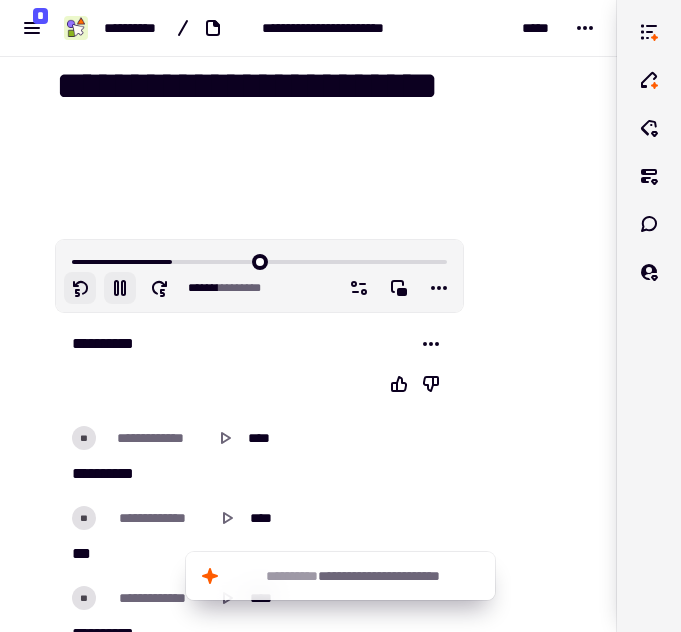 click 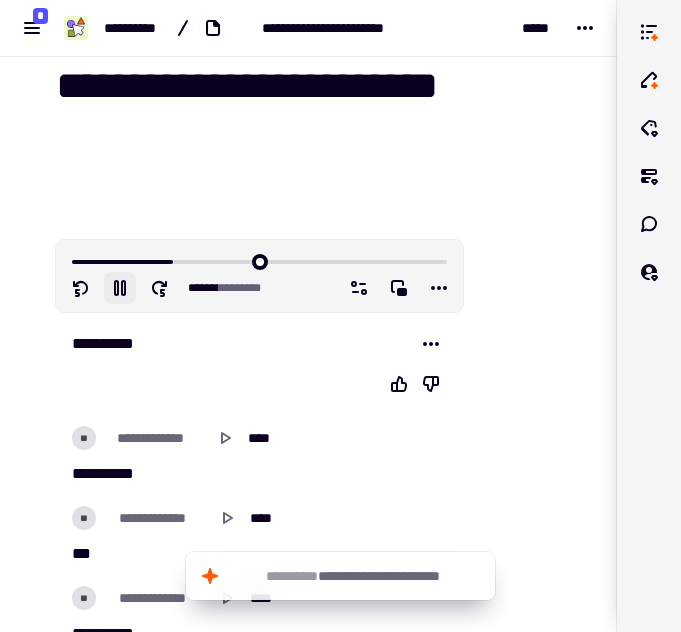 click on "*****   * *******" at bounding box center [259, 276] 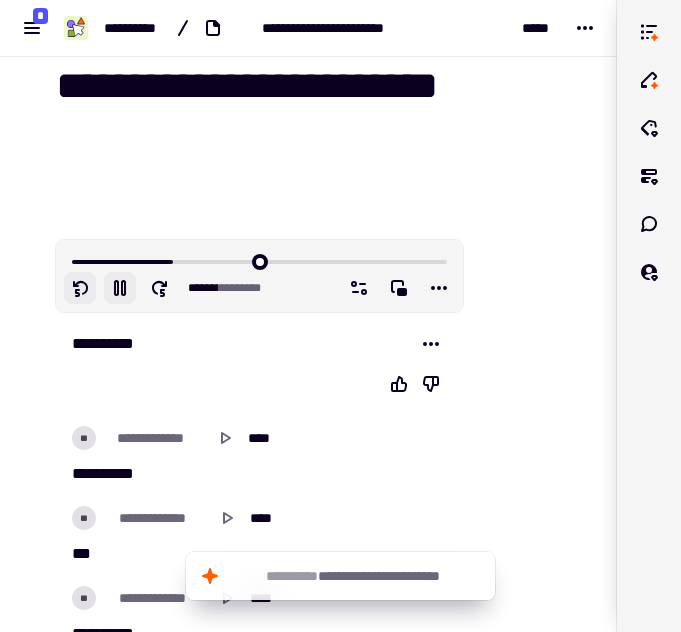 click 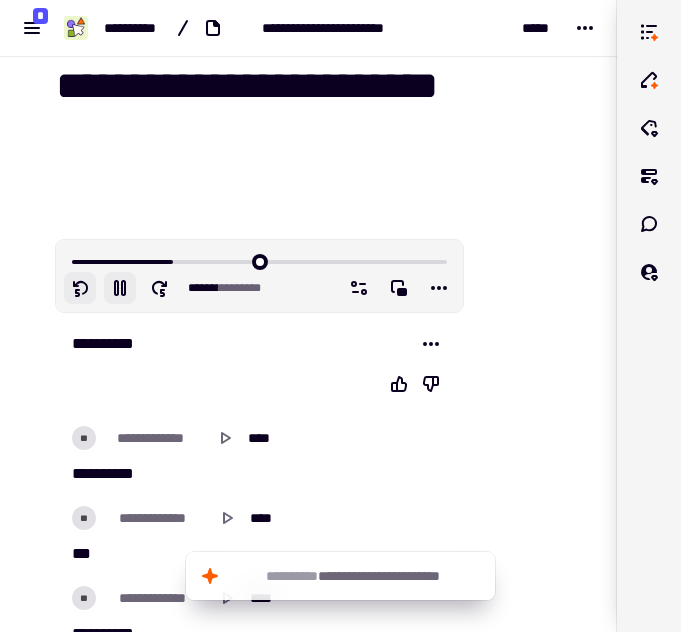click 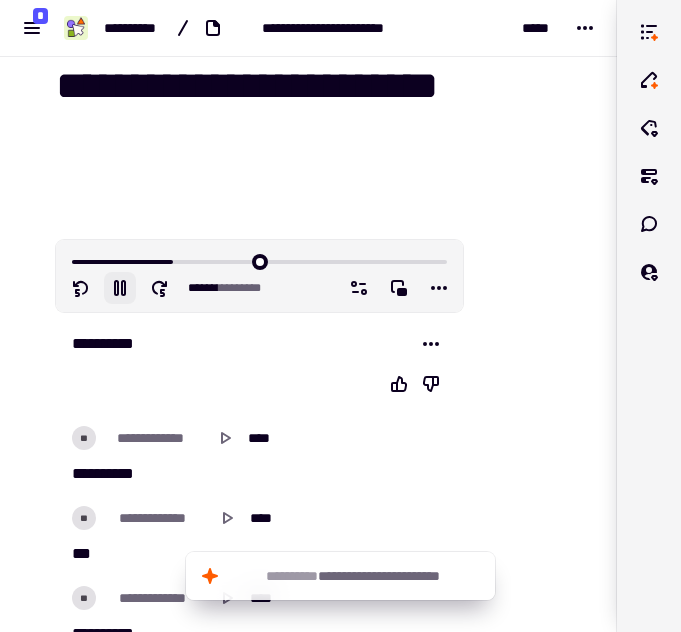 click 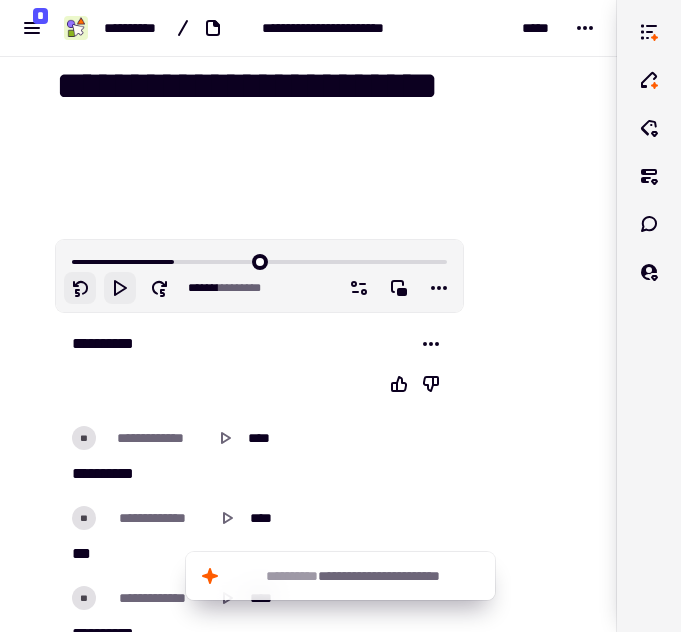 click 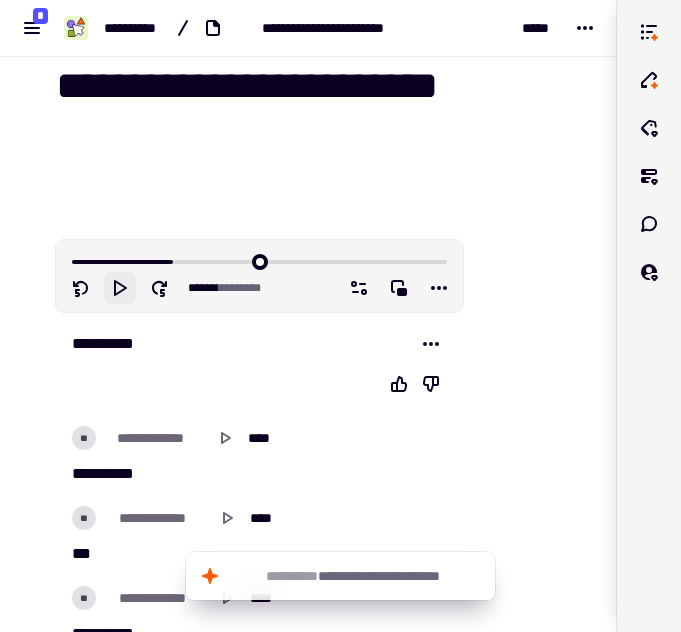 click 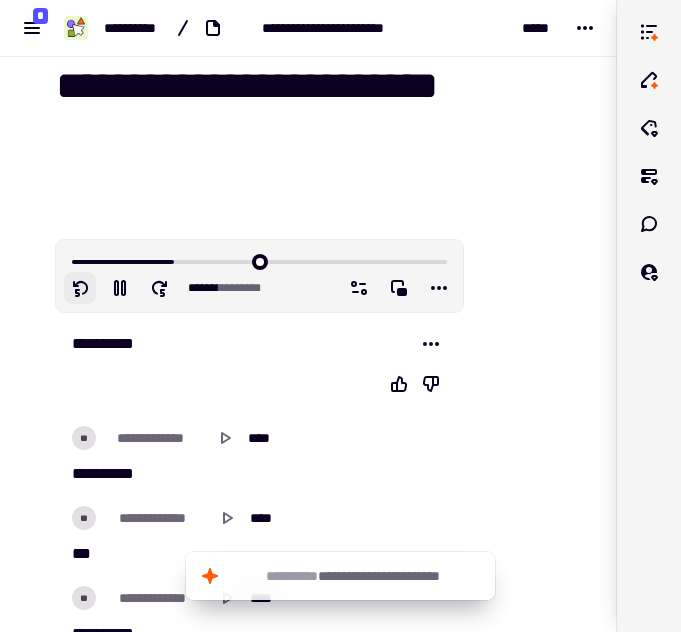click 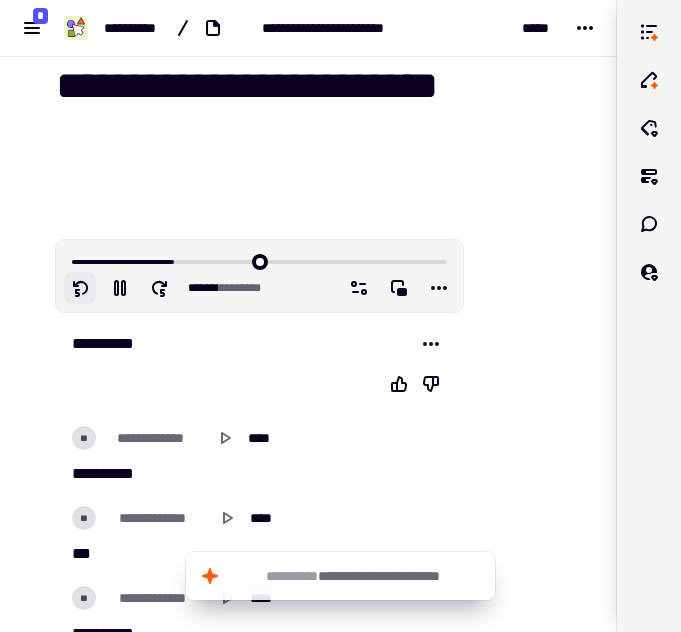 click 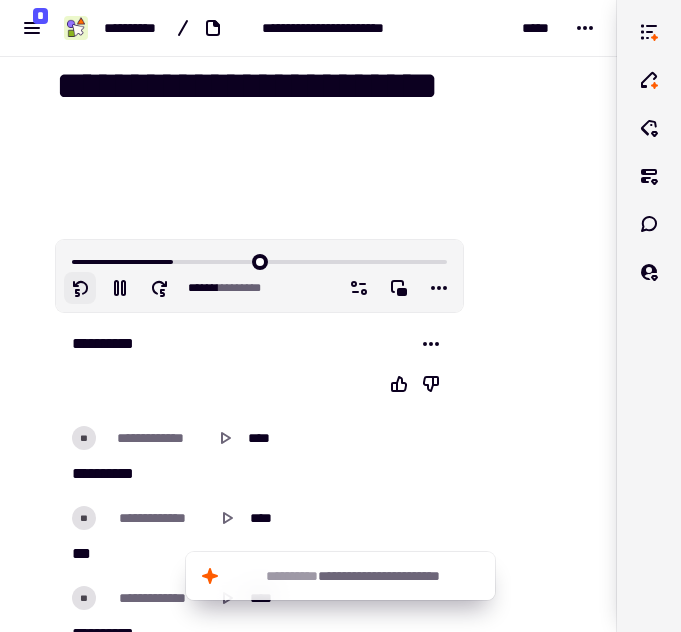 click 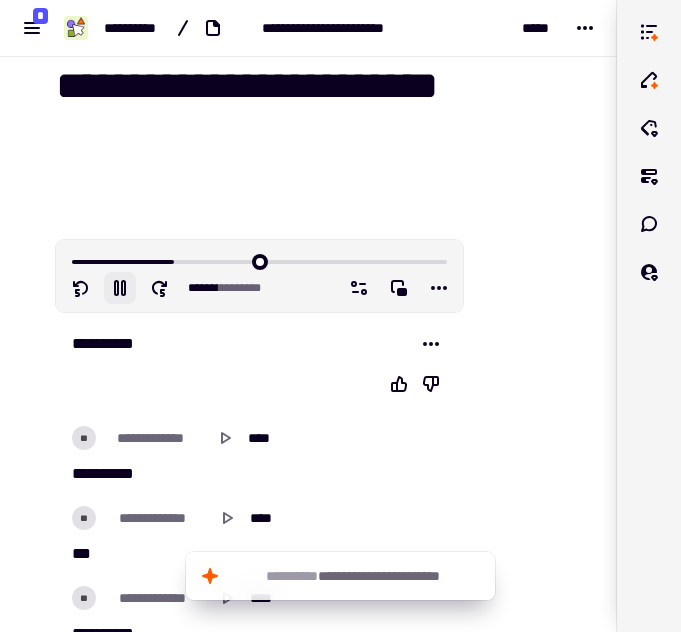 click 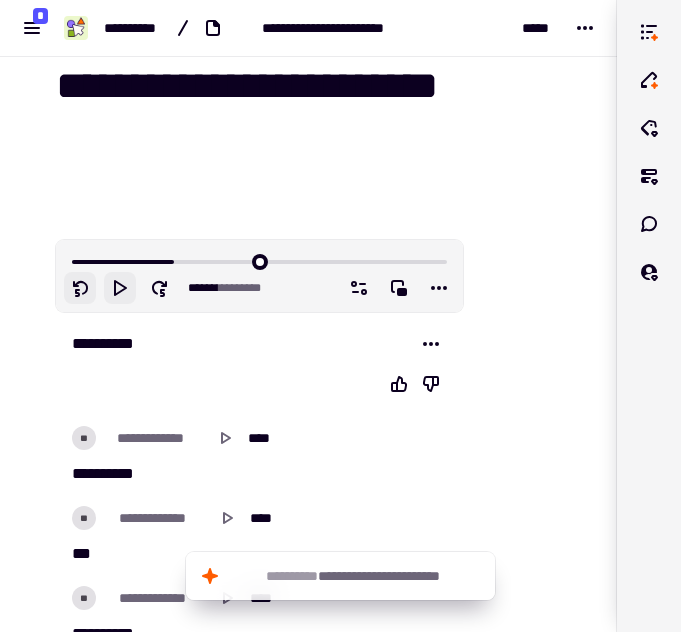 click 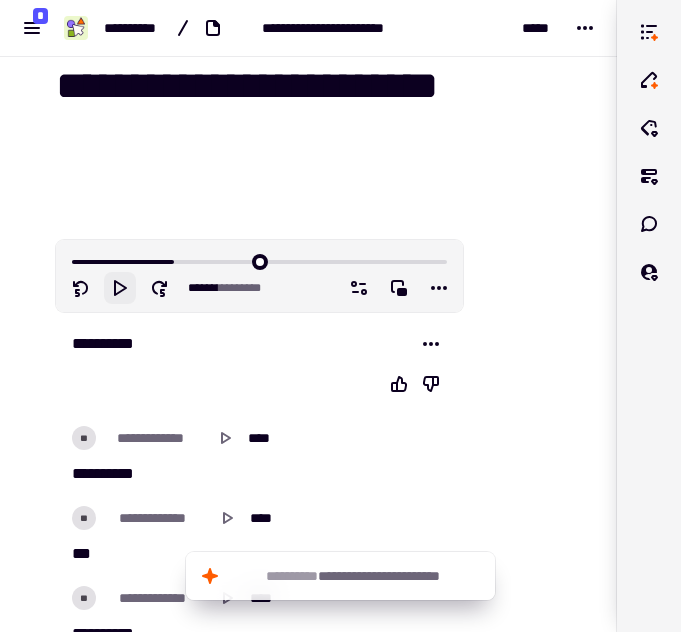 click 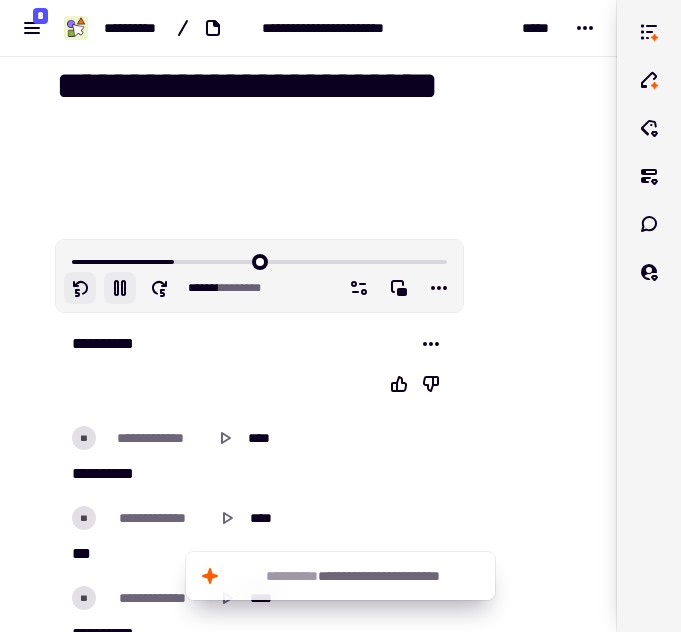 click 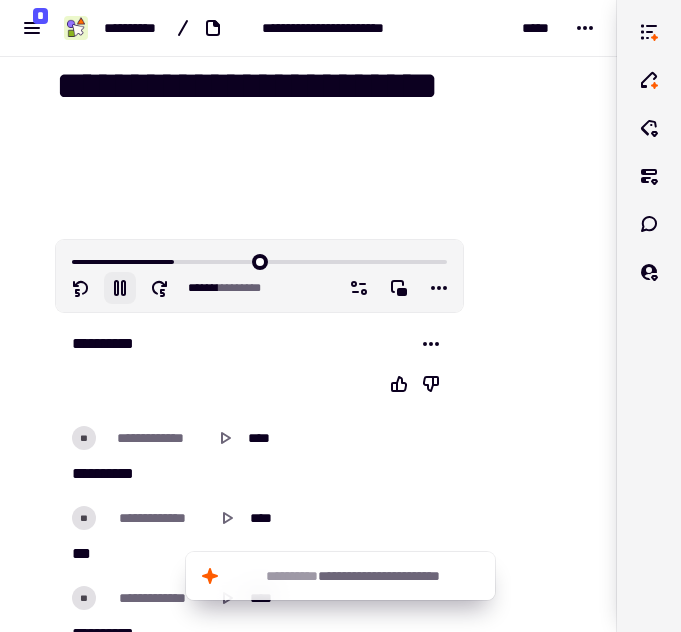click 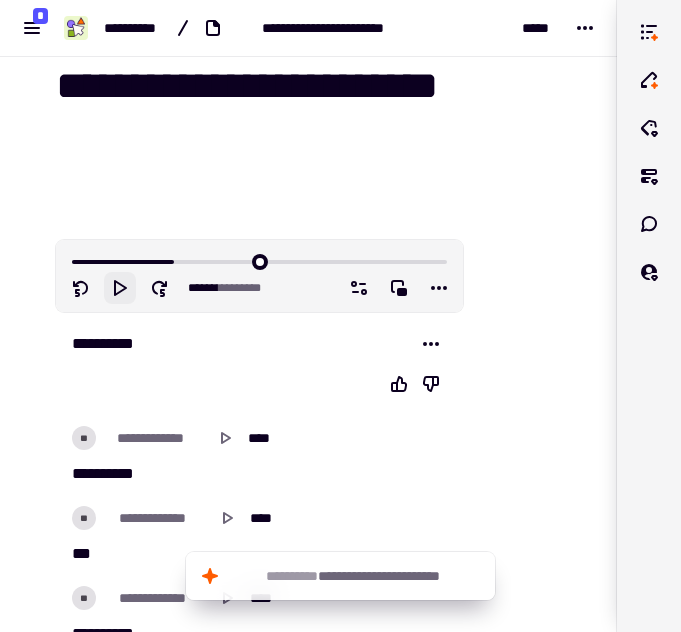 click 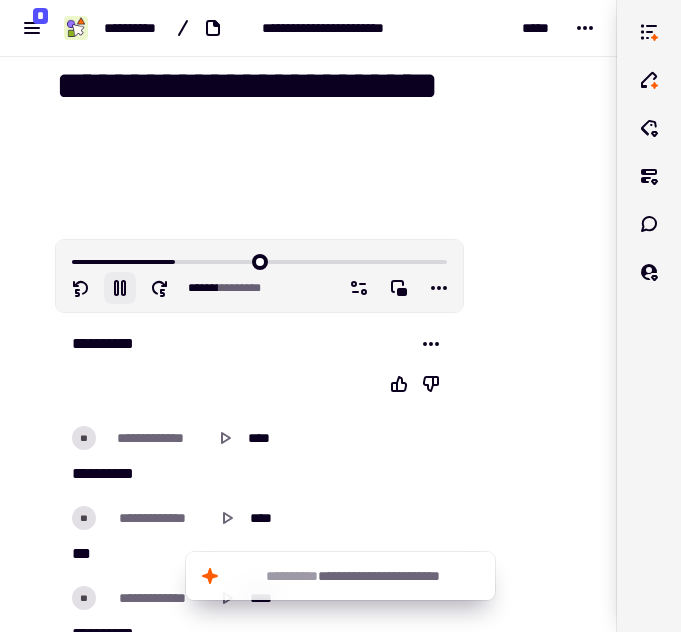 click 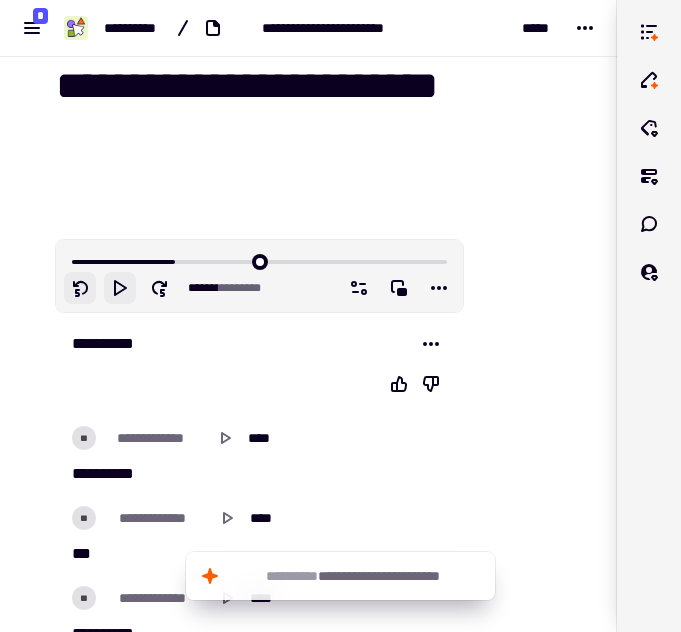 click 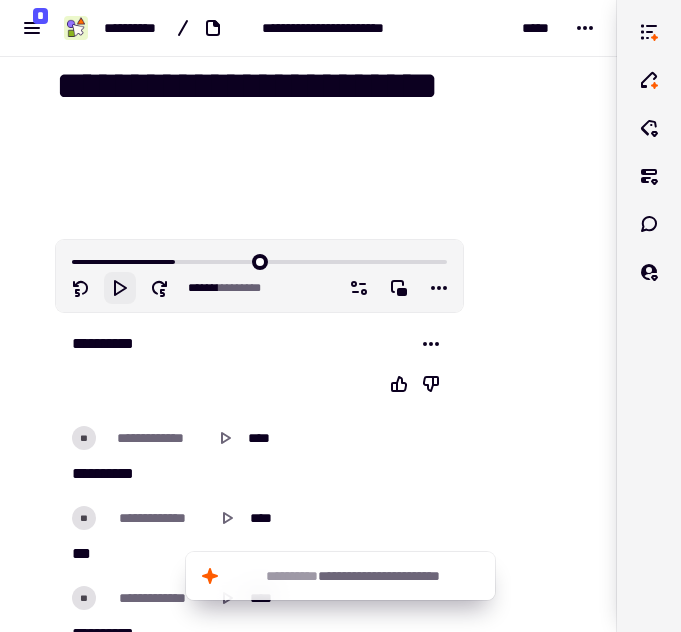 click 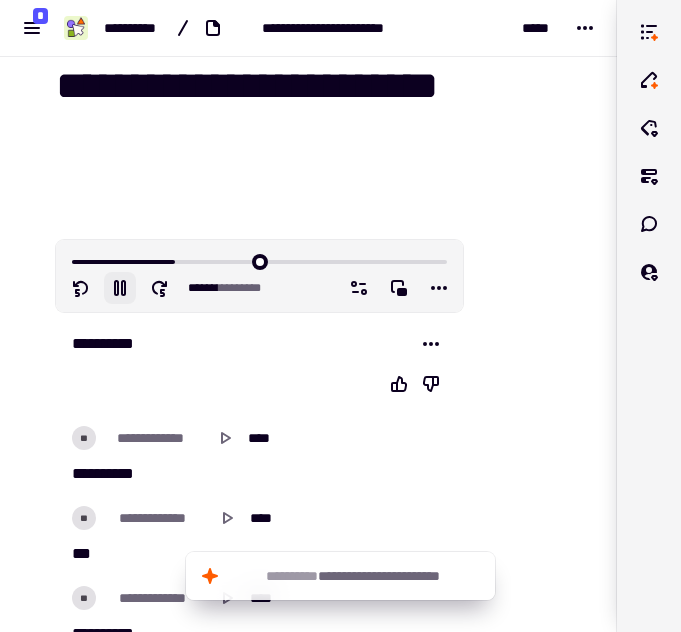 click 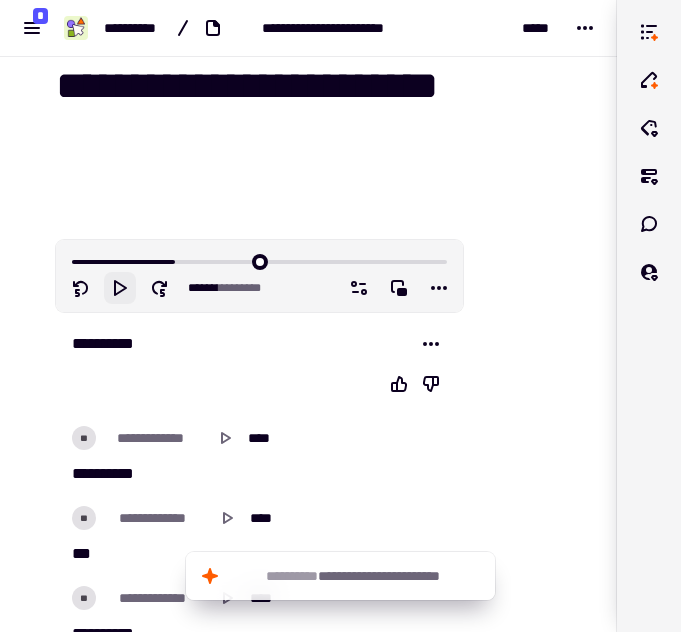 type on "*******" 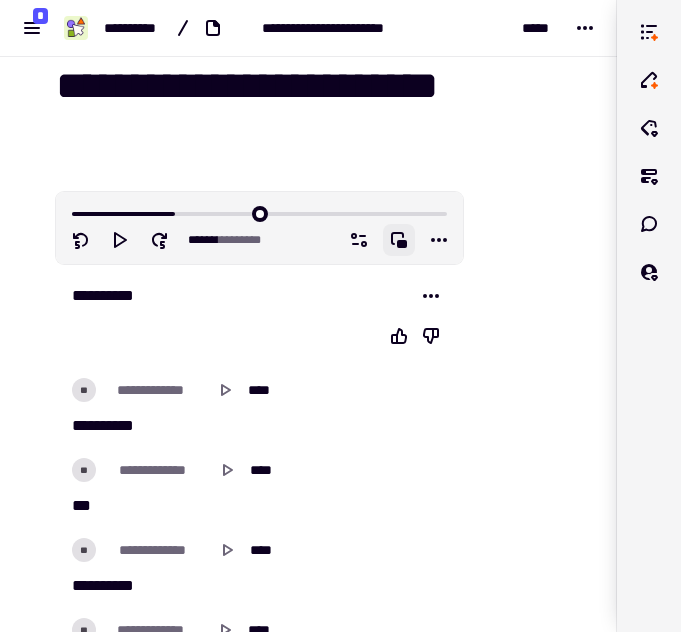 click 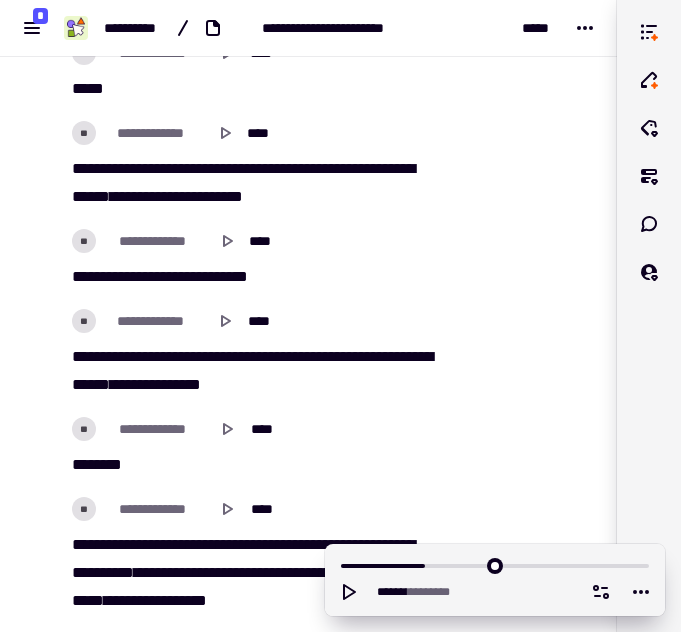 scroll, scrollTop: 7688, scrollLeft: 0, axis: vertical 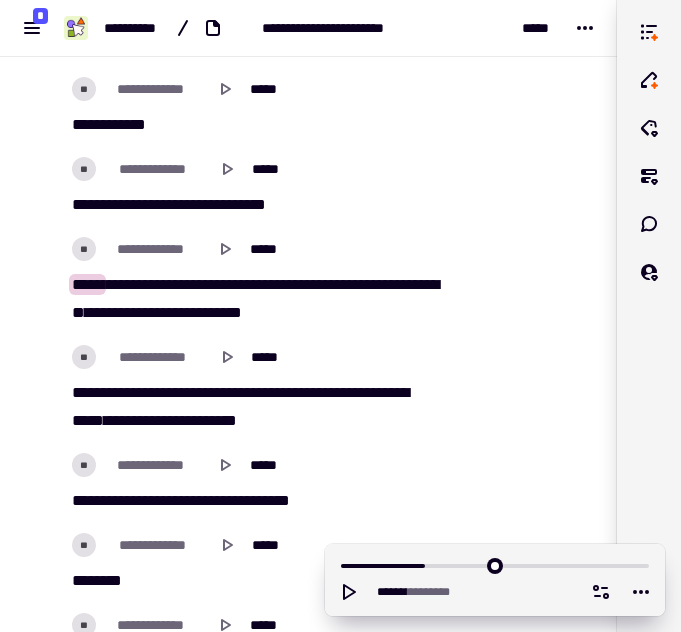 drag, startPoint x: 221, startPoint y: 243, endPoint x: 214, endPoint y: 207, distance: 36.67424 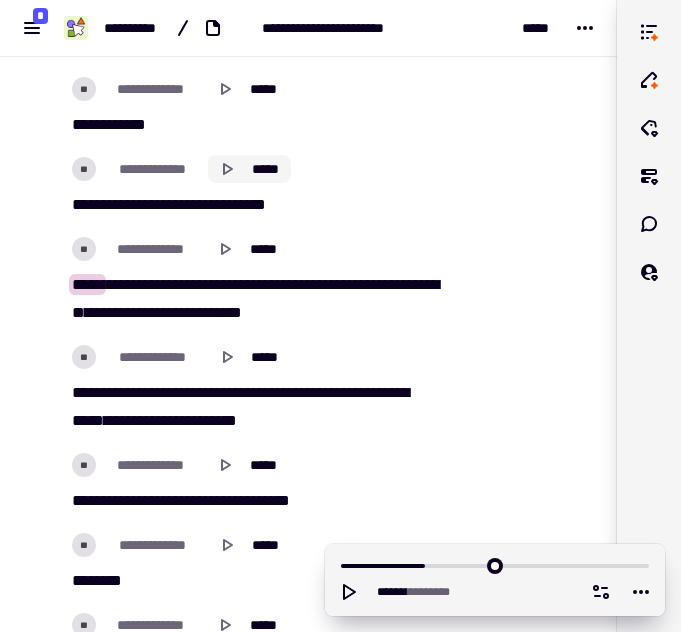 click 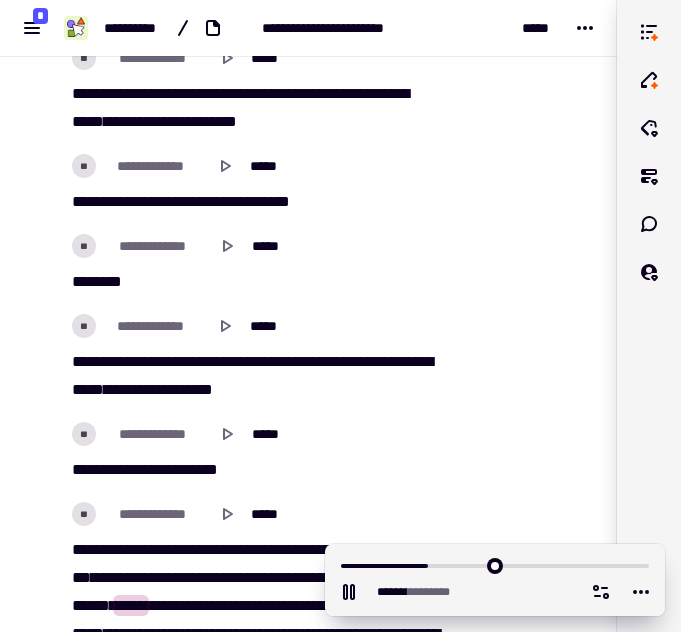 scroll, scrollTop: 19420, scrollLeft: 0, axis: vertical 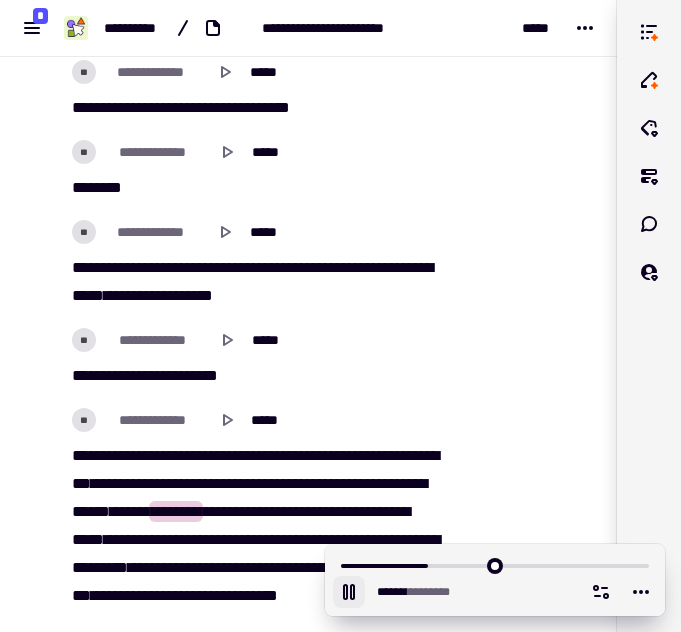 click 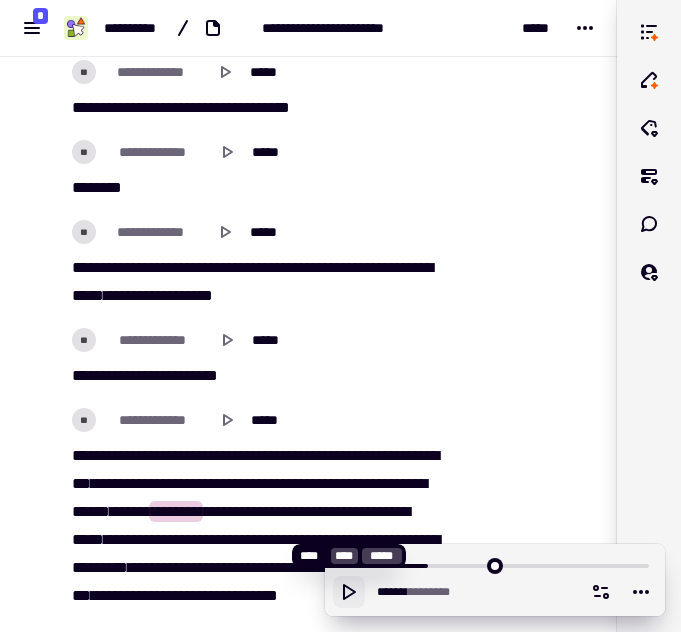 click 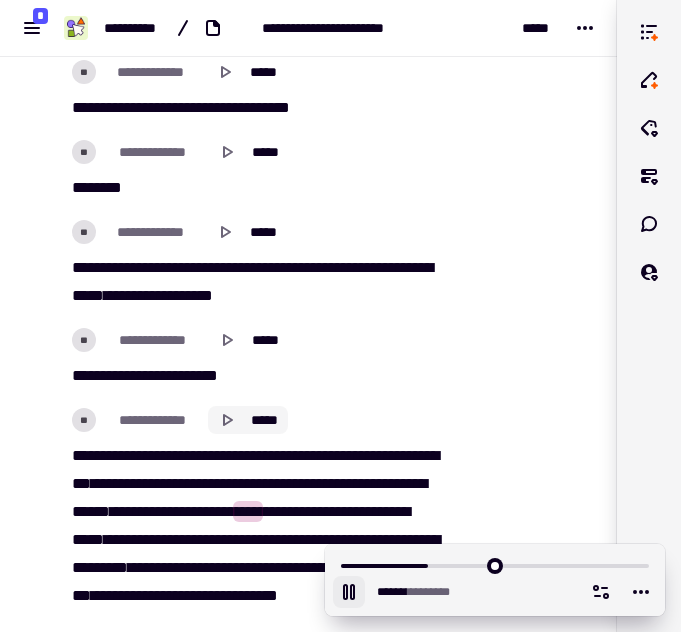 click 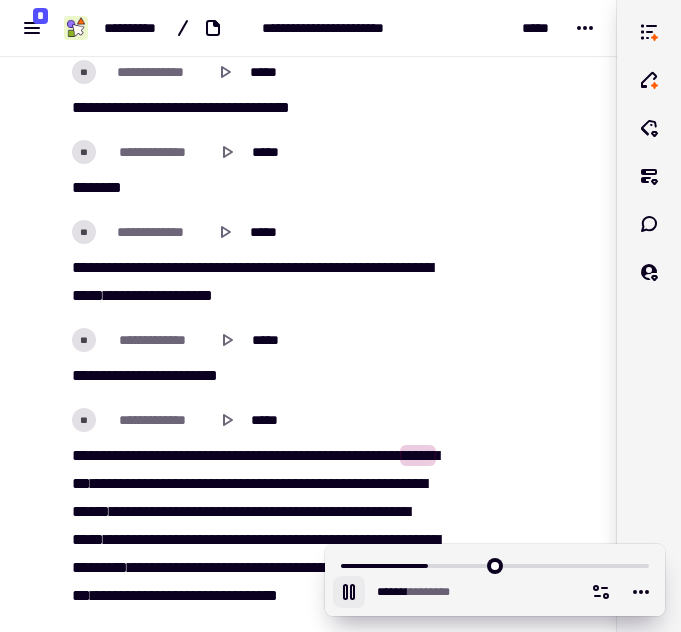 click 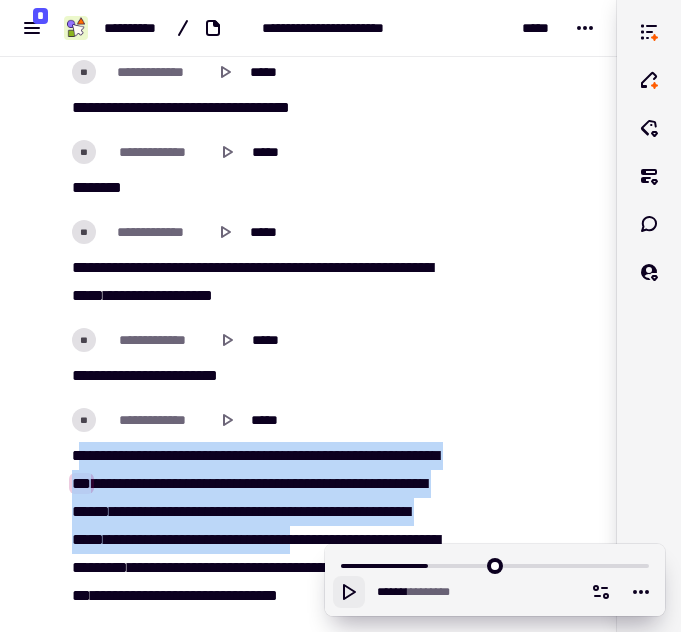 drag, startPoint x: 78, startPoint y: 450, endPoint x: 182, endPoint y: 558, distance: 149.93332 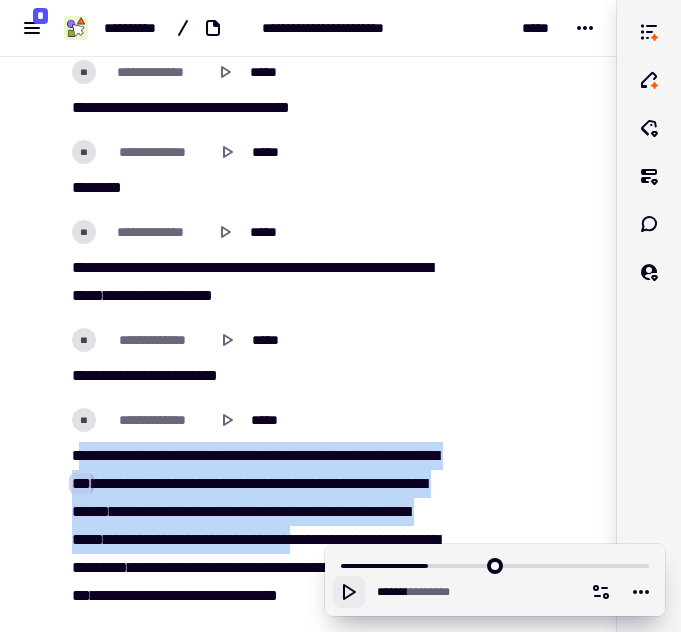 click on "**   ******   ***   *********   *******   ***   ****   ****   ***   ****   *****   ***   ***   ****   *****   ***   ****   *******   ******   ******   ***   ****   ******   *****   ********   ****   ****   *****   *******   ***   *****   *****   ******   *******   *******   ******* * *******   **   **** * *****   ********* * ***   ********   ****   ***   ****   *******   ****   ******   ***   *****   ****   ******   ******   *****" at bounding box center [254, 540] 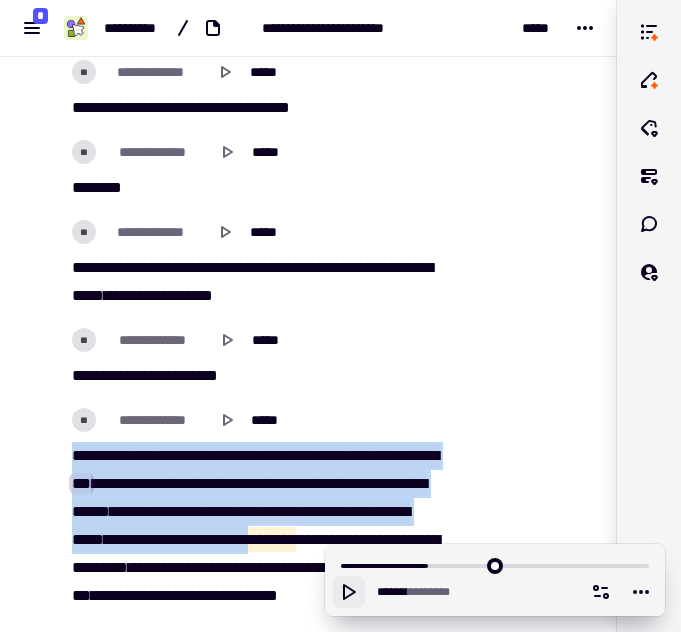 copy on "**   ******   ***   *********   *******   ***   ****   ****   ***   ****   *****   ***   ***   ****   *****   ***   ****   *******   ******   ******   ***   ****   ******   *****   ********   ****   ****   *****   *******   ***   *****   *****   ******   *******   *******" 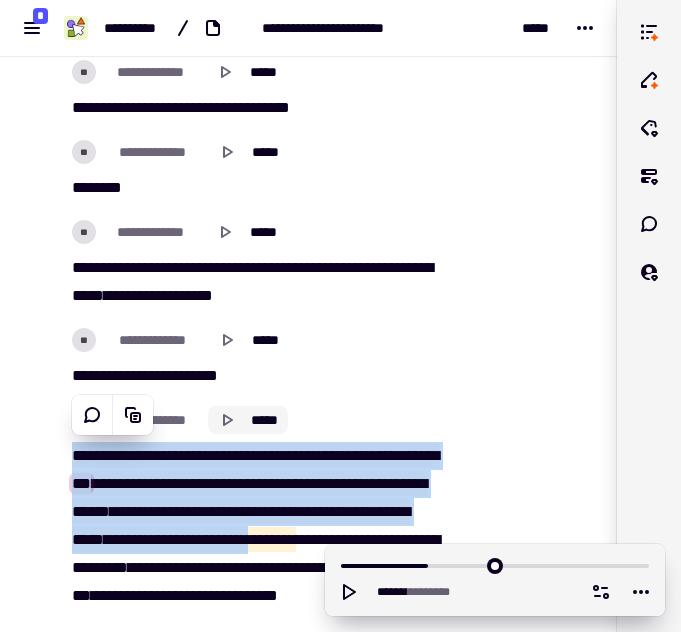 drag, startPoint x: 354, startPoint y: 589, endPoint x: 225, endPoint y: 421, distance: 211.8136 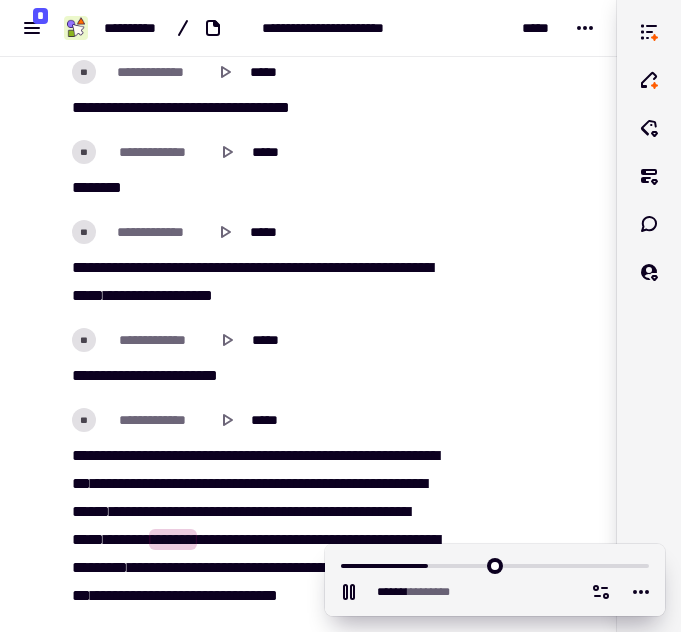 click on "****" at bounding box center [133, 483] 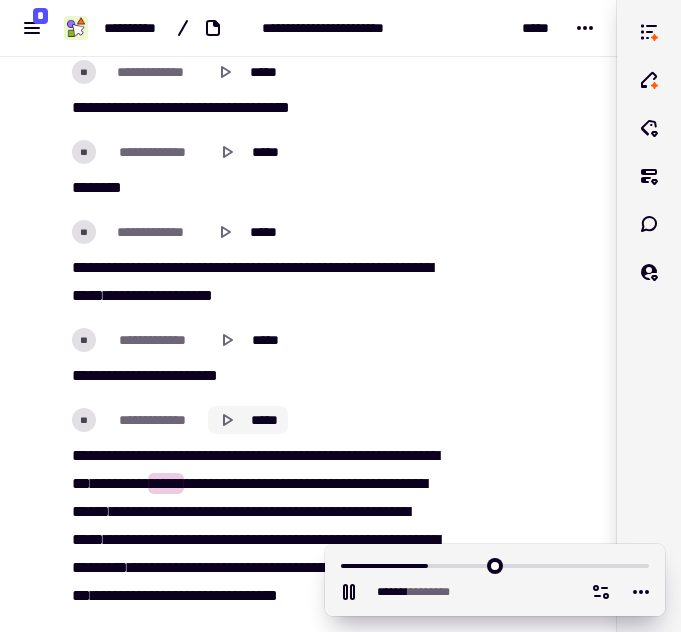 click 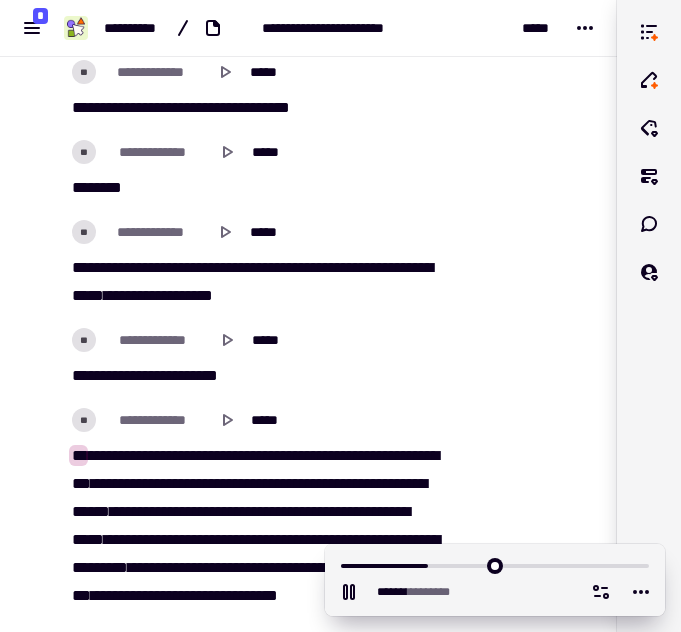 click on "**   ******   ***   *********   *******   ***   ****   ****   ***   ****   *****   ***   ***   ****   *****   ***   ****   *******   ******   ******   ***   ****   ******   *****   ********   ****   ****   *****   *******   ***   *****   *****   ******   *******   *******   ******* * *******   **   **** * *****   ********* * ***   ********   ****   ***   ****   *******   ****   ******   ***   *****   ****   ******   ******   *****" at bounding box center [254, 540] 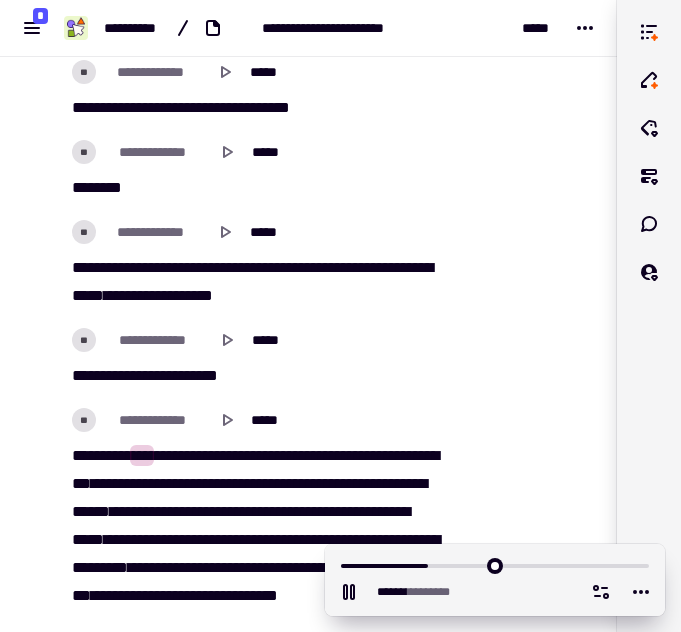 click on "*****" at bounding box center [166, 483] 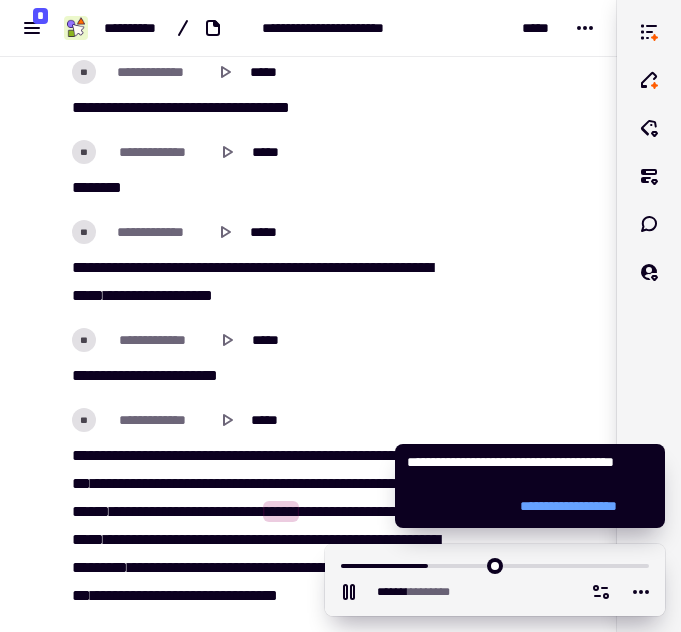 click on "********" at bounding box center [176, 511] 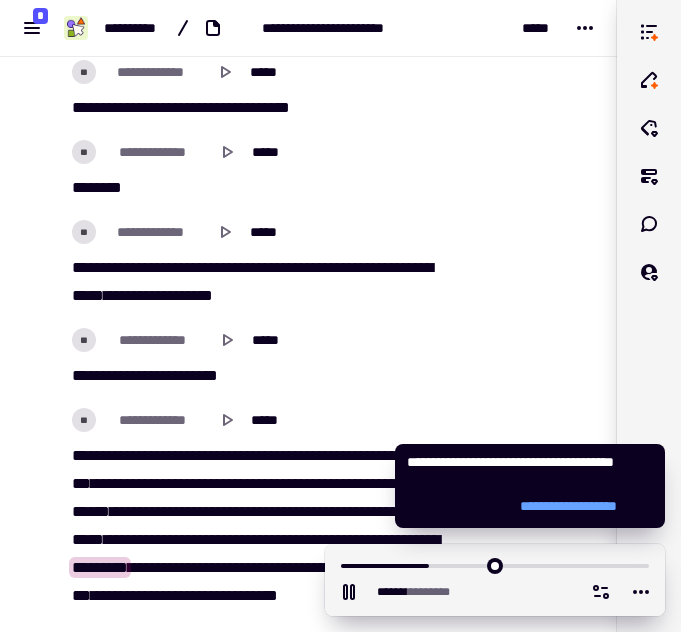 scroll, scrollTop: 19455, scrollLeft: 0, axis: vertical 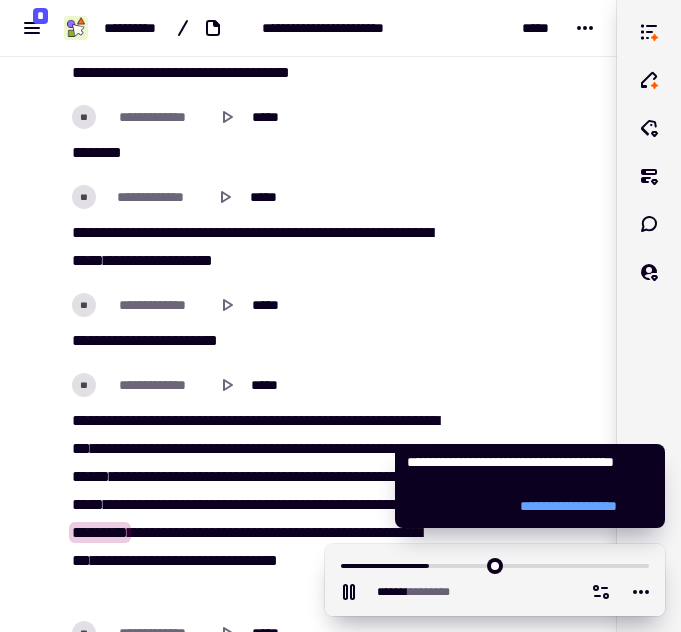 click on "**   ******   ***   *********   *******   ***   ****   ****   ***   ****   *****   ***   ***   ****   *****   ***   ****   *******   ******   ******   ***   ****   ******   *****   ********   ****   ****   *****   *******   ***   *****   *****   ******   *******   *******   ******* * *******   **   **** * *****   ********* * ***   ********   ****   ***   ****   *******   ****   ******   ***   *****   ****   ******   ******   *****" at bounding box center (254, 505) 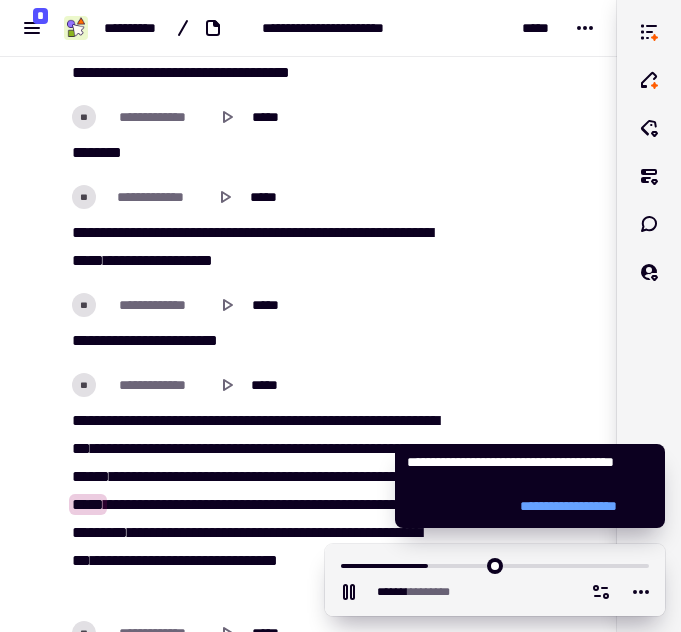 click on "******" at bounding box center [128, 504] 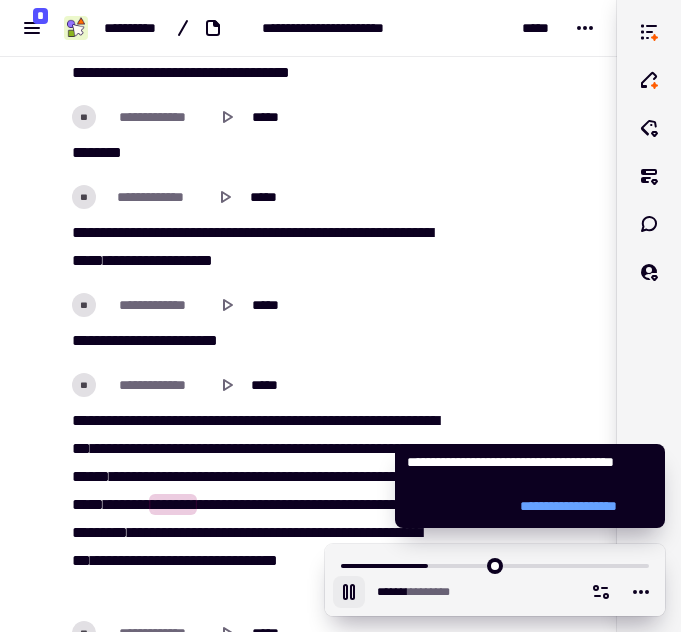click 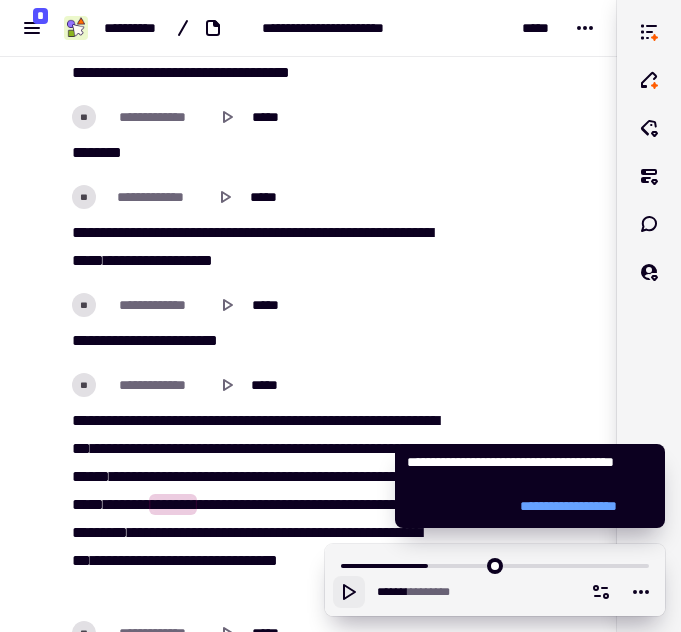click 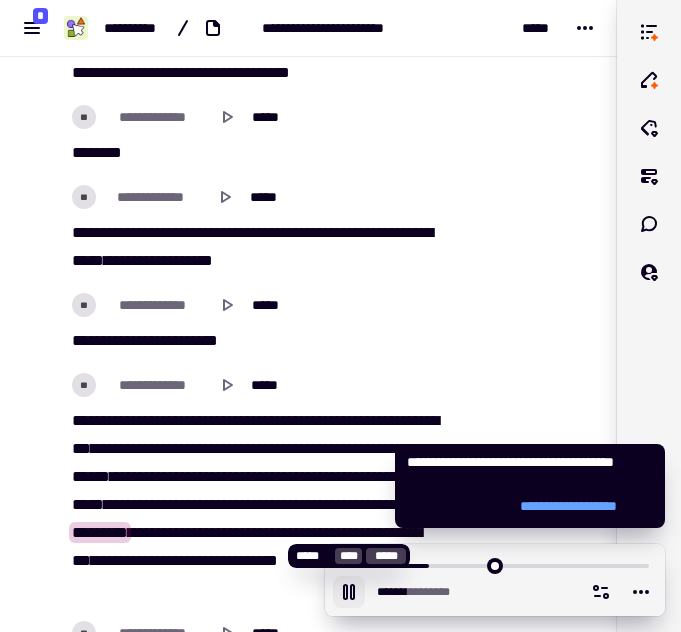 click 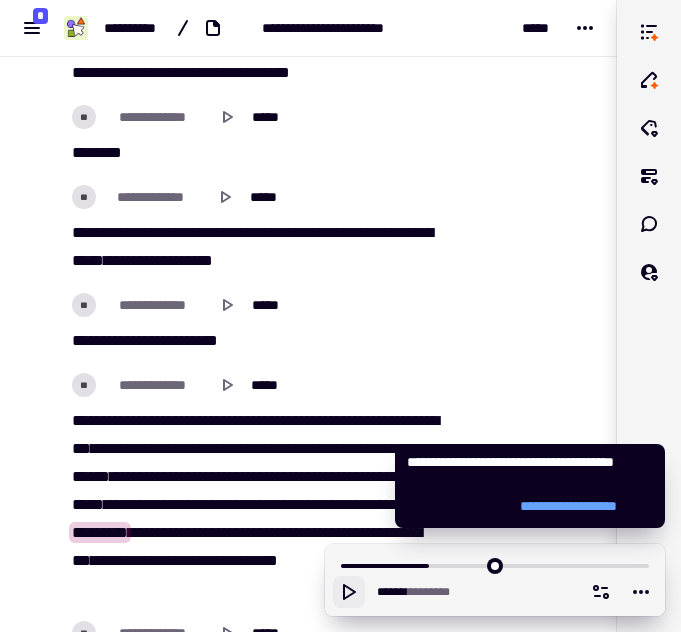 click 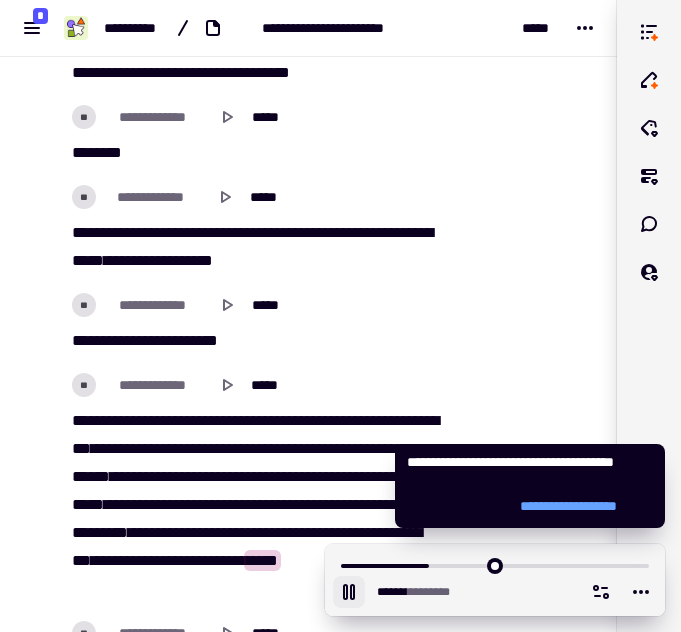 click on "********" at bounding box center (188, 532) 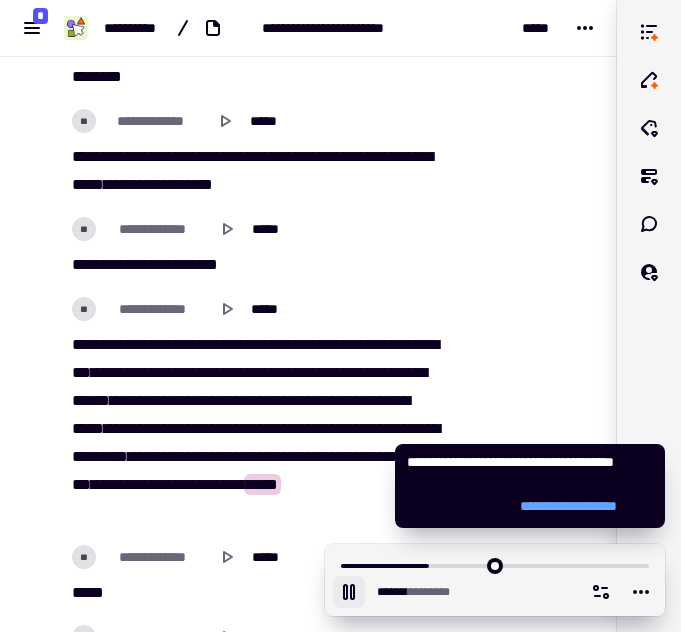 scroll, scrollTop: 19535, scrollLeft: 0, axis: vertical 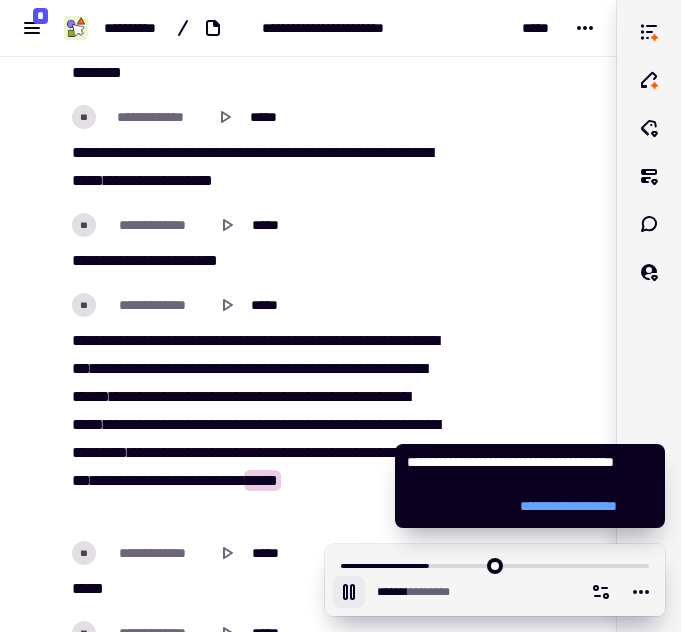 click on "*******" at bounding box center [269, 424] 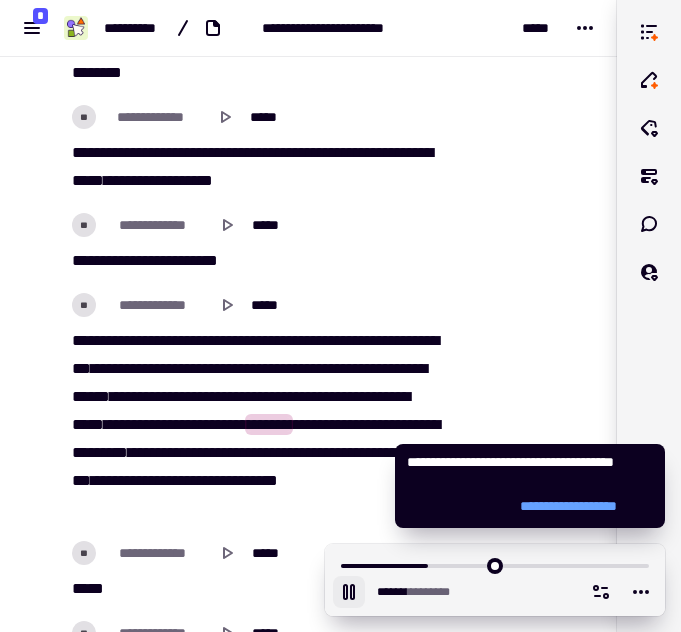 click on "***" at bounding box center (149, 452) 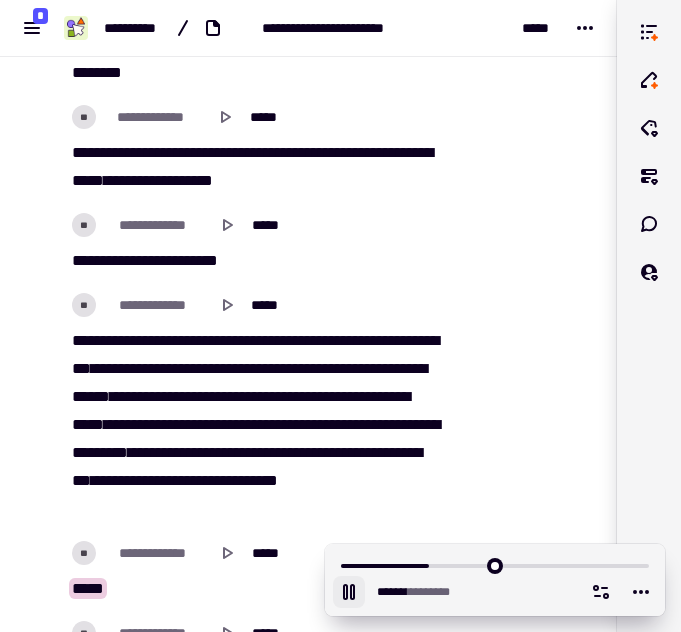 click 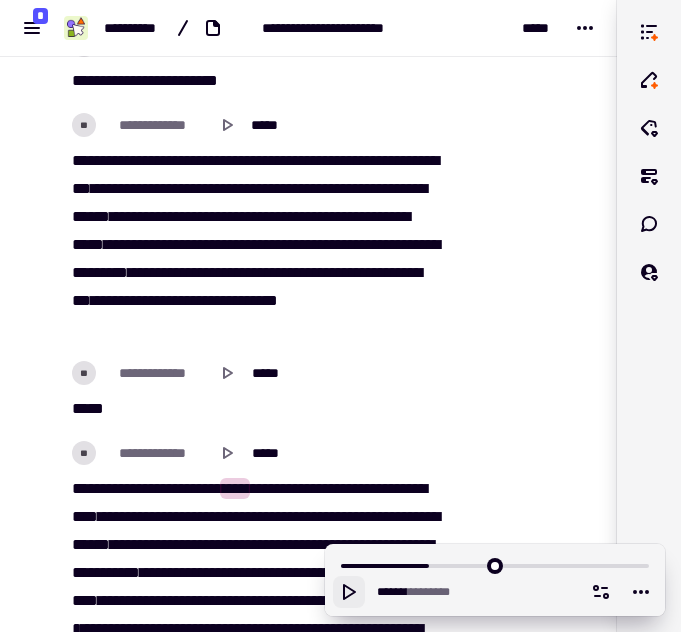 scroll, scrollTop: 19742, scrollLeft: 0, axis: vertical 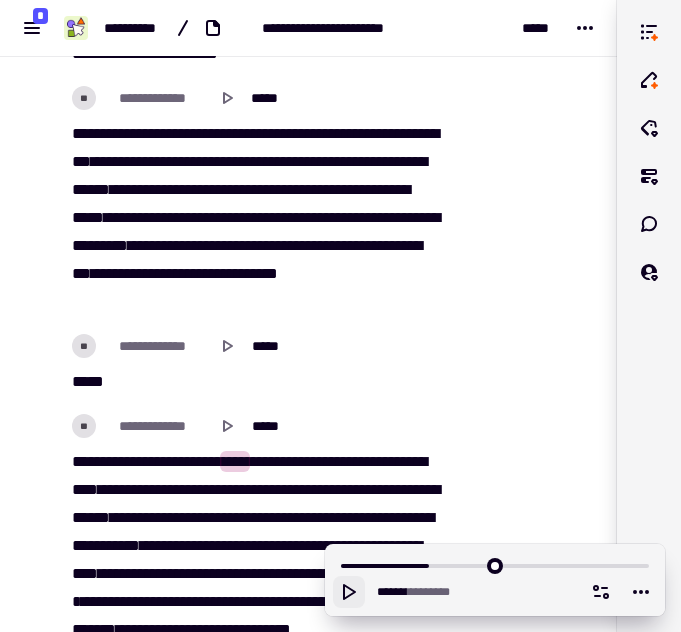 click 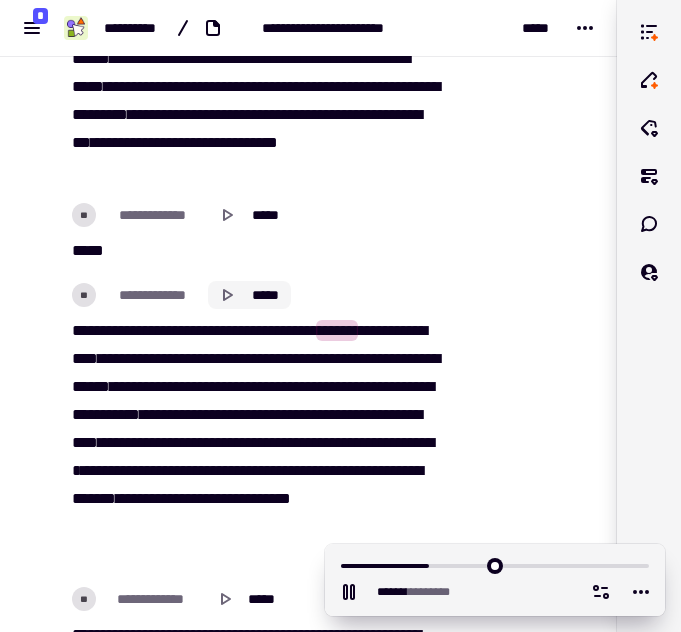 scroll, scrollTop: 19874, scrollLeft: 0, axis: vertical 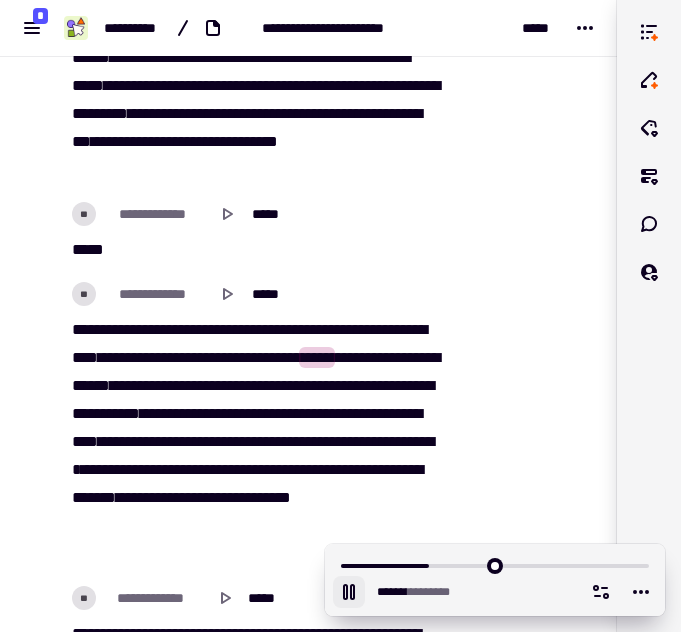 click 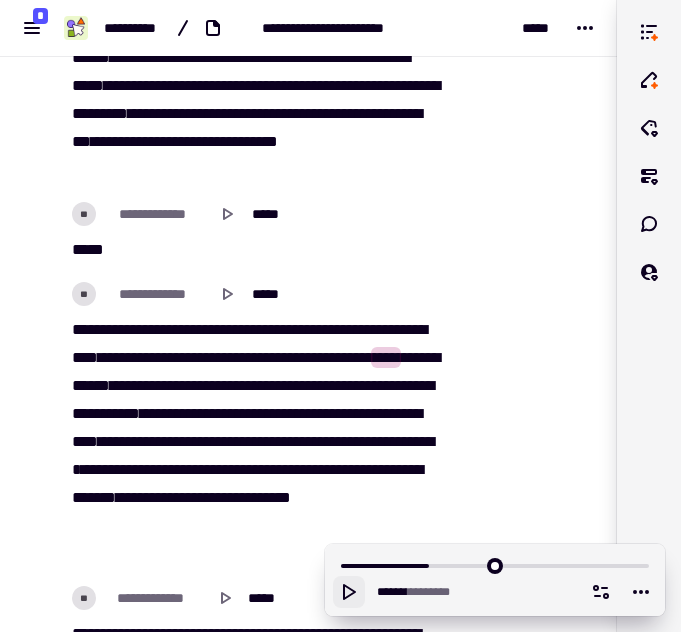 click 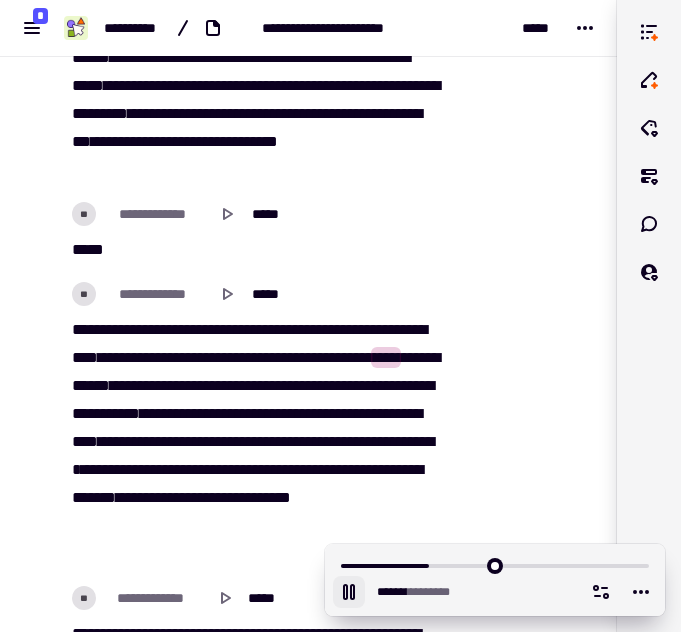click on "*******" at bounding box center (215, 357) 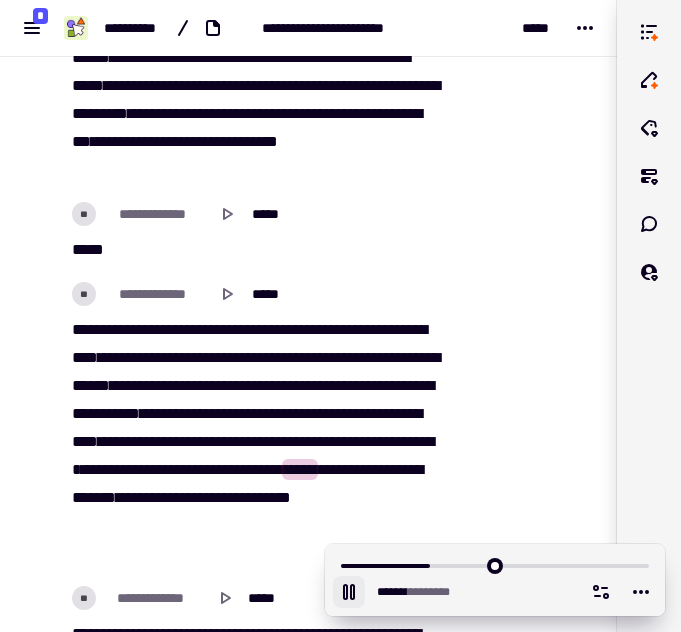 click on "***" at bounding box center (287, 413) 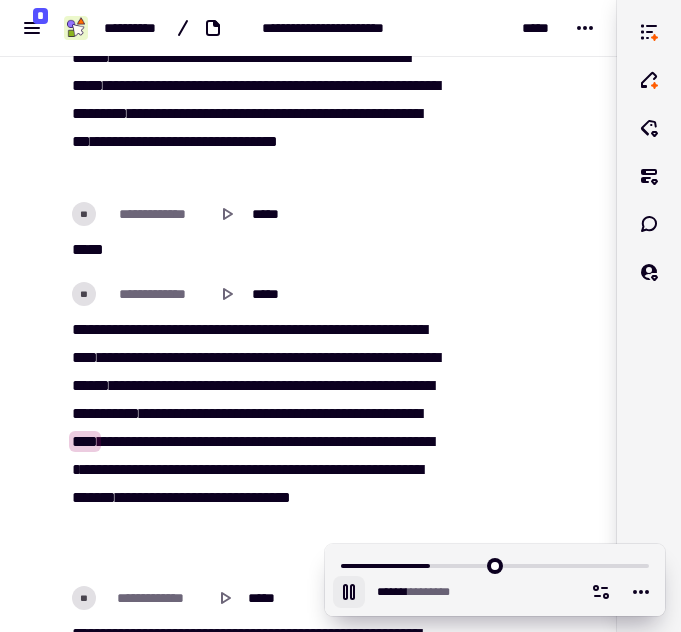 drag, startPoint x: 221, startPoint y: 439, endPoint x: 249, endPoint y: 509, distance: 75.39231 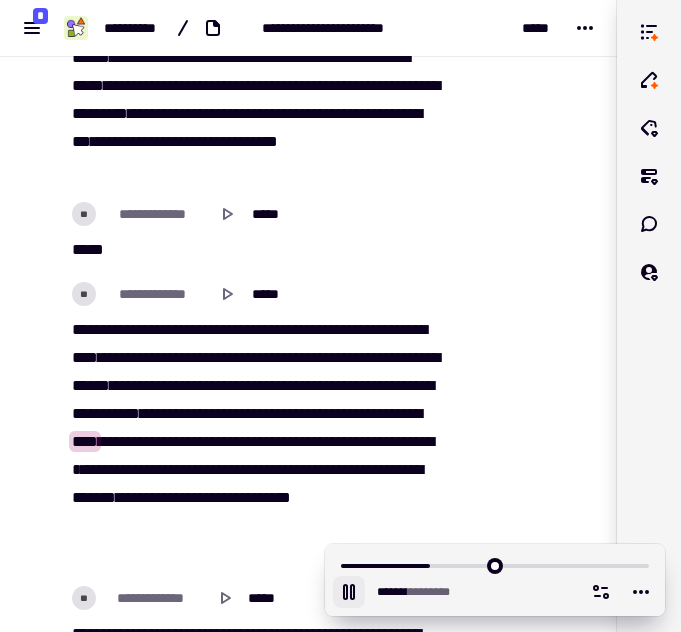 click on "**********" at bounding box center [254, 442] 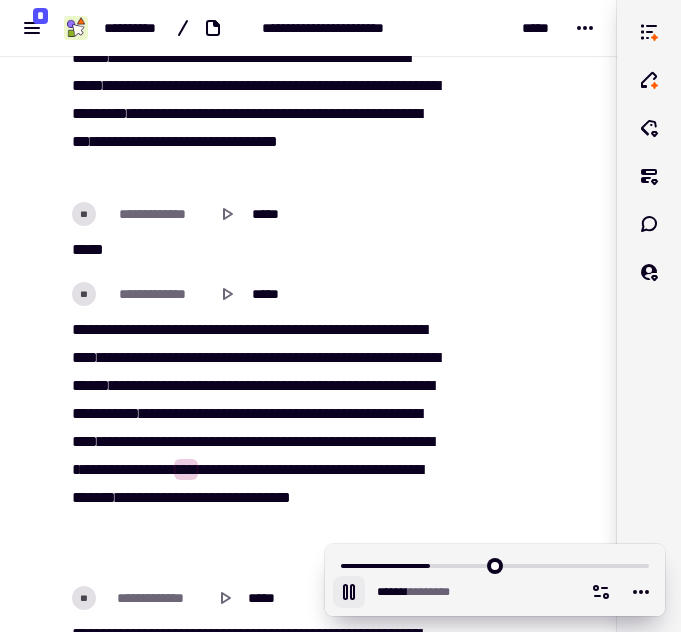 drag, startPoint x: 223, startPoint y: 435, endPoint x: 243, endPoint y: 492, distance: 60.40695 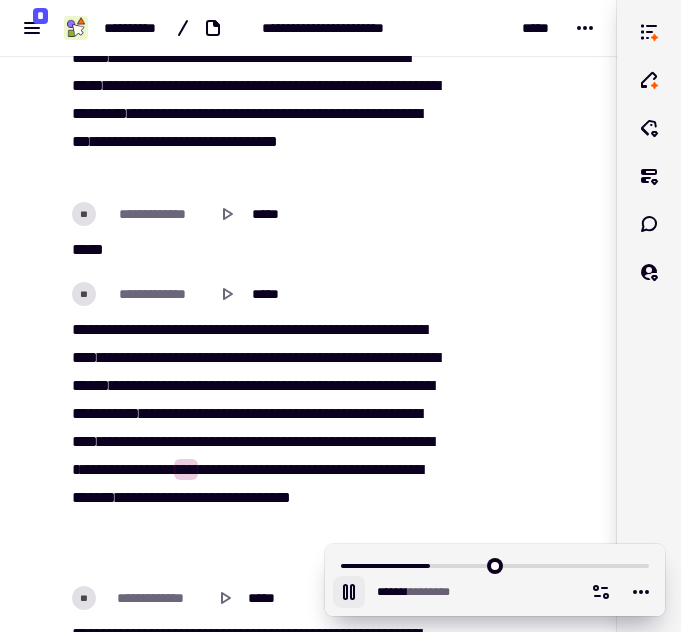click on "**********" at bounding box center (254, 442) 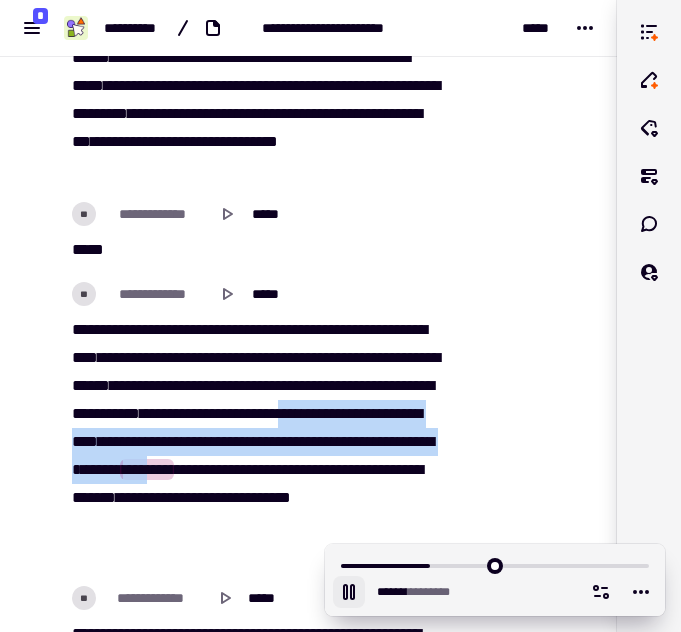 drag, startPoint x: 226, startPoint y: 431, endPoint x: 252, endPoint y: 496, distance: 70.00714 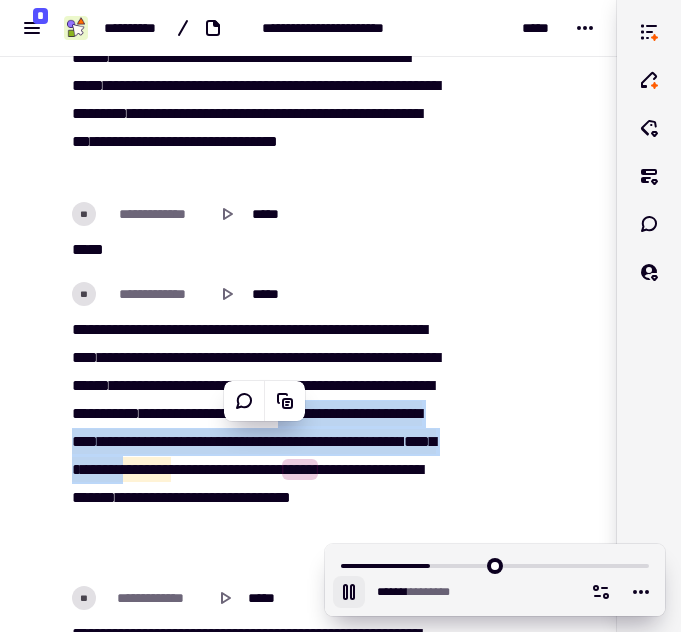 click 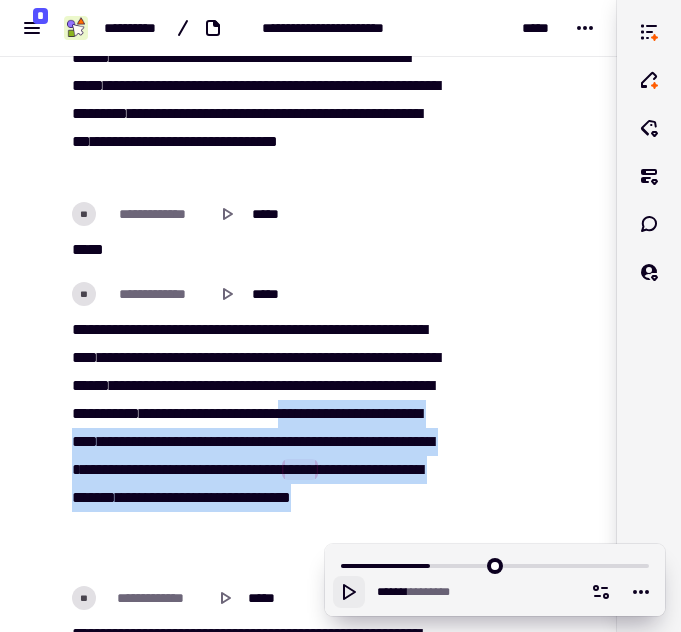 drag, startPoint x: 227, startPoint y: 439, endPoint x: 233, endPoint y: 562, distance: 123.146255 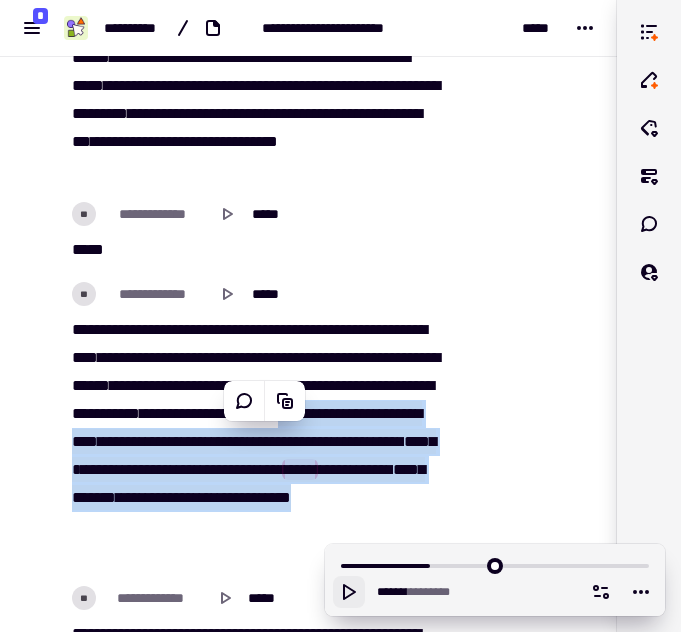 click 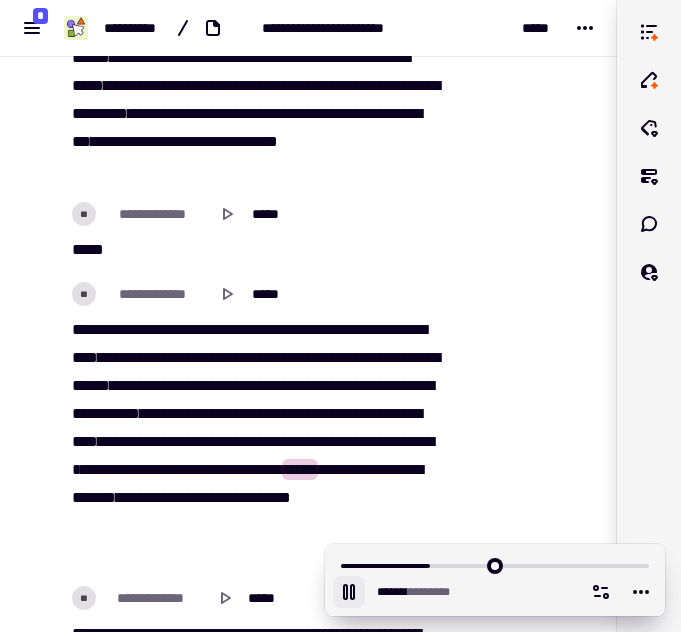 scroll, scrollTop: 20040, scrollLeft: 0, axis: vertical 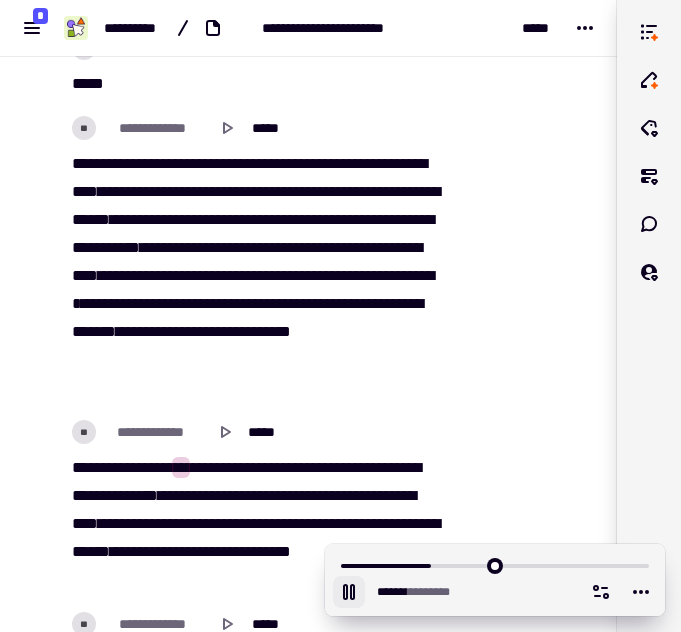 click on "*********" at bounding box center (228, 303) 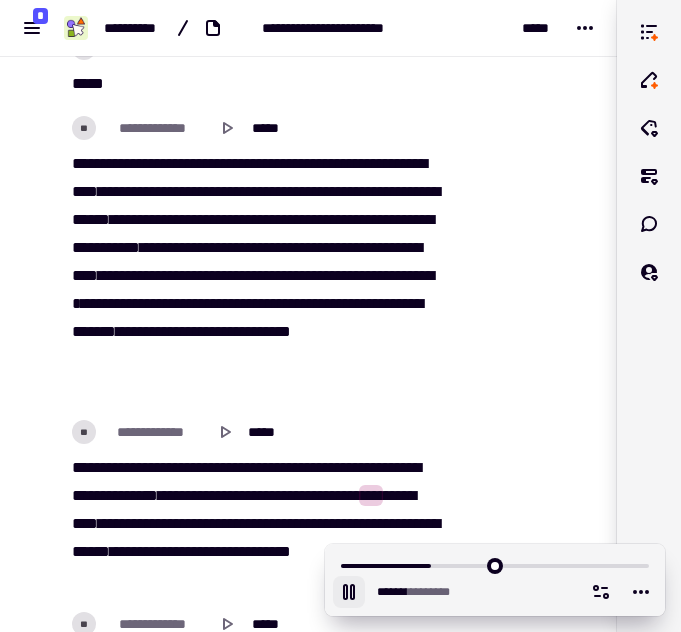 click 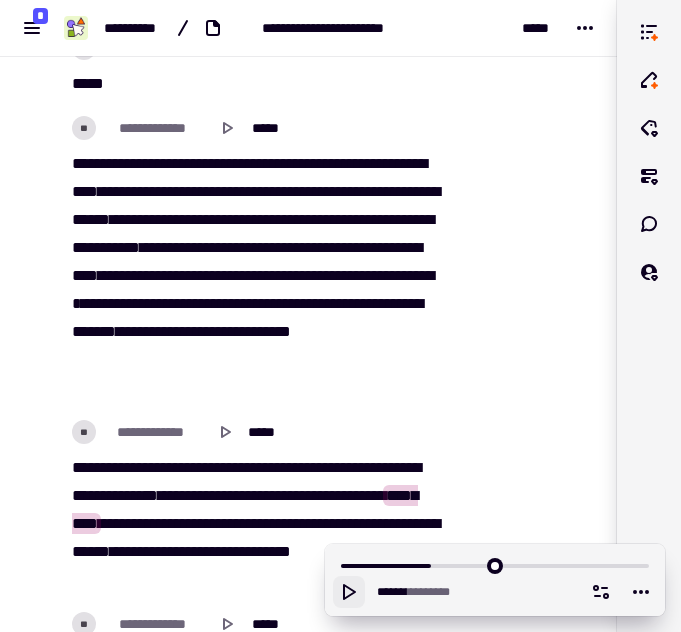 click on "**********" at bounding box center [246, 481] 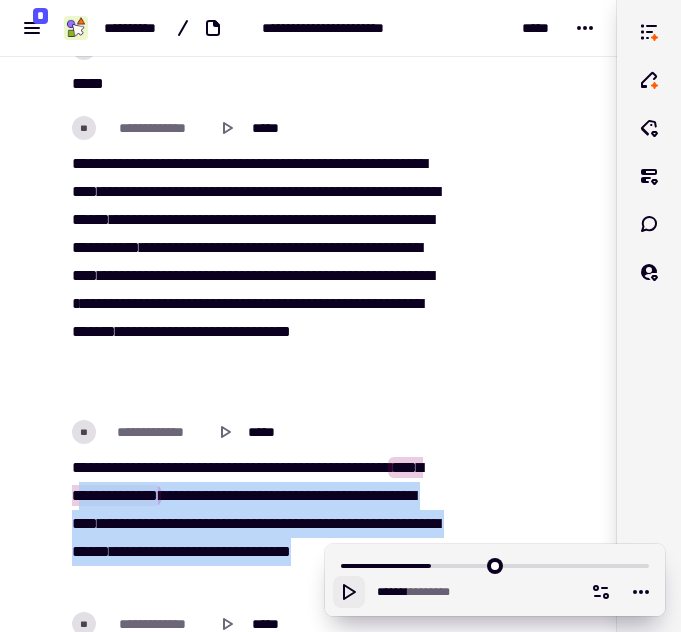 drag, startPoint x: 148, startPoint y: 496, endPoint x: 280, endPoint y: 577, distance: 154.87091 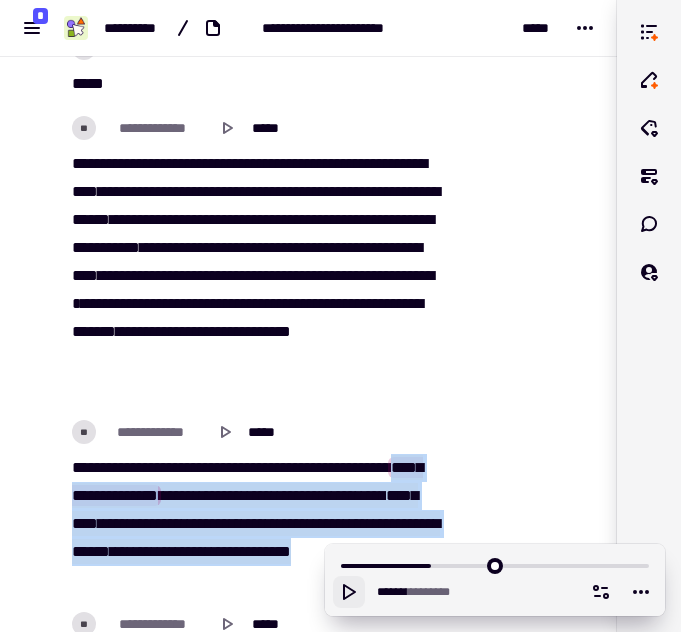copy on "**********" 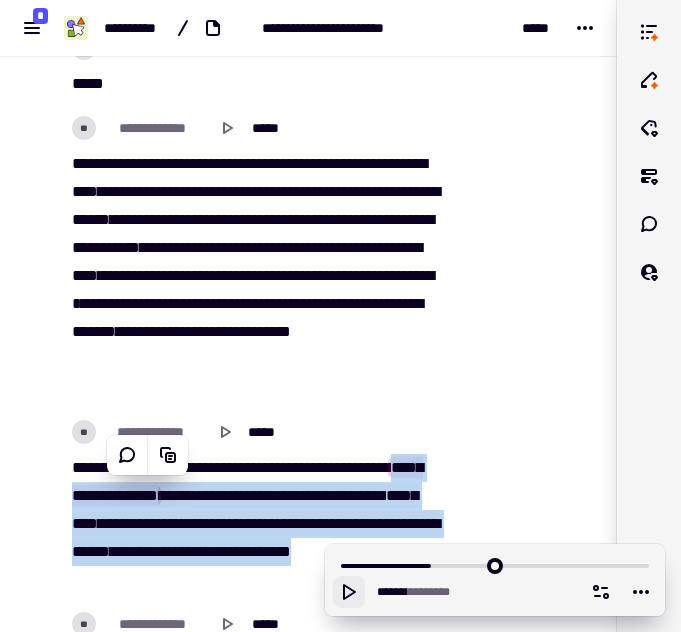click 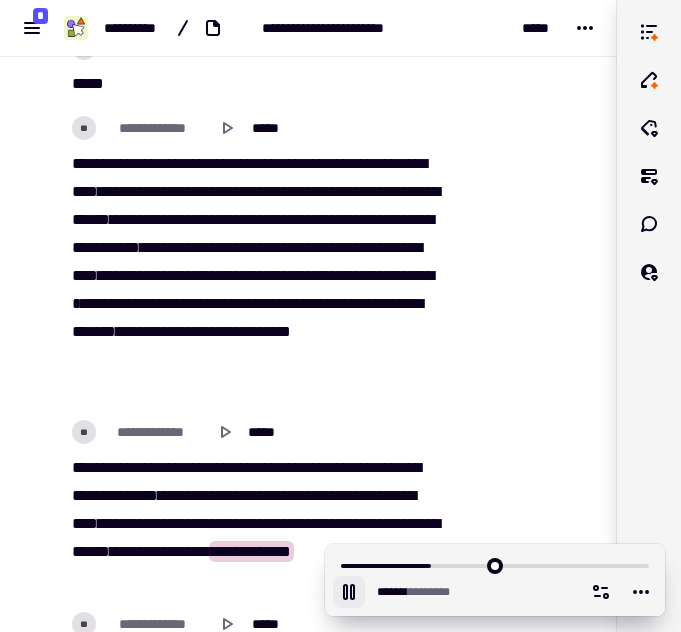 drag, startPoint x: 521, startPoint y: 417, endPoint x: 495, endPoint y: 437, distance: 32.80244 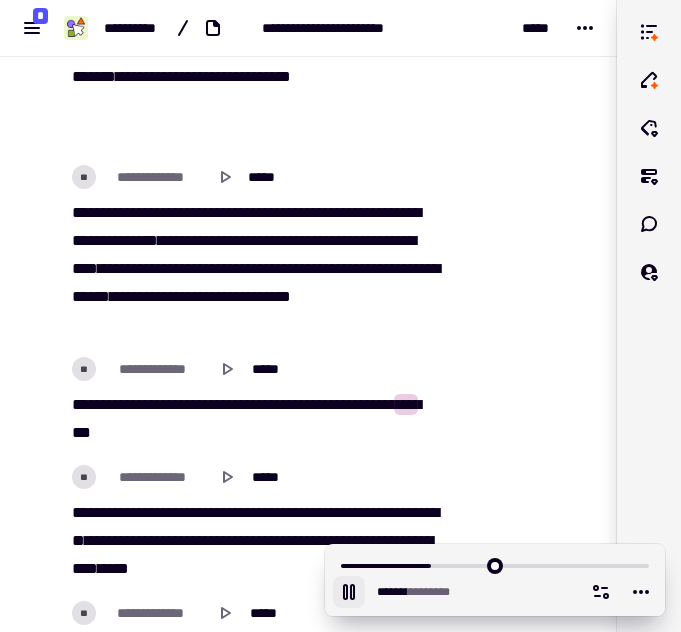 scroll, scrollTop: 20307, scrollLeft: 0, axis: vertical 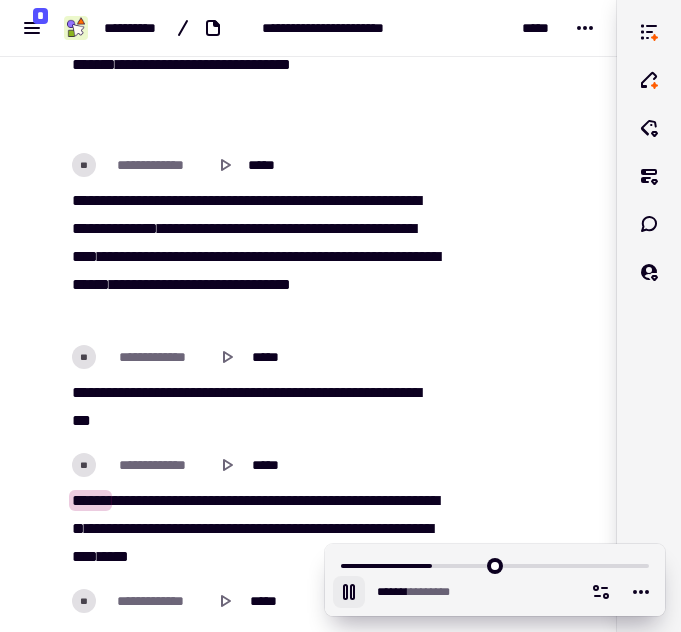 click 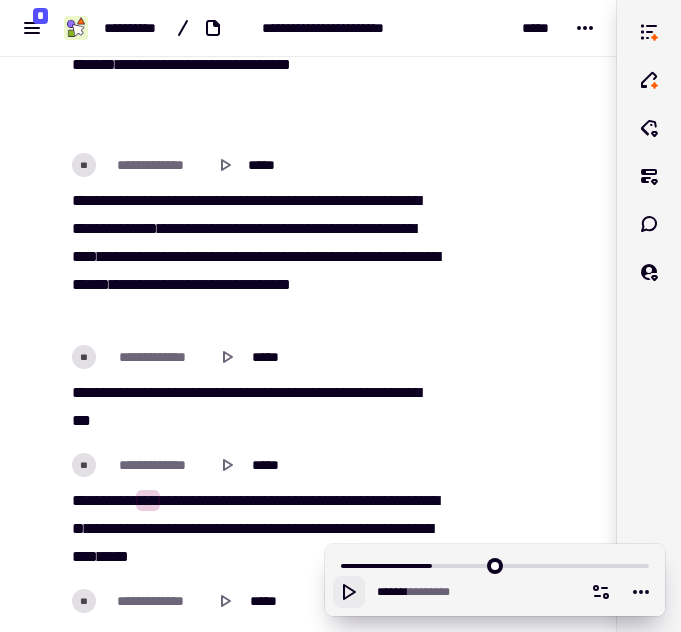 scroll, scrollTop: 20330, scrollLeft: 0, axis: vertical 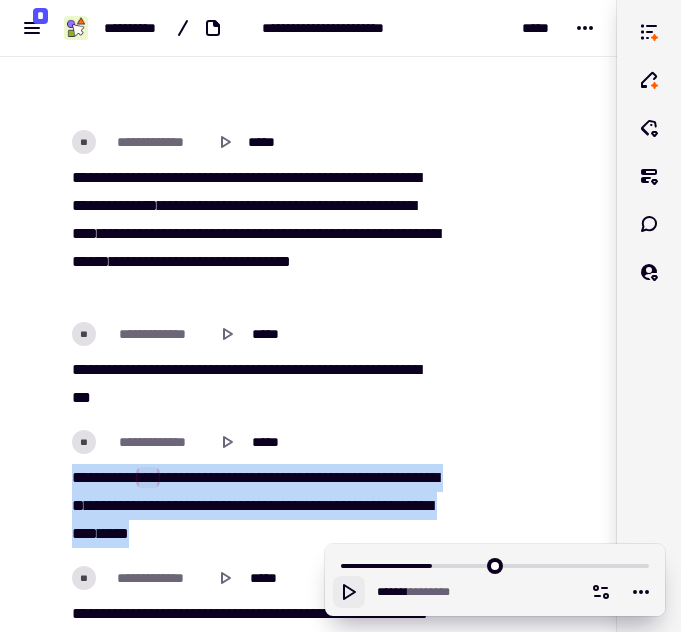 drag, startPoint x: 116, startPoint y: 482, endPoint x: 296, endPoint y: 529, distance: 186.03494 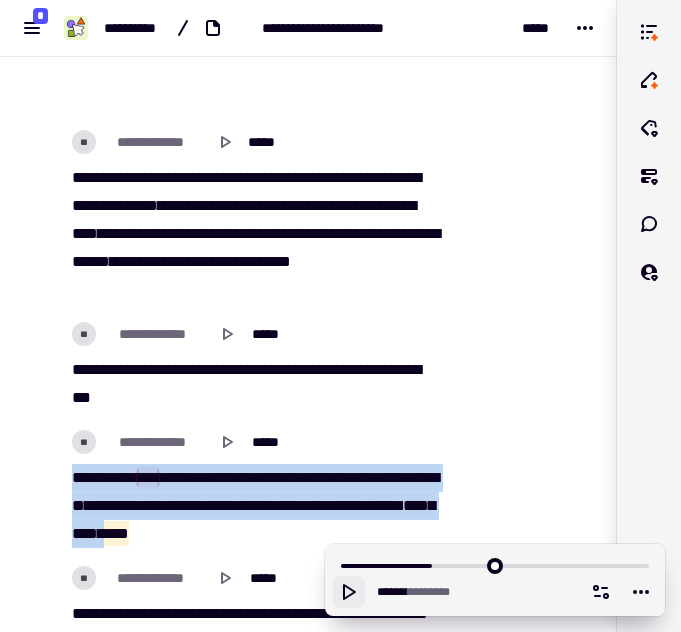 copy on "[FIRST] [LAST]   [STREET]   [CITY]   [STATE]   [ZIP]   [COUNTRY]   [PHONE]   [EMAIL]   [CREDITCARD]   [EXPIRY]   [CVV]   [BIRTHDATE]" 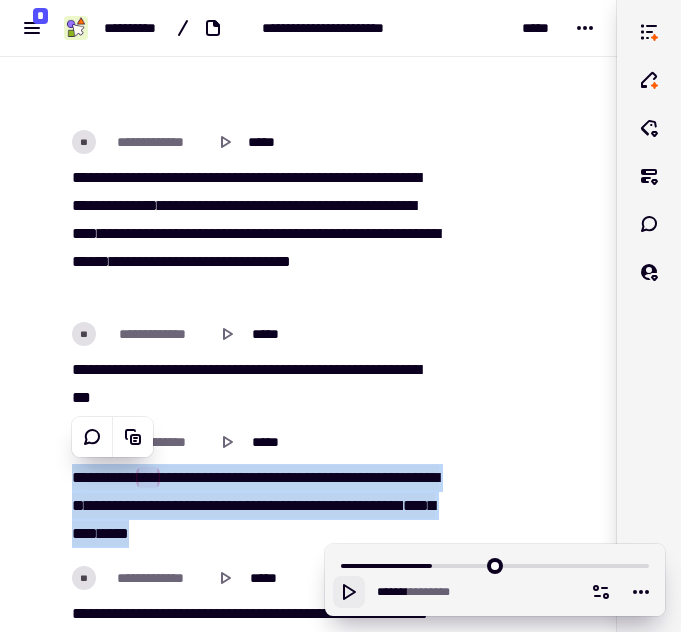 click 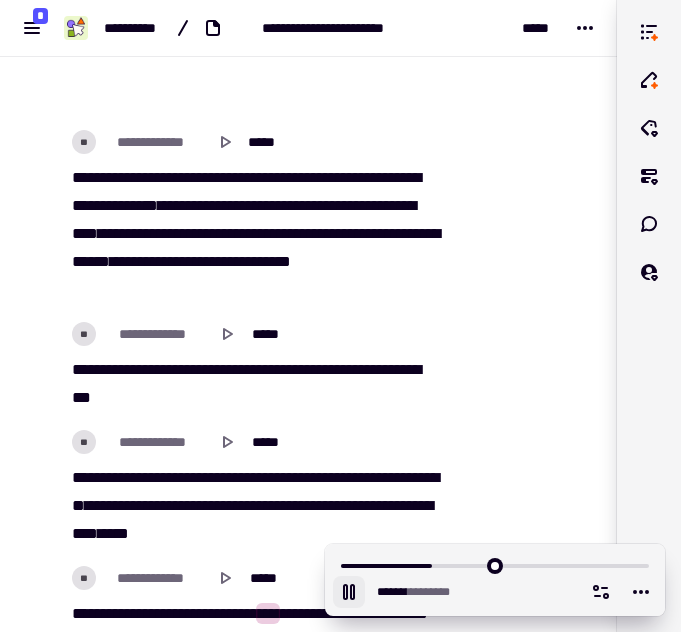 click on "******" at bounding box center [127, 369] 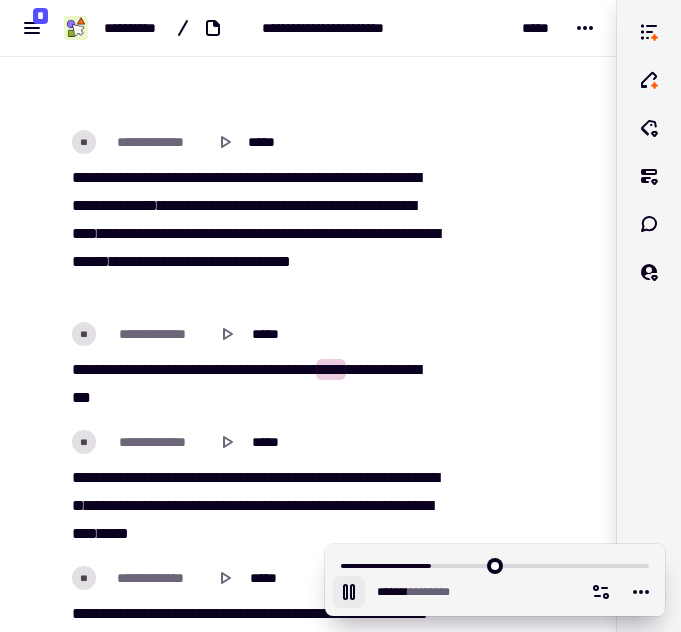 click on "******" at bounding box center (90, 477) 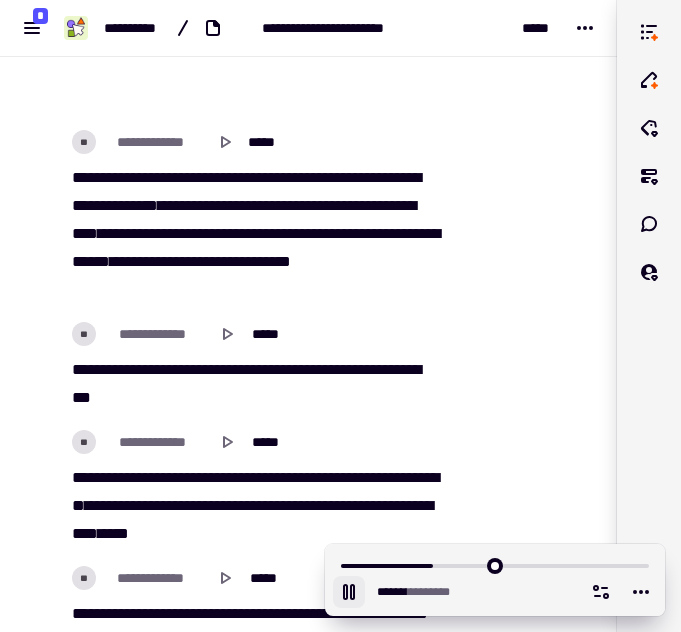 click on "********" at bounding box center (115, 505) 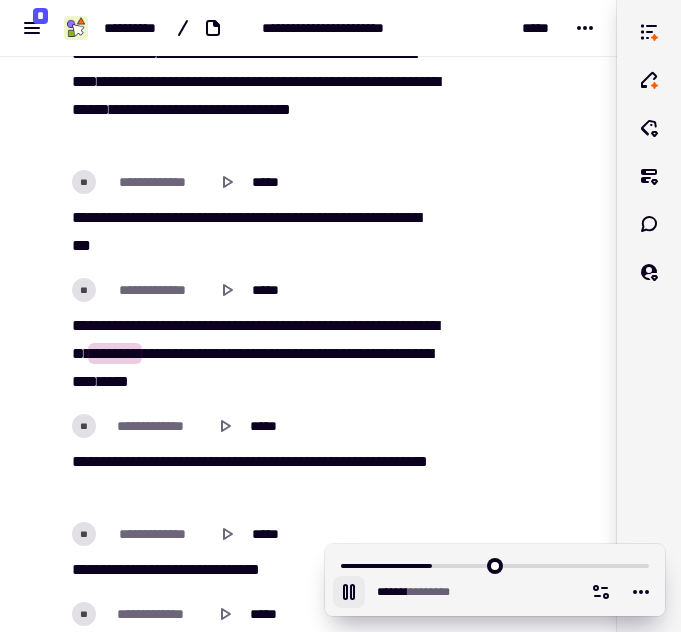 scroll, scrollTop: 20483, scrollLeft: 0, axis: vertical 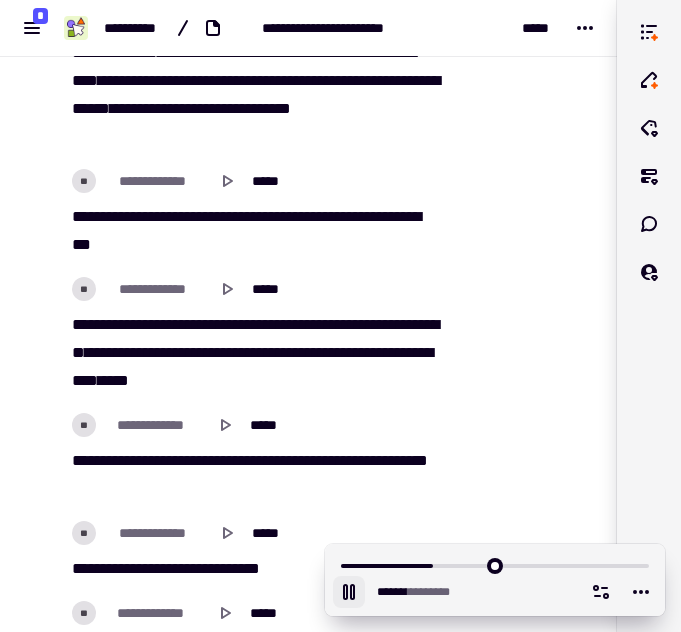 click on "****" at bounding box center (421, 324) 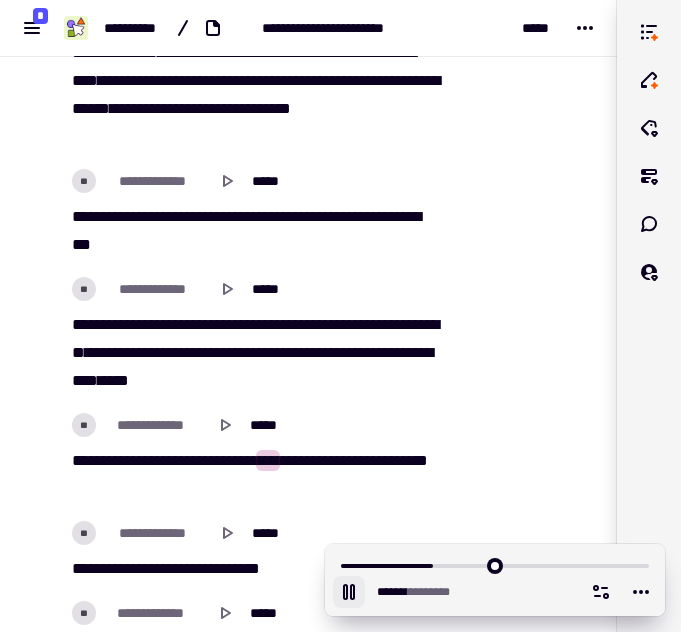 click on "******" at bounding box center (90, 460) 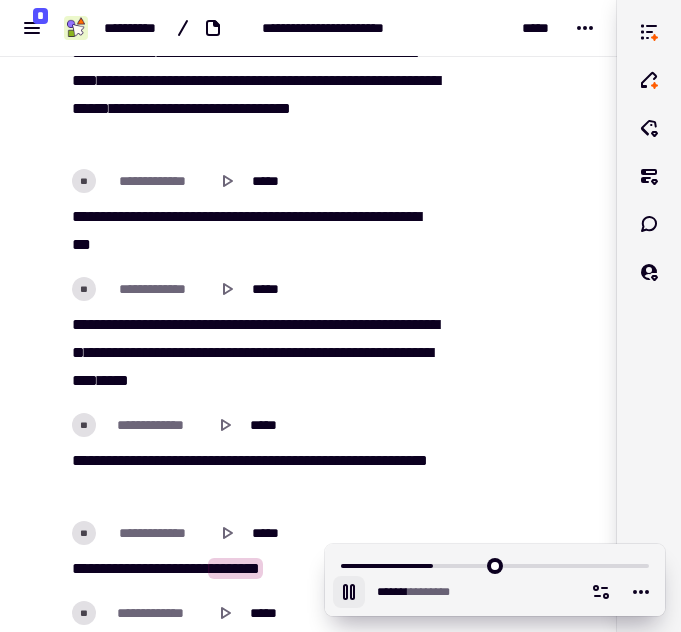 click on "[FIRST] [LAST]   [STREET]   [CITY]   [STATE]   [ZIP]   [COUNTRY]   [PHONE]" at bounding box center [254, 475] 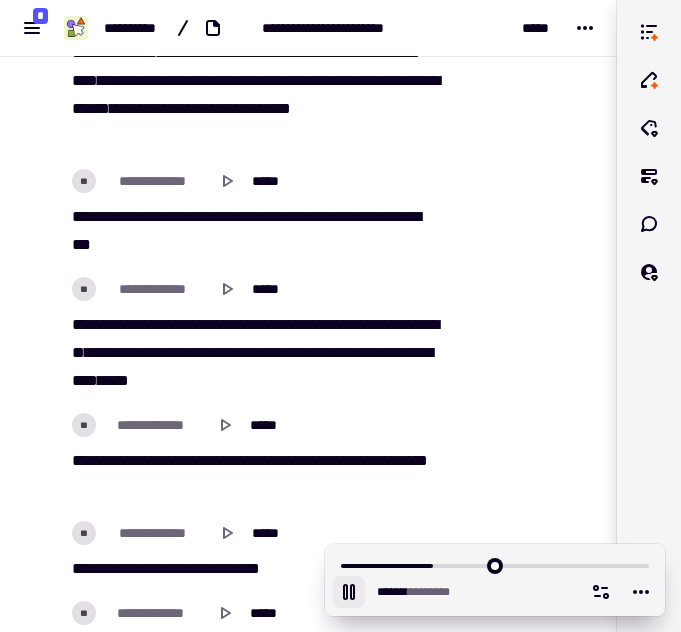 drag, startPoint x: 363, startPoint y: 579, endPoint x: 355, endPoint y: 588, distance: 12.0415945 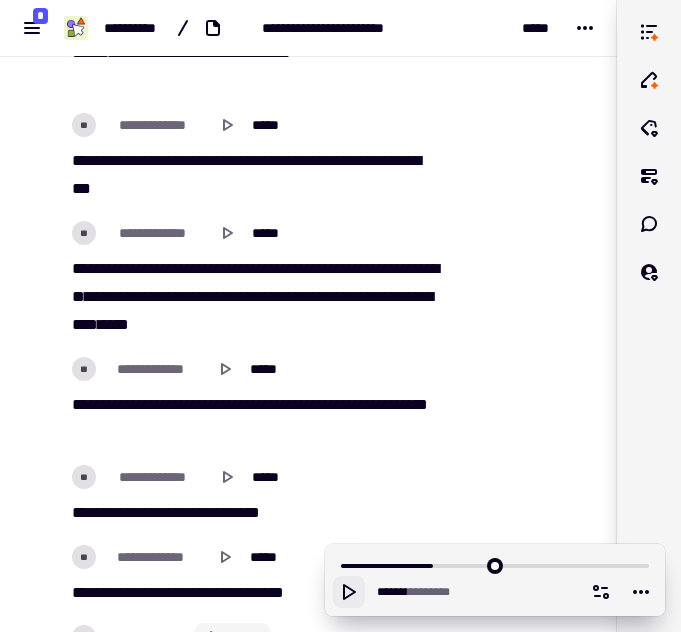 scroll, scrollTop: 20680, scrollLeft: 0, axis: vertical 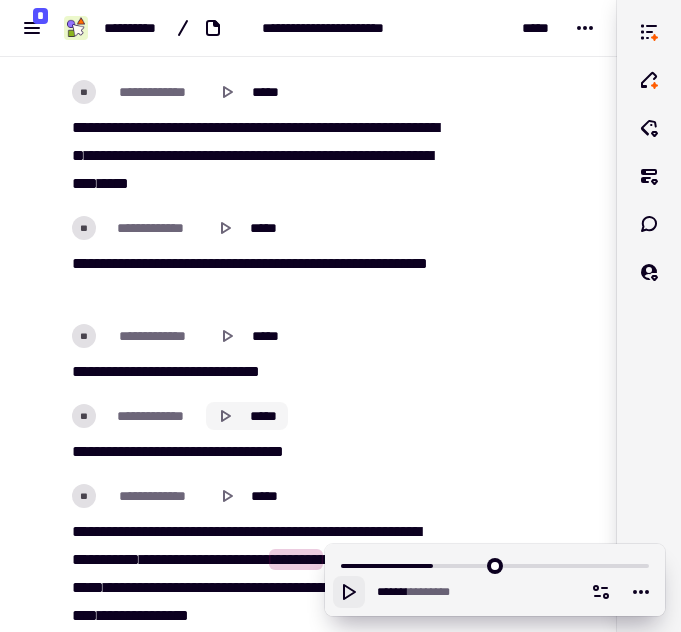 click 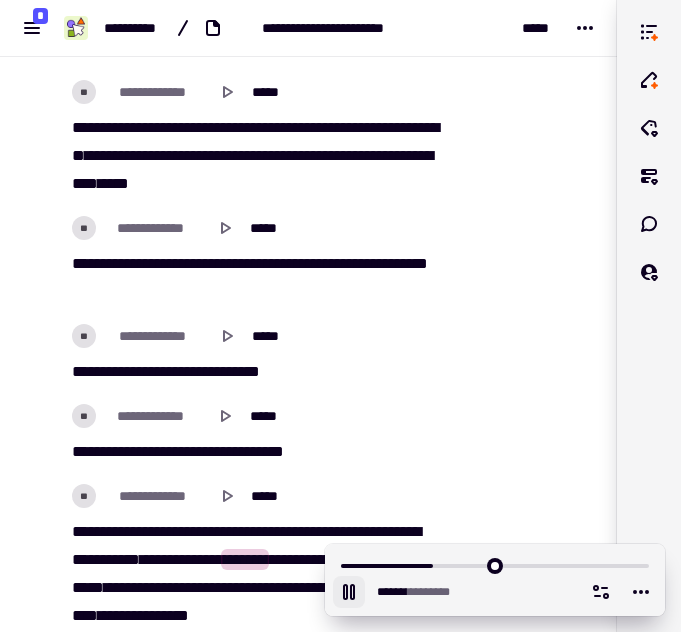 click 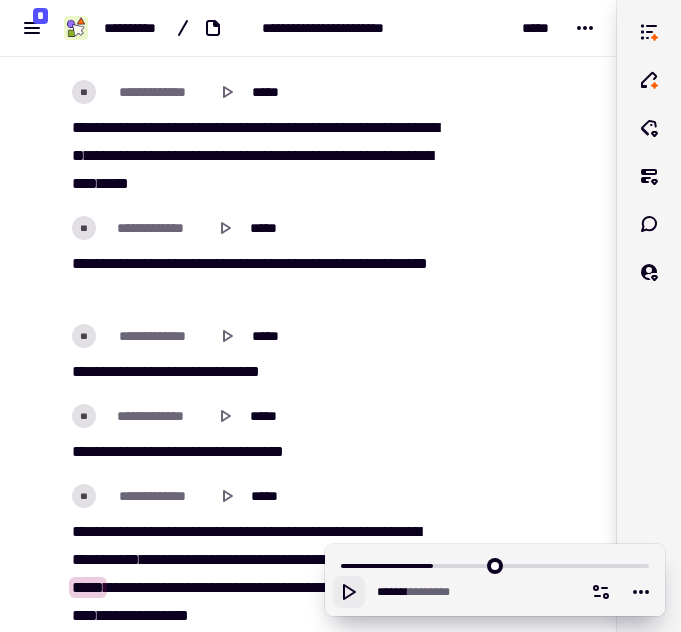 scroll, scrollTop: 20787, scrollLeft: 0, axis: vertical 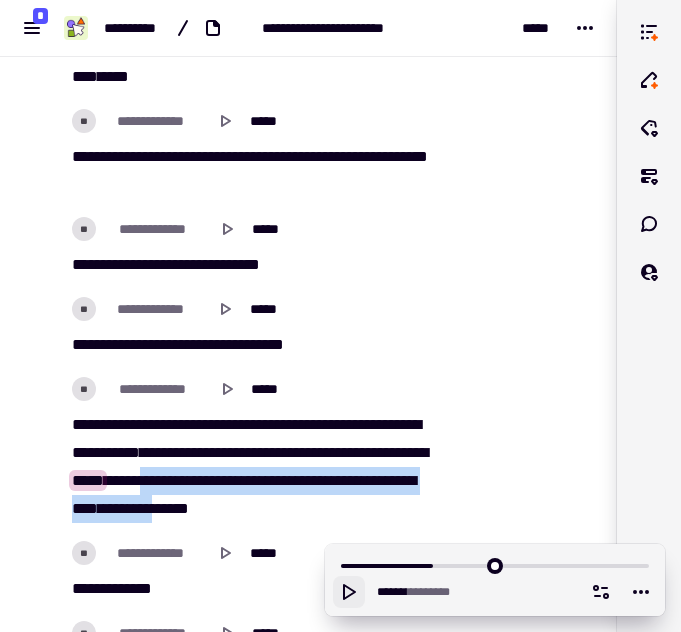 drag, startPoint x: 272, startPoint y: 487, endPoint x: 343, endPoint y: 509, distance: 74.330345 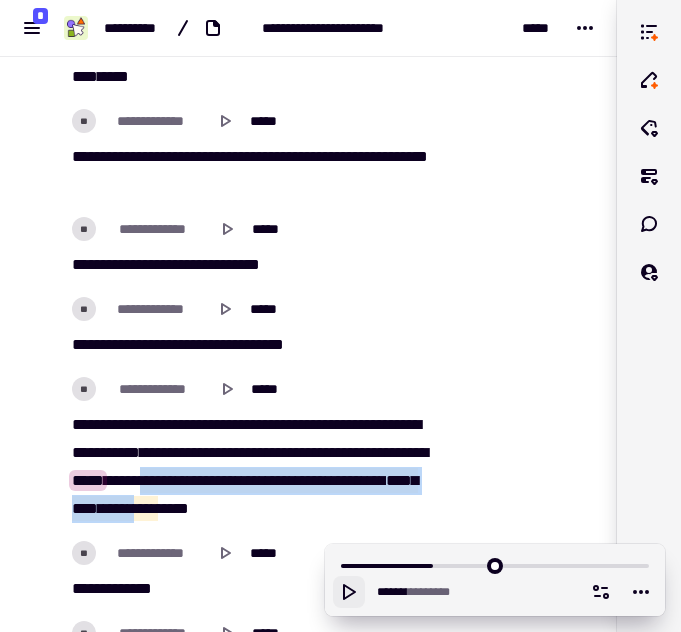copy on "[FIRST] [LAST]   [STREET]   [CITY]   [STATE]   [ZIP]   [COUNTRY]   [PHONE]" 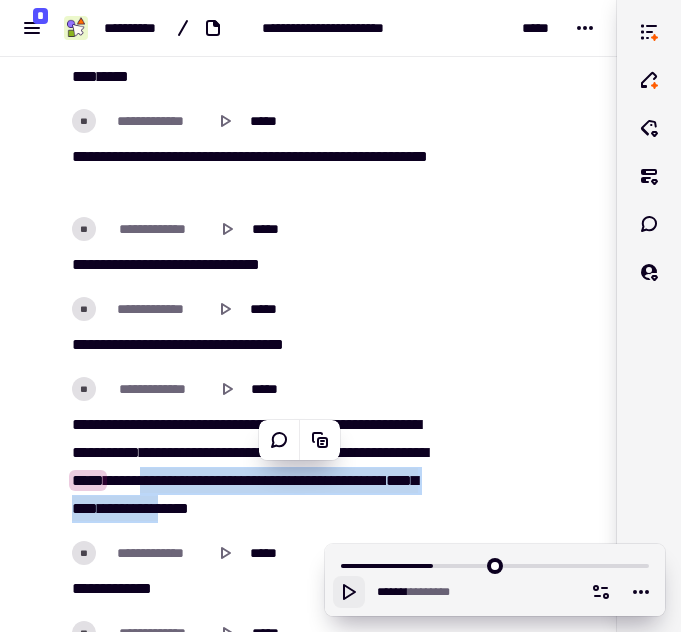 click 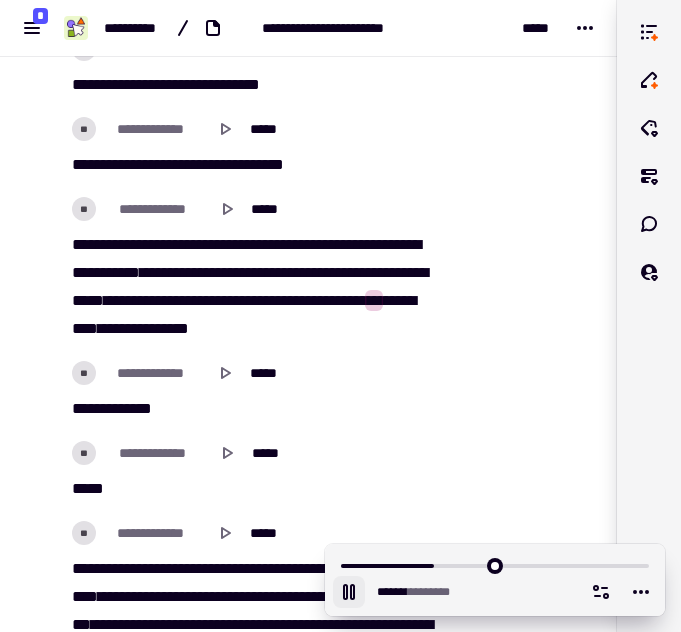 scroll, scrollTop: 21028, scrollLeft: 0, axis: vertical 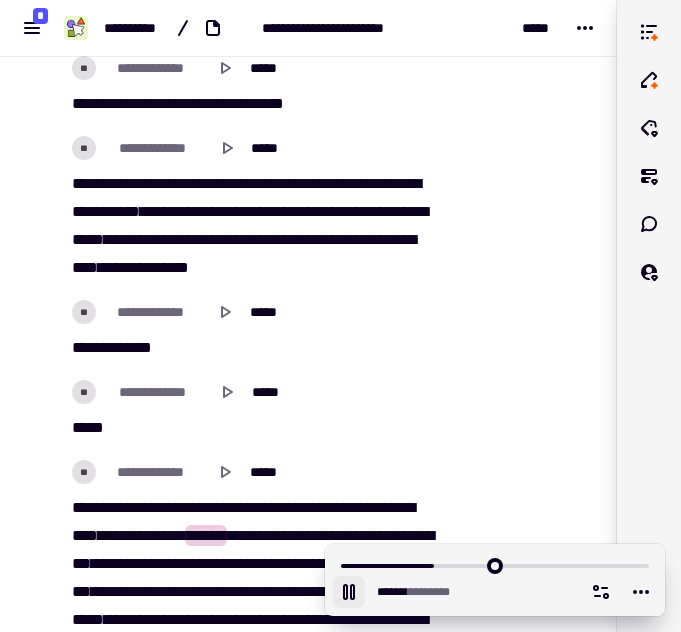 click 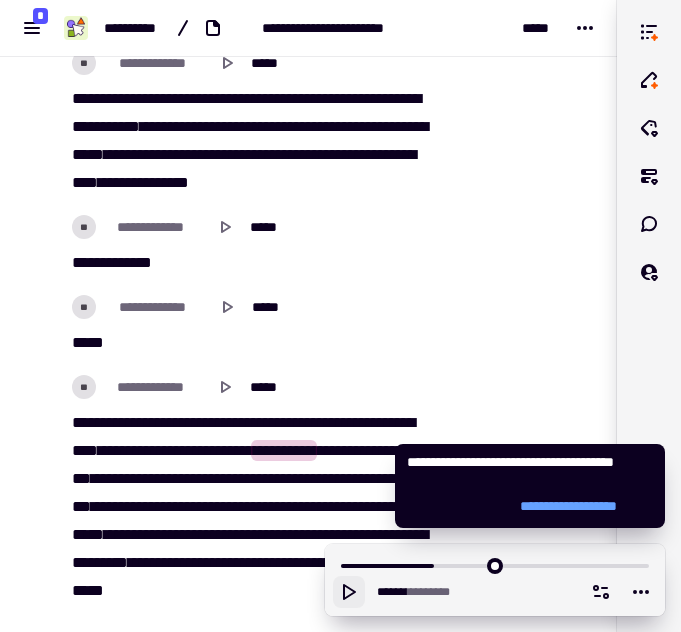 scroll, scrollTop: 21165, scrollLeft: 0, axis: vertical 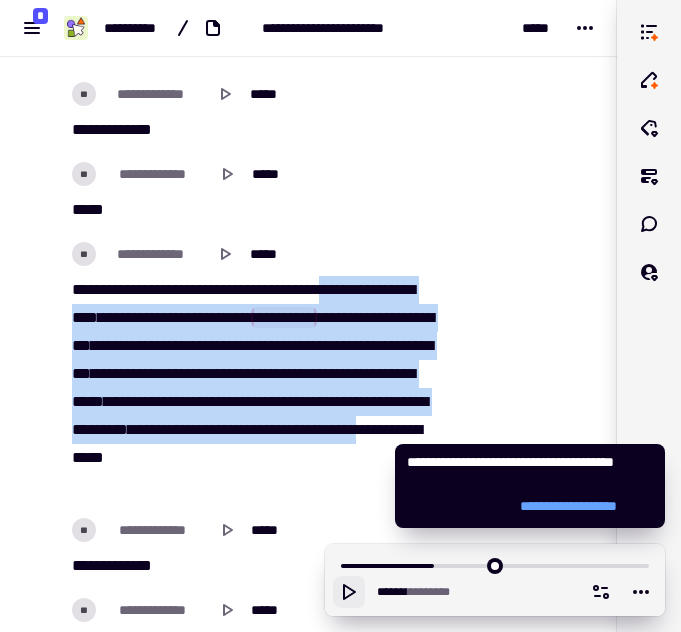 drag, startPoint x: 395, startPoint y: 369, endPoint x: 312, endPoint y: 493, distance: 149.21461 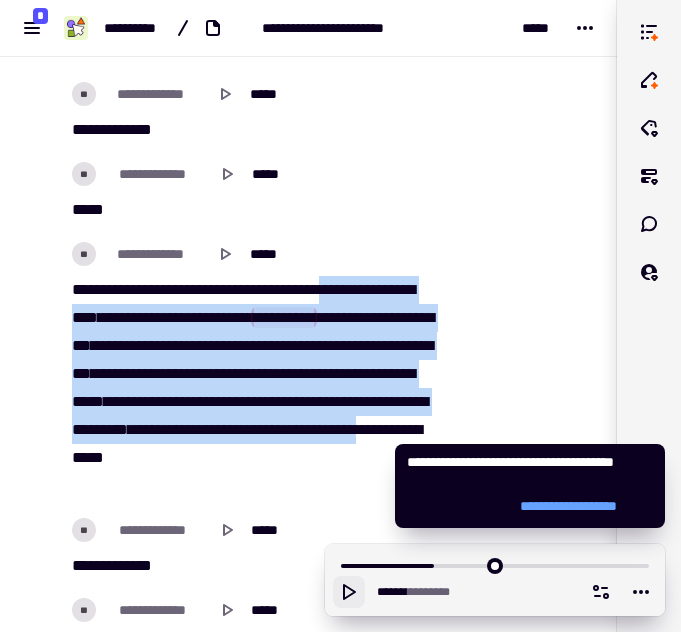 click on "**********" at bounding box center [254, 388] 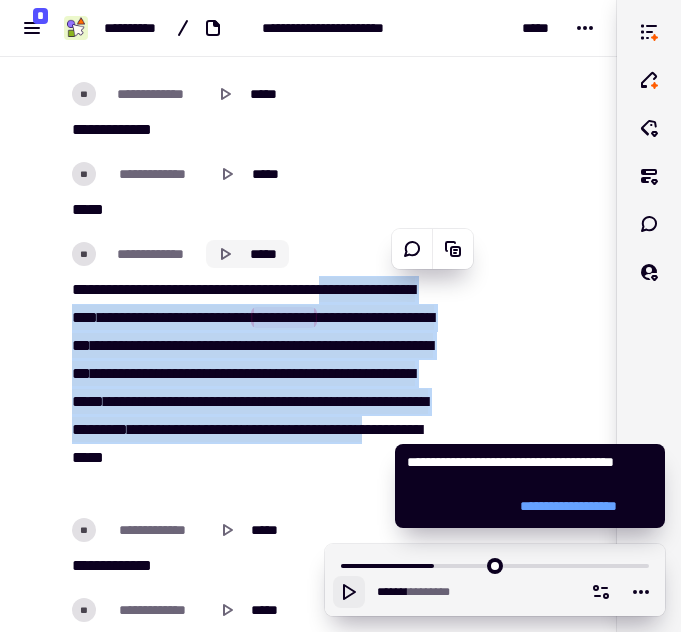 click 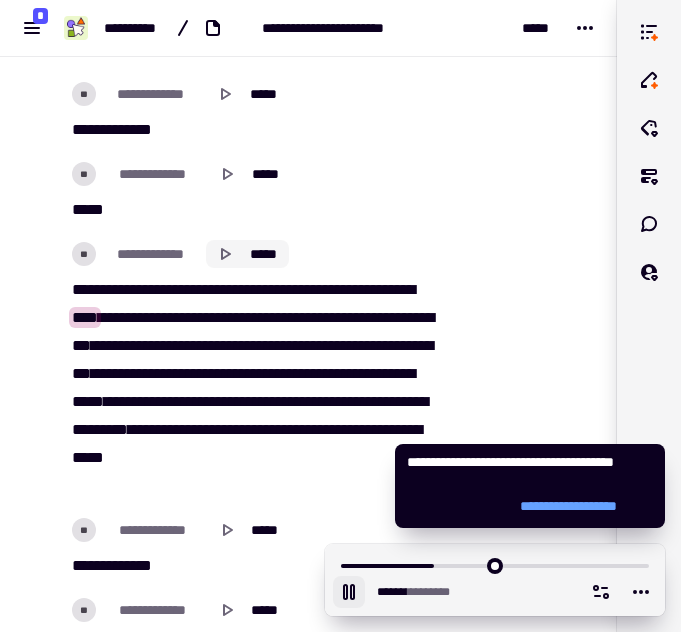scroll, scrollTop: 21316, scrollLeft: 0, axis: vertical 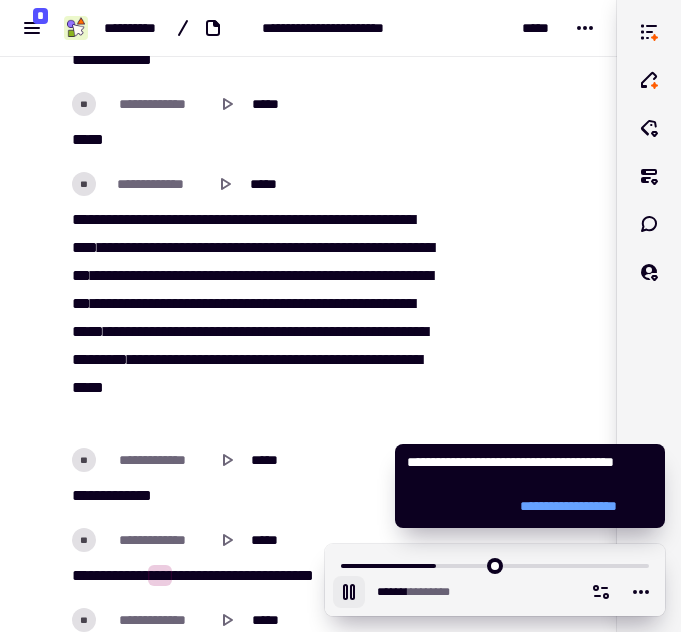click 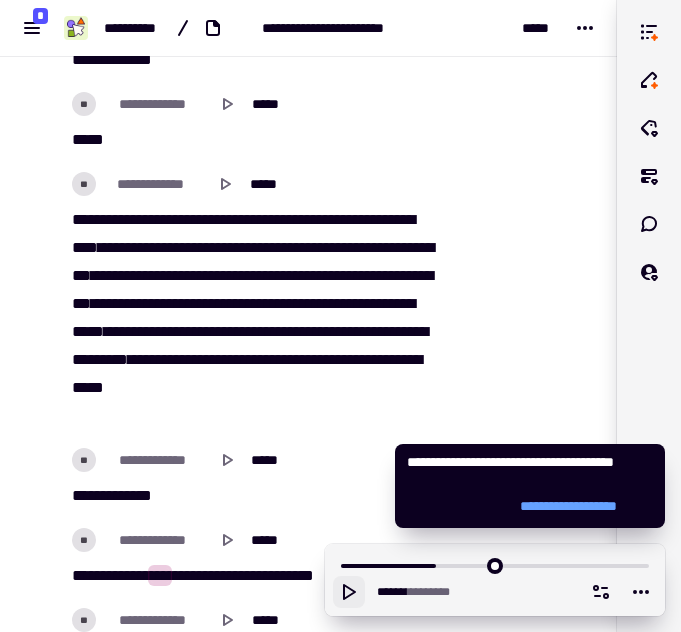 click 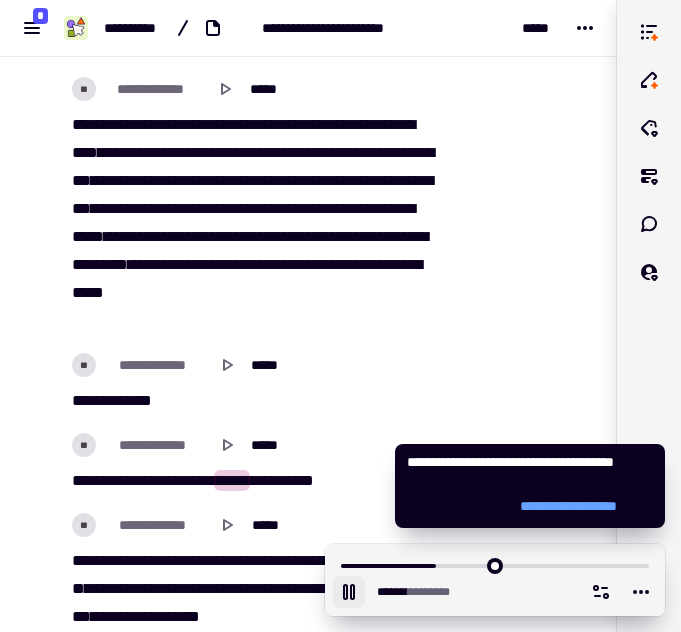 scroll, scrollTop: 21419, scrollLeft: 0, axis: vertical 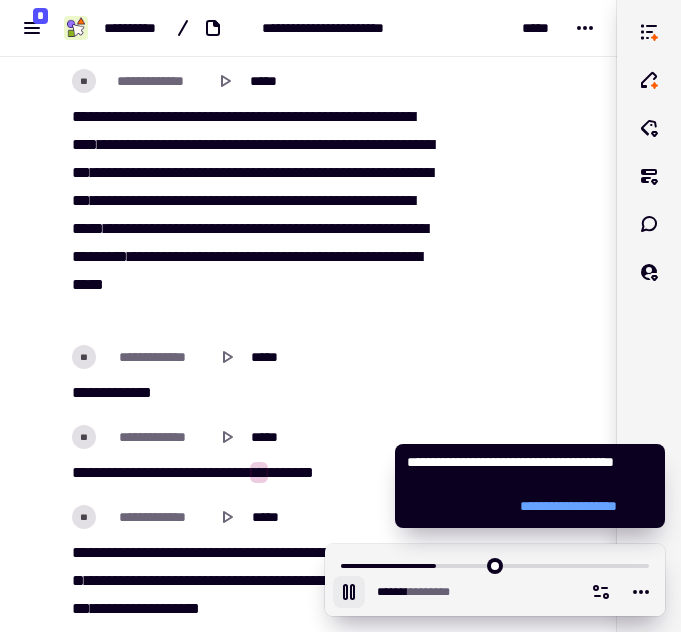 click 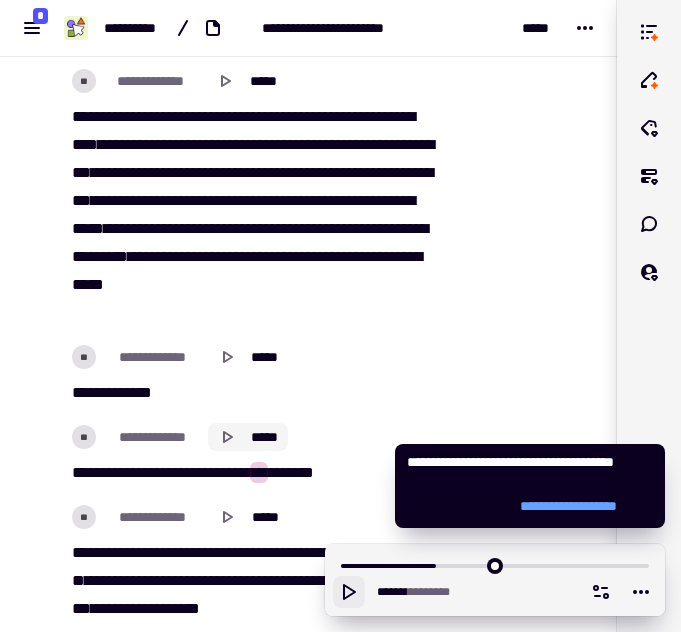 click 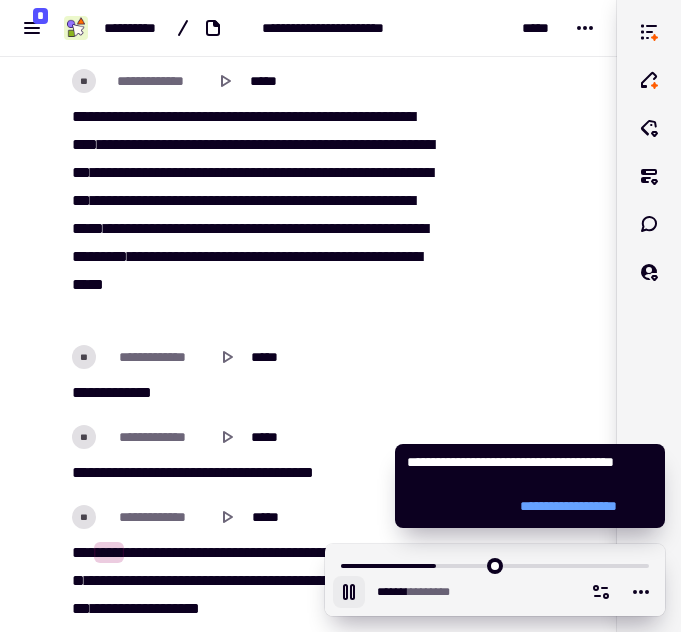 click 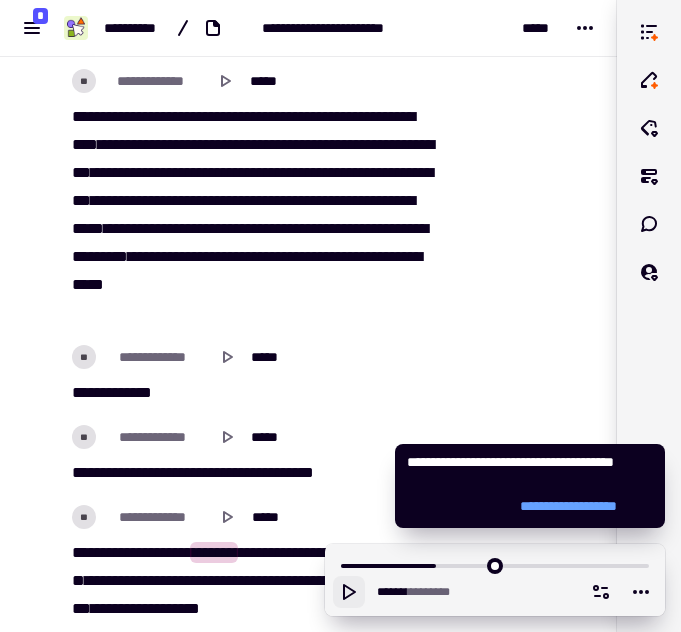 scroll, scrollTop: 21592, scrollLeft: 0, axis: vertical 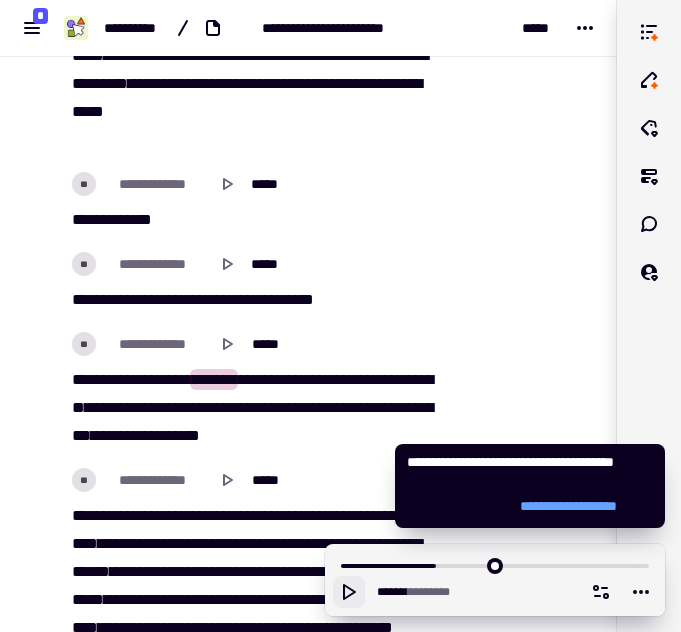 click on "***" at bounding box center (81, 379) 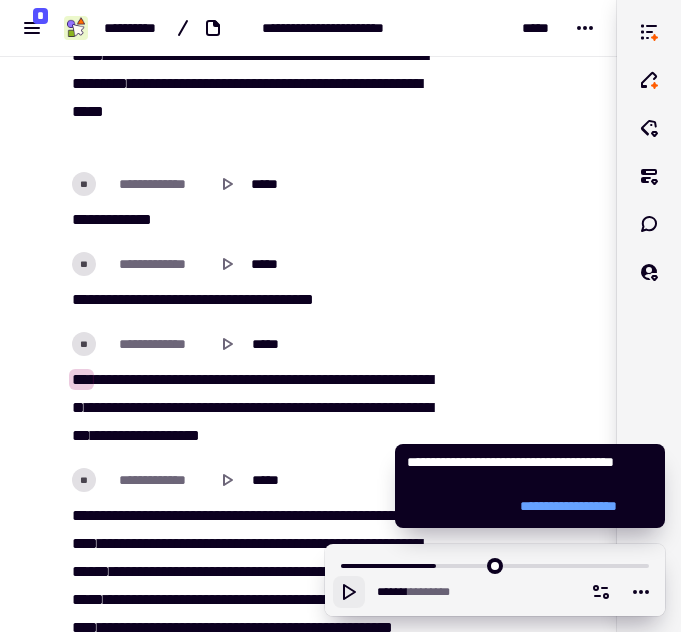 drag, startPoint x: 74, startPoint y: 378, endPoint x: 352, endPoint y: 436, distance: 283.9859 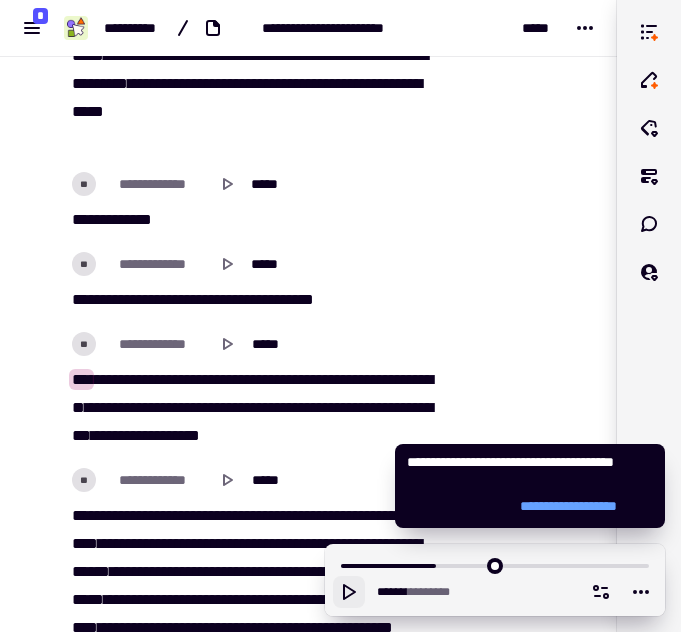click on "***   ****   ****   *****   ******* * ******   ****   ***   *****   ***   *******   *****   **** * ****   ********   ***   *****   **   ****** * ****   ****   ***   *****   **   ****   ***" at bounding box center [254, 408] 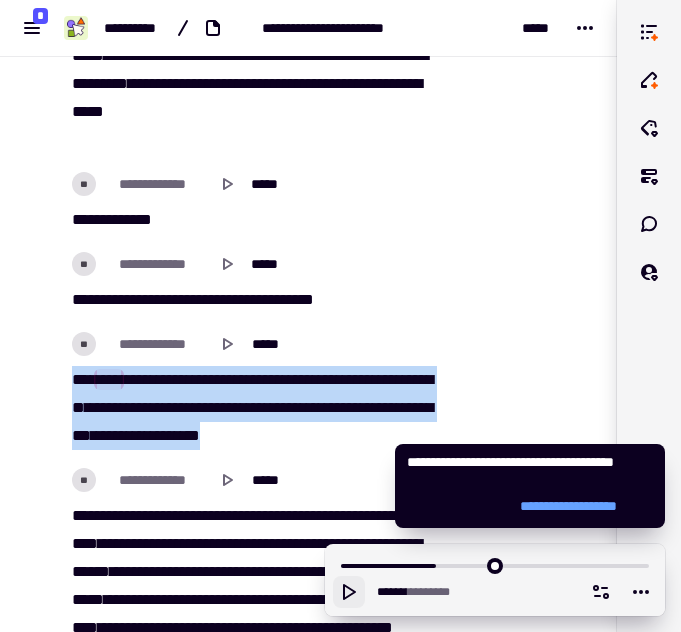 drag, startPoint x: 76, startPoint y: 374, endPoint x: 336, endPoint y: 433, distance: 266.6102 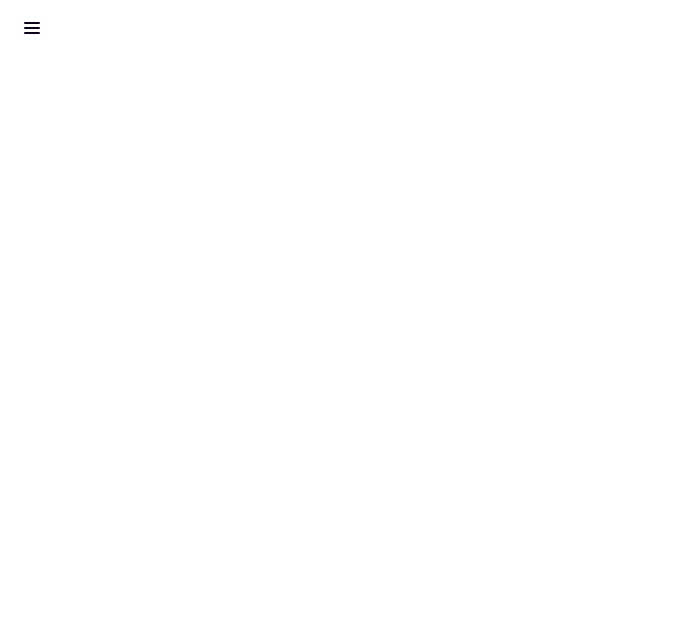 scroll, scrollTop: 0, scrollLeft: 0, axis: both 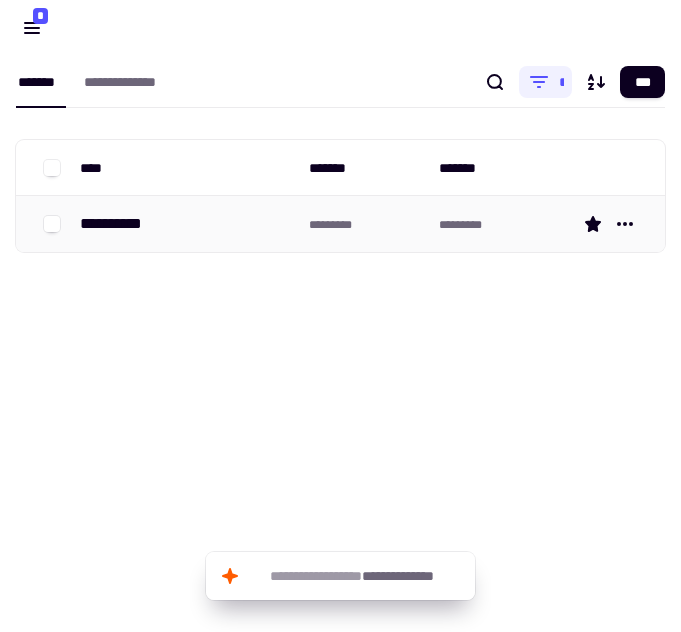 click on "**********" at bounding box center [186, 224] 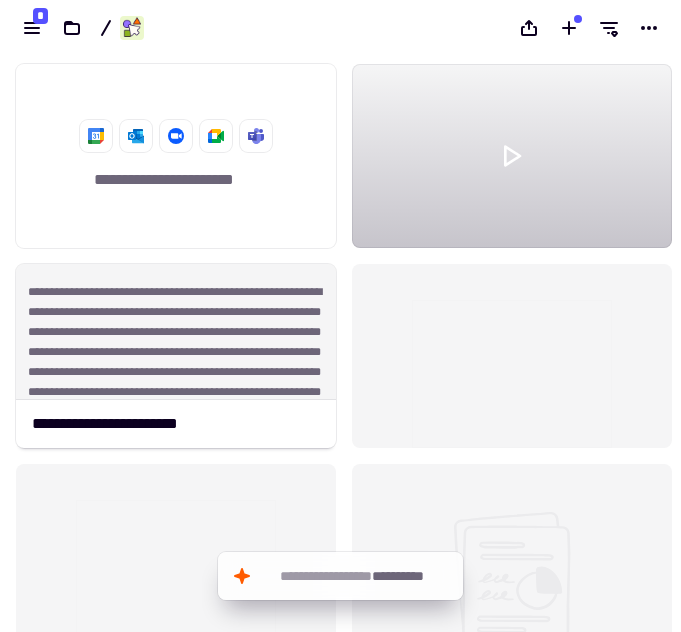 scroll, scrollTop: 16, scrollLeft: 16, axis: both 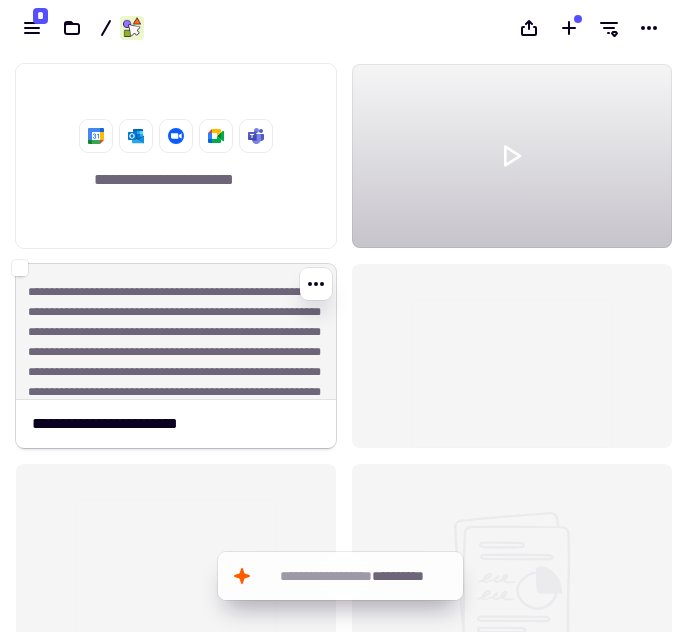 click on "**********" 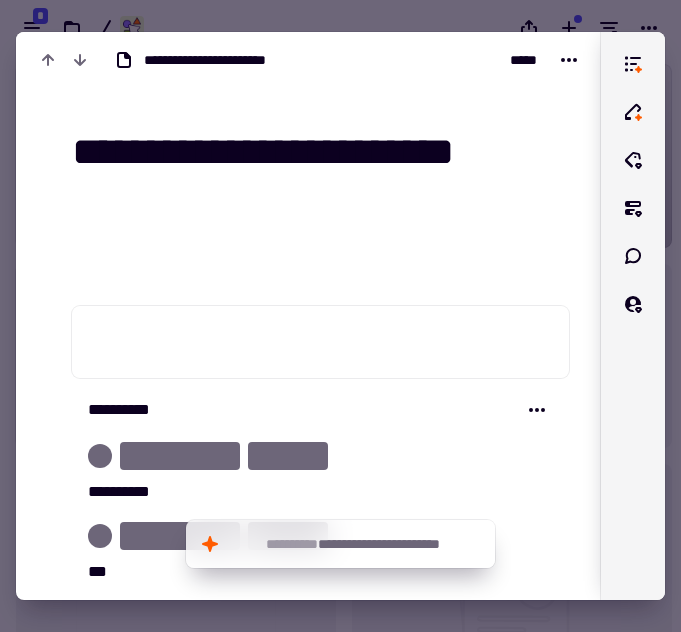 click 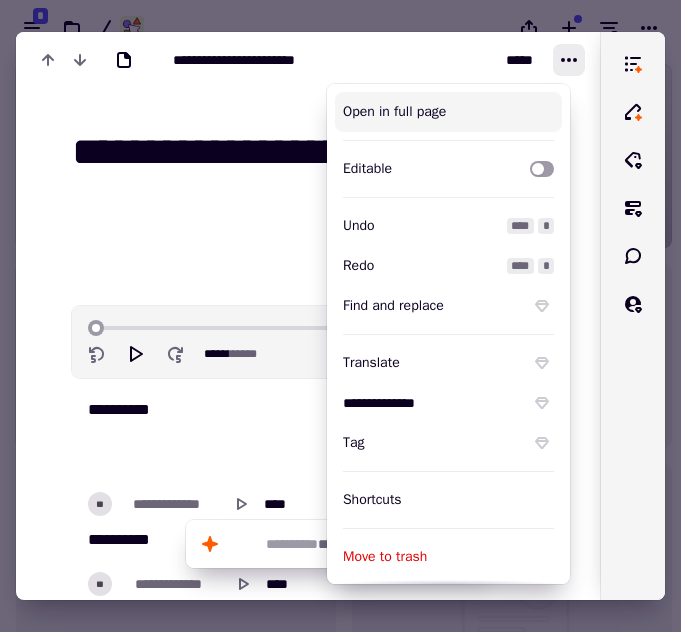 click on "Open in full page" at bounding box center (448, 112) 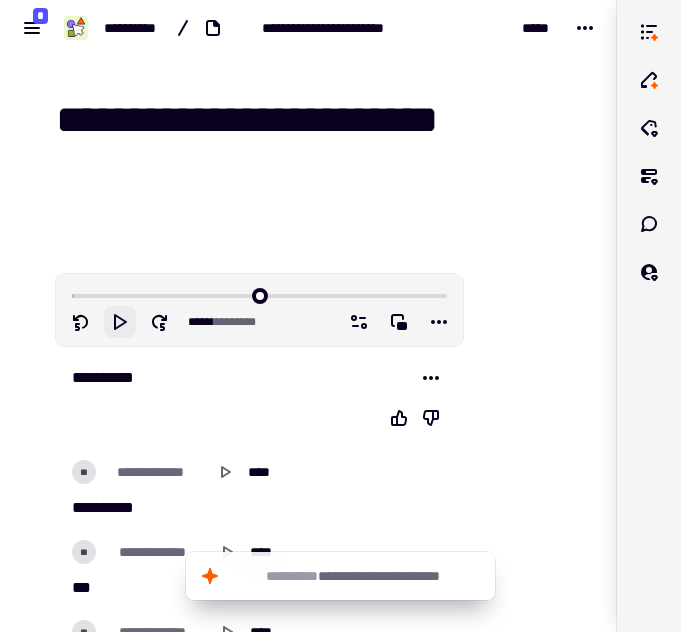 click 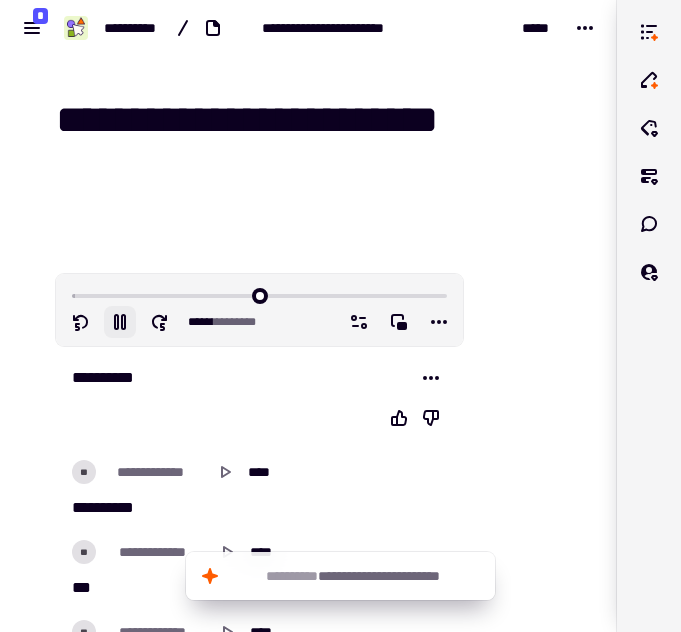 click 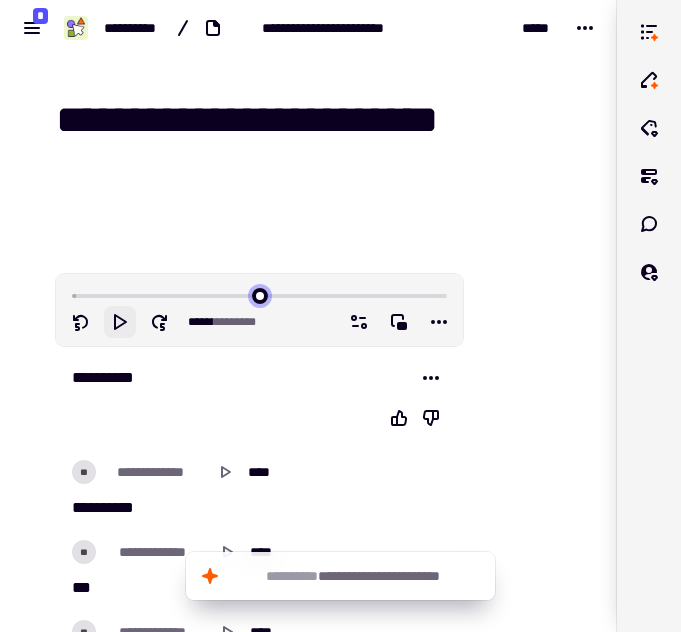click at bounding box center (259, 294) 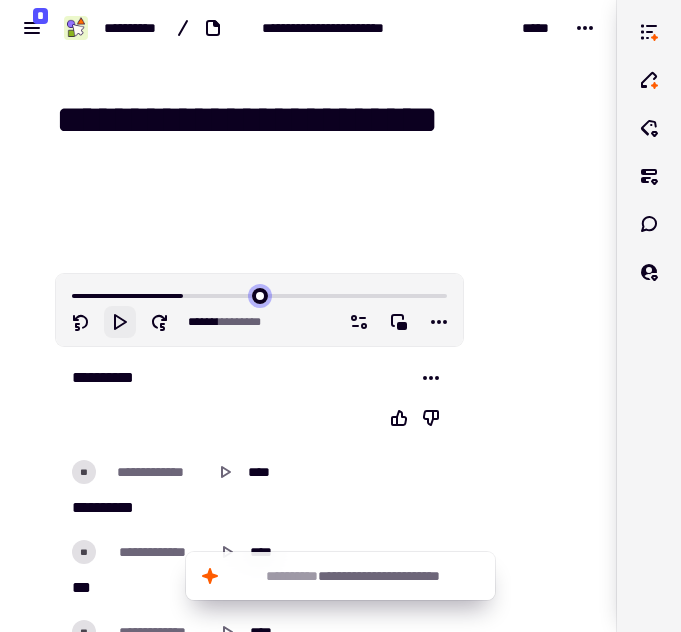 click at bounding box center [259, 294] 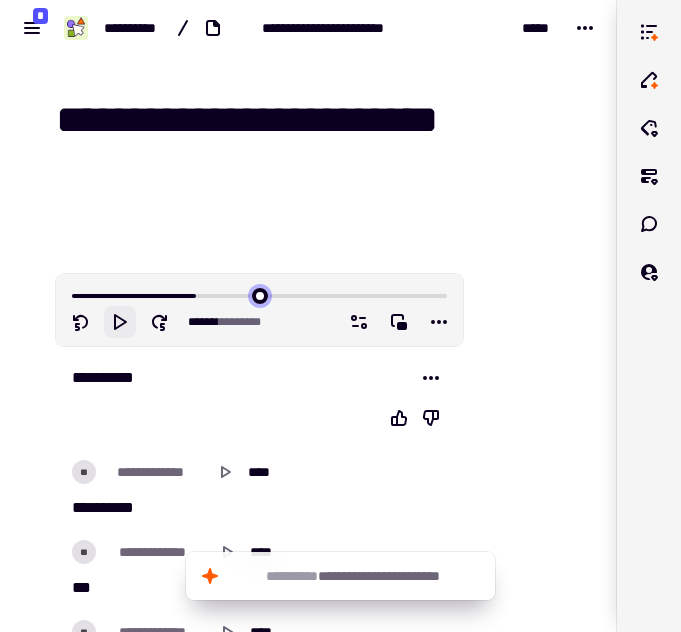 click at bounding box center (259, 294) 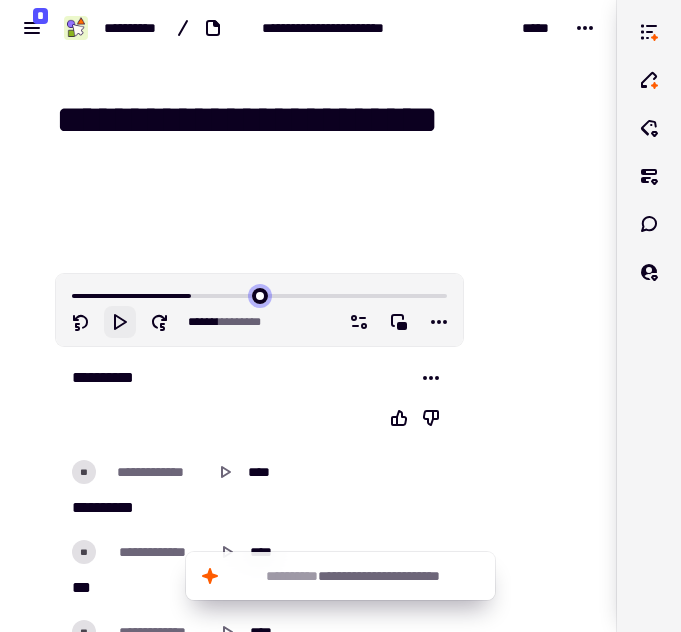 drag, startPoint x: 182, startPoint y: 292, endPoint x: 194, endPoint y: 292, distance: 12 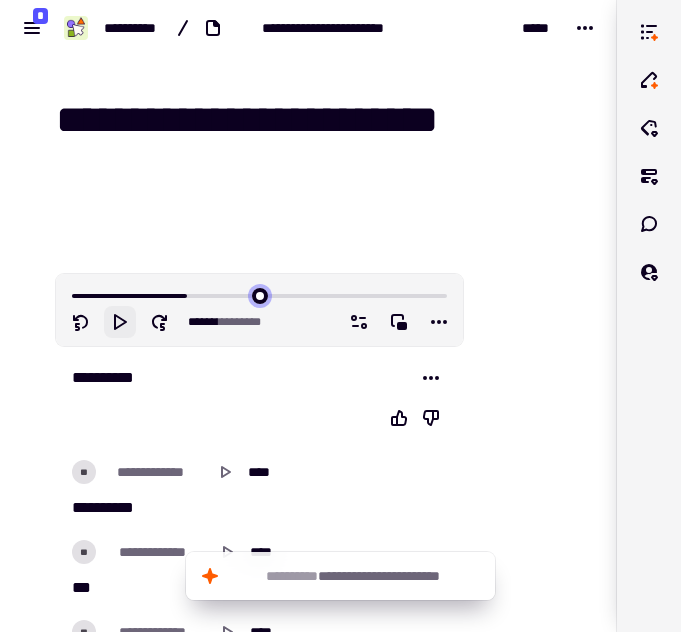 type on "*******" 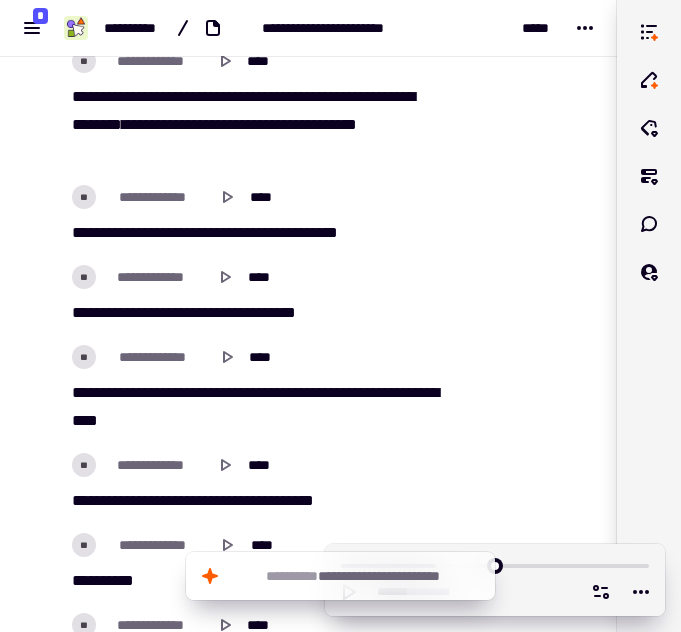 scroll, scrollTop: 1612, scrollLeft: 0, axis: vertical 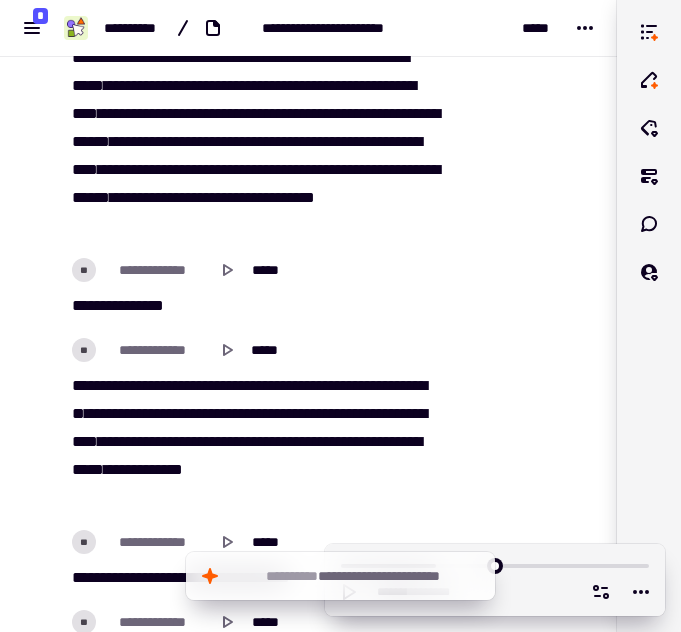 drag, startPoint x: 613, startPoint y: 120, endPoint x: 608, endPoint y: 161, distance: 41.303753 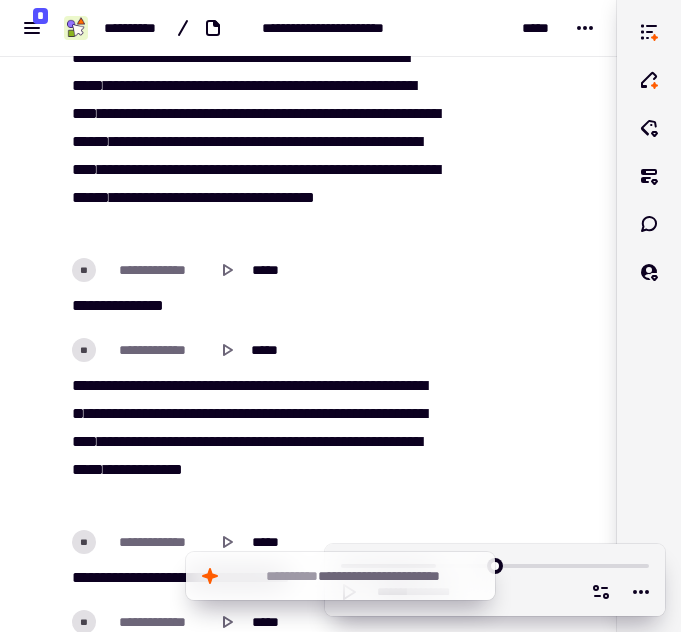 click on "**********" at bounding box center [340, 316] 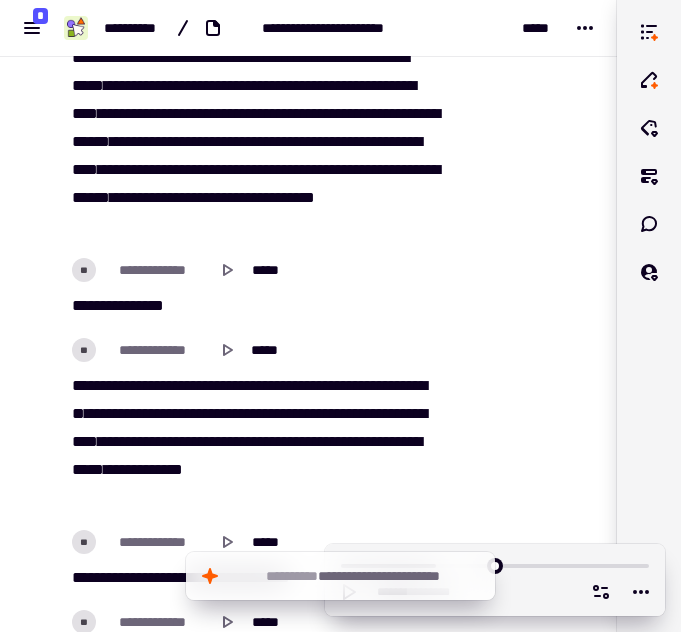 scroll, scrollTop: 18276, scrollLeft: 0, axis: vertical 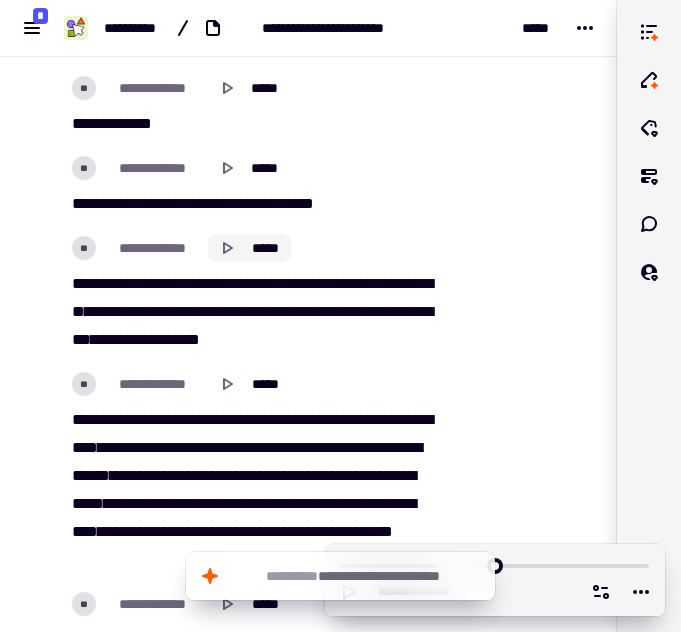 click 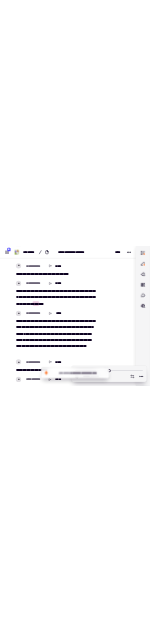scroll, scrollTop: 21817, scrollLeft: 0, axis: vertical 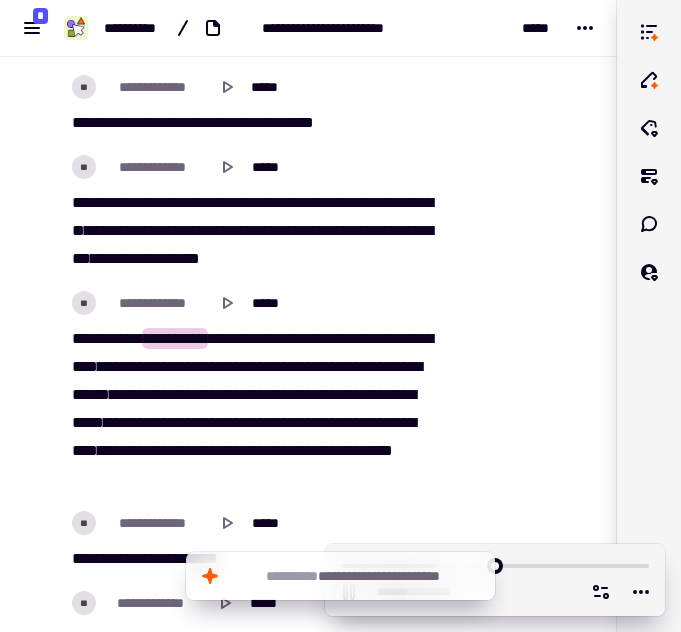 click at bounding box center [526, 14801] 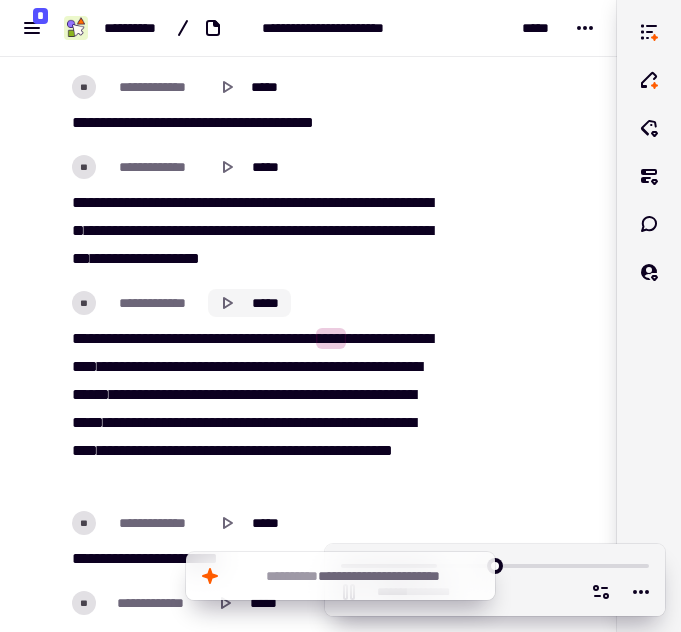 click 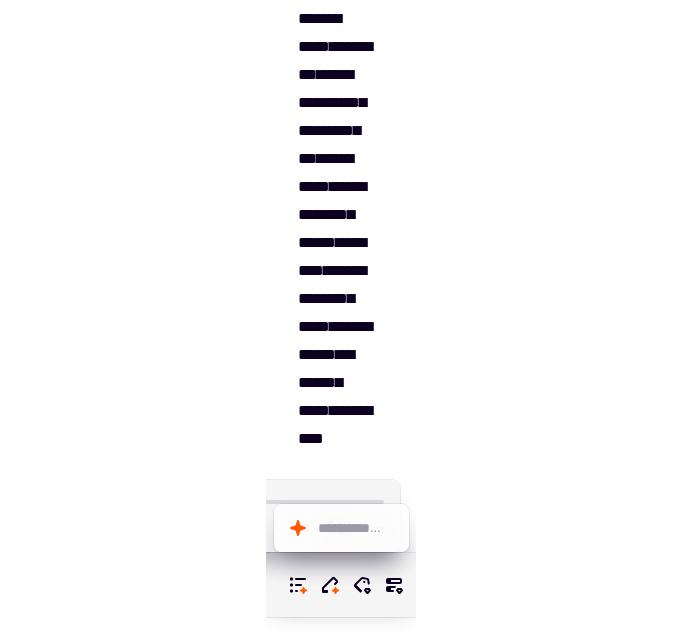 scroll, scrollTop: 22873, scrollLeft: 0, axis: vertical 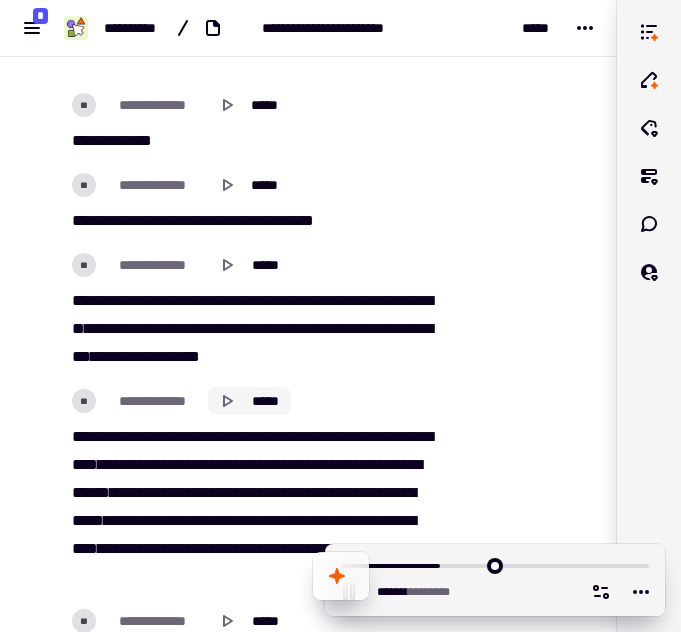 click 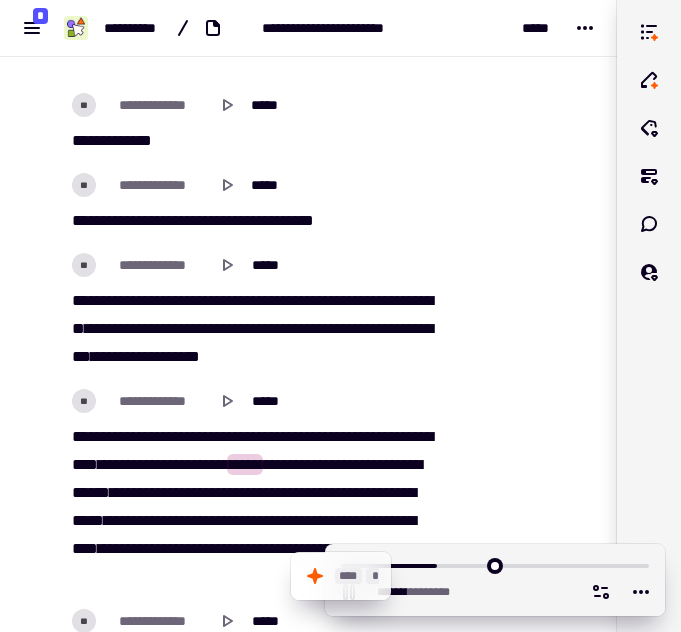type on "******" 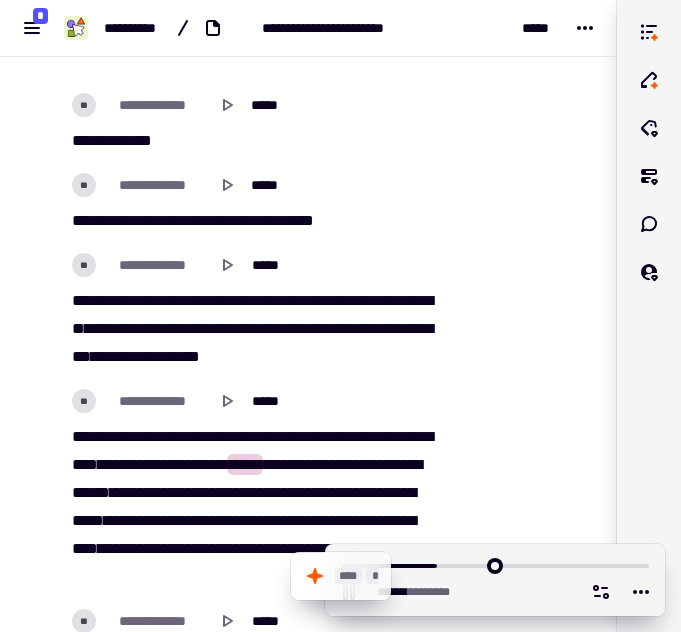 click 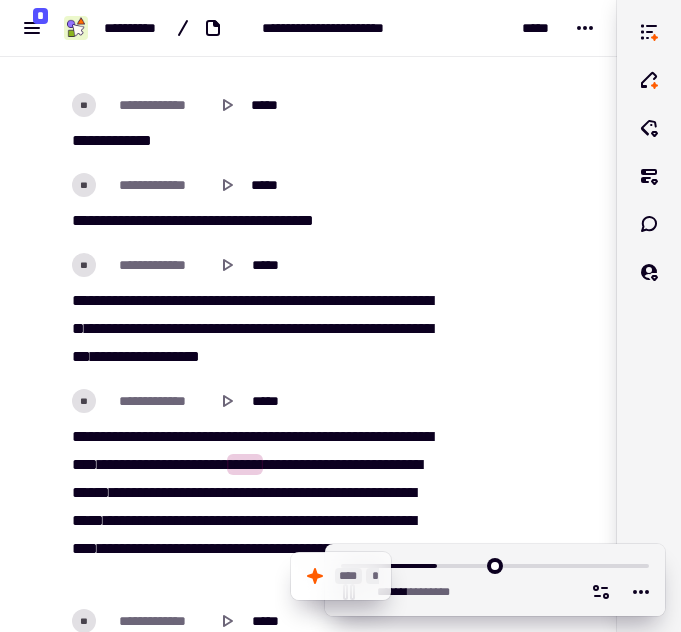 type on "*" 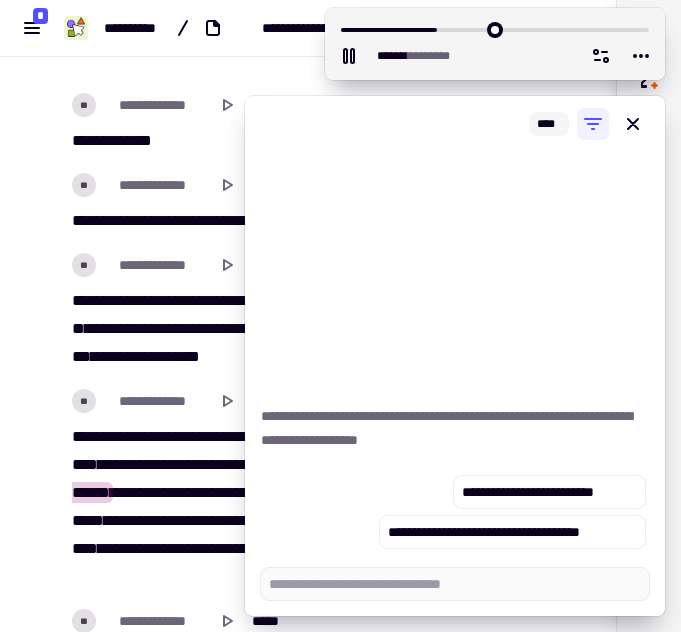 type on "*******" 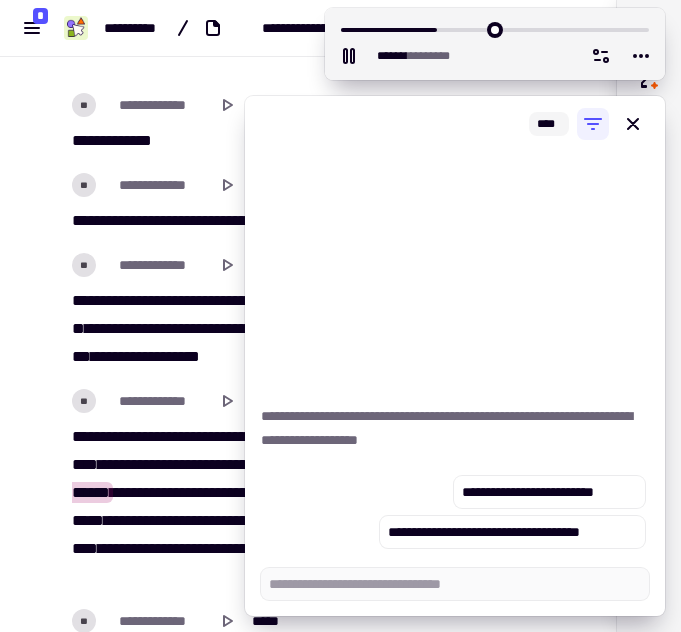 click on "**********" at bounding box center [248, 478] 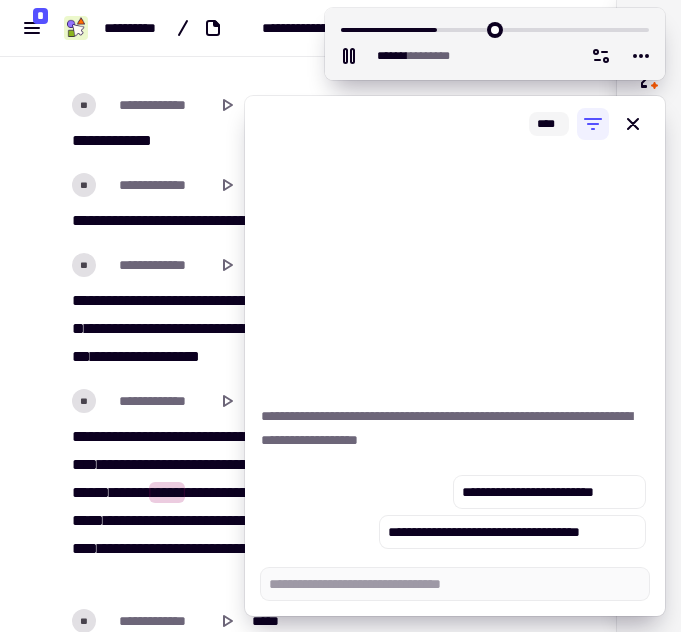type on "*" 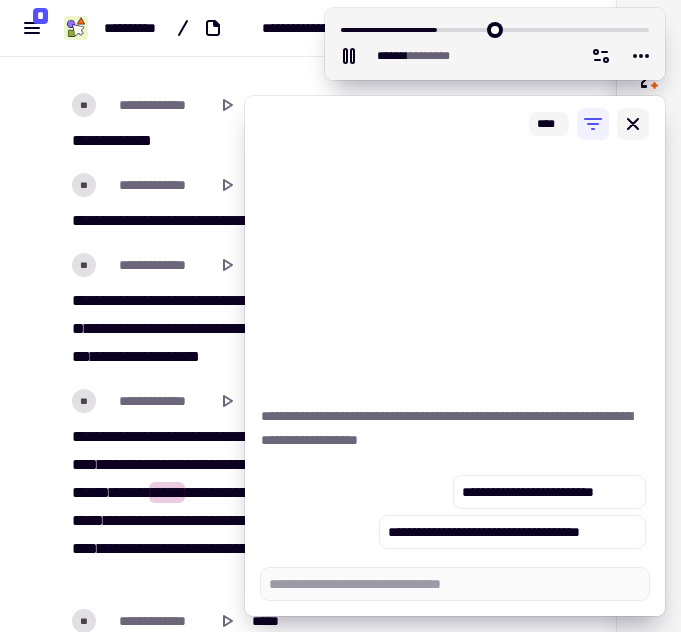 click 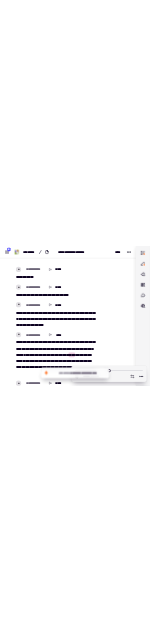 scroll, scrollTop: 21685, scrollLeft: 0, axis: vertical 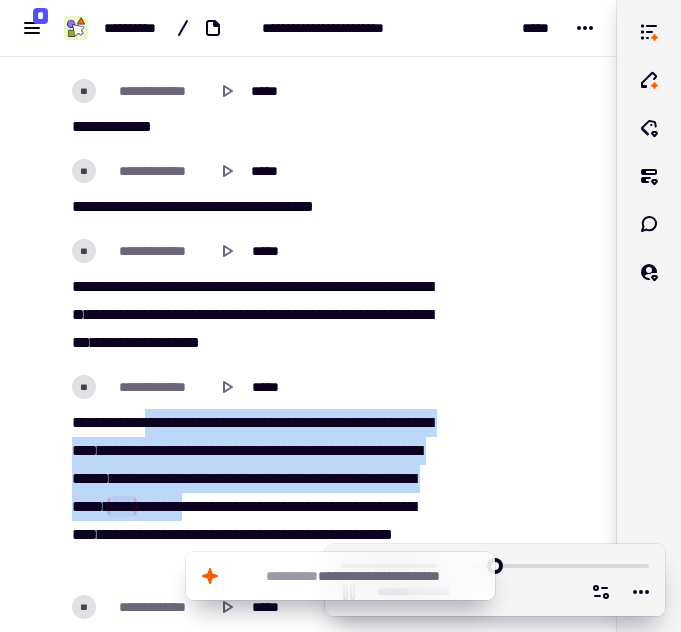 drag, startPoint x: 225, startPoint y: 436, endPoint x: 411, endPoint y: 500, distance: 196.70282 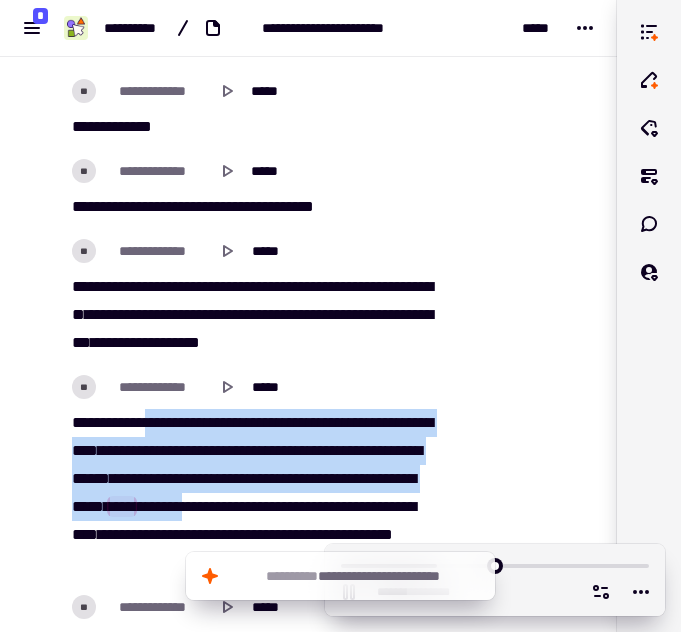 click on "**********" at bounding box center [254, 493] 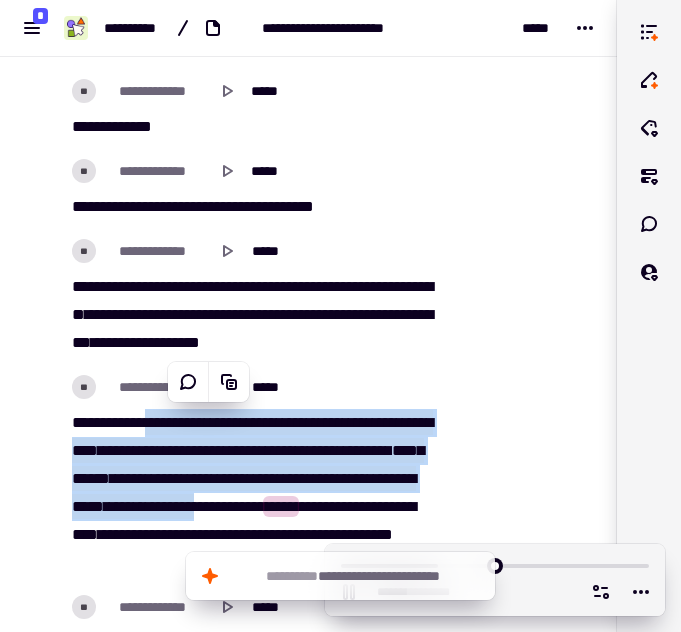 click on "*****" at bounding box center [281, 450] 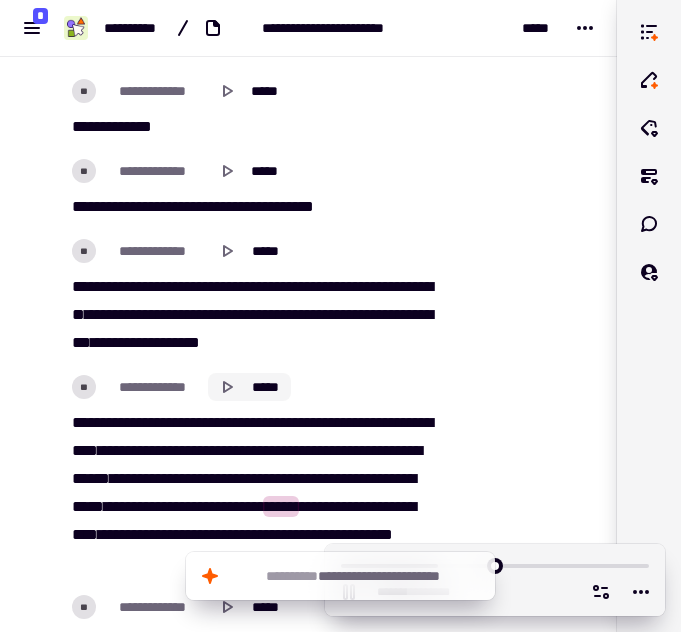 click on "*****" 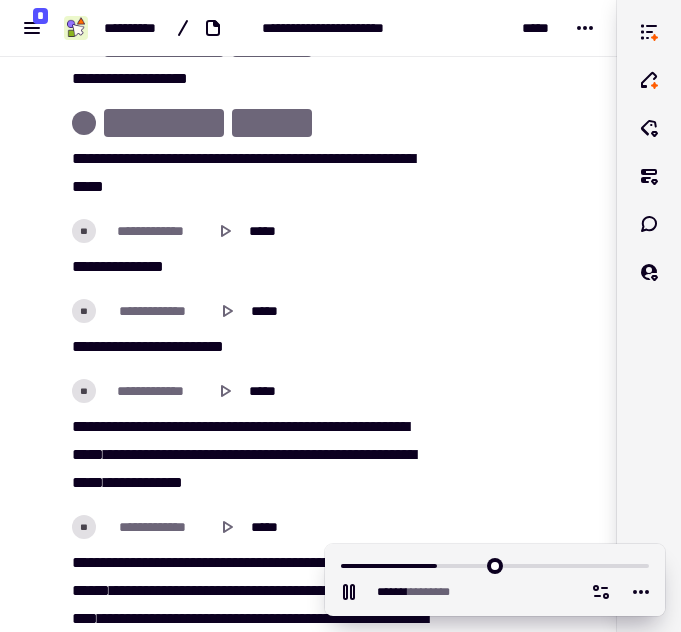 scroll, scrollTop: 21685, scrollLeft: 0, axis: vertical 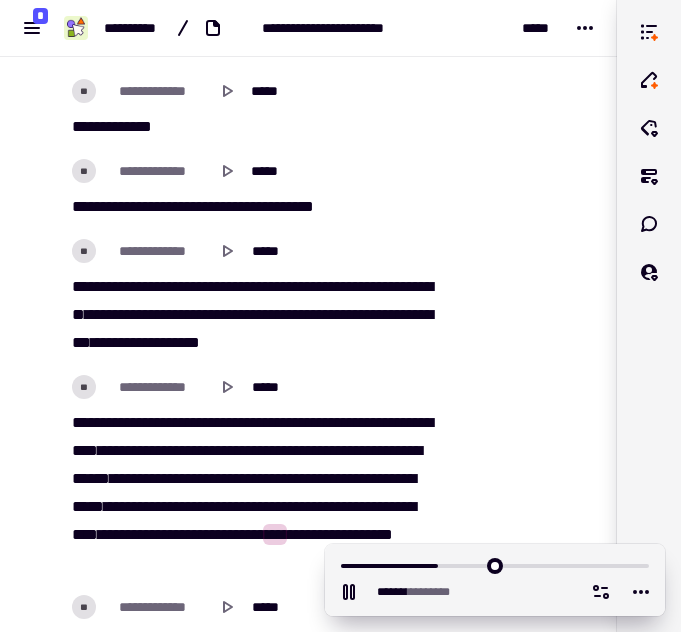 click on "**********" at bounding box center (254, 493) 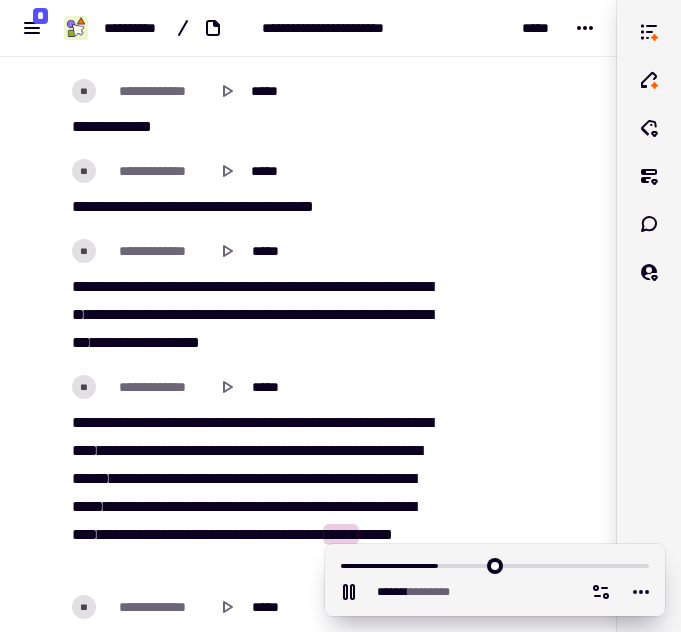 scroll, scrollTop: 21736, scrollLeft: 0, axis: vertical 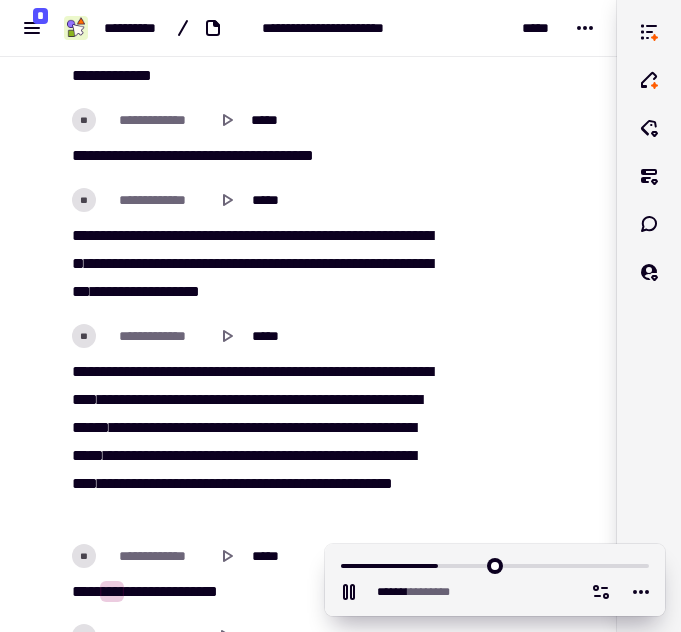 click on "********" at bounding box center [170, 455] 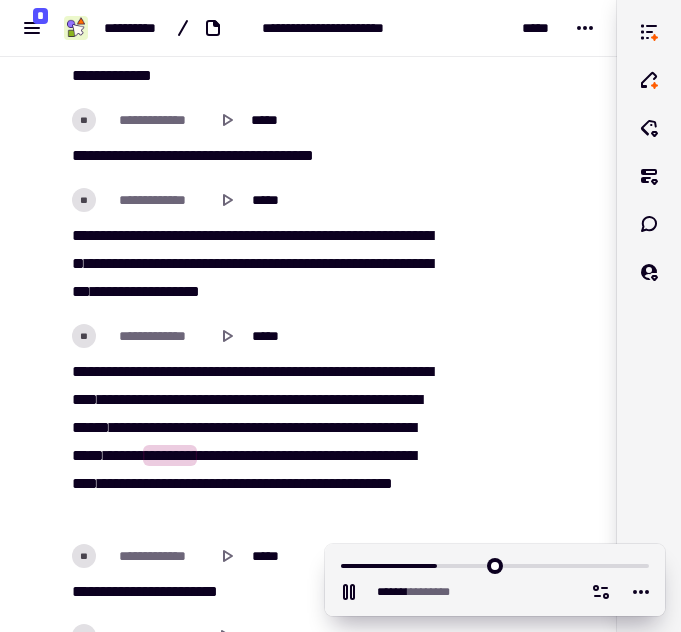 click on "********" at bounding box center [170, 455] 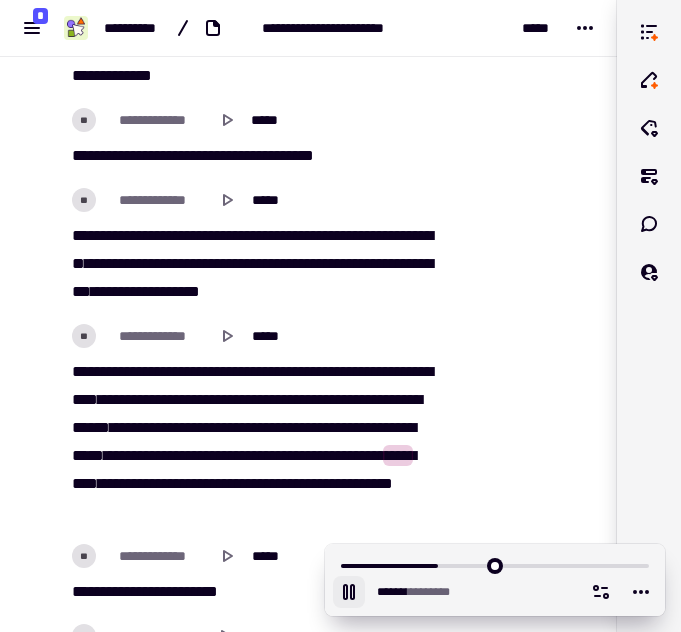 click 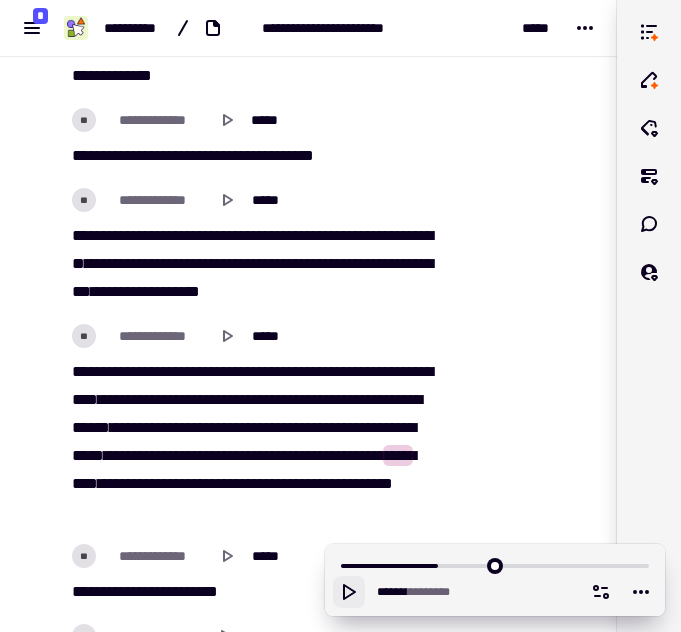 click 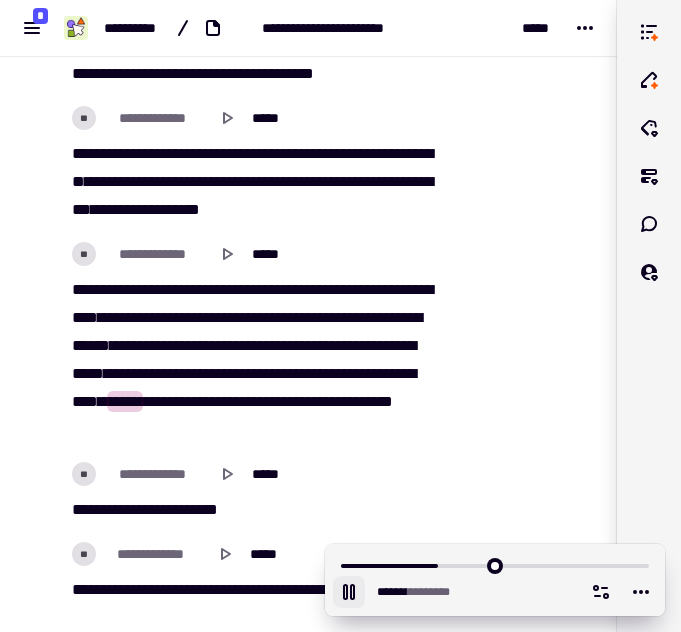 scroll, scrollTop: 21885, scrollLeft: 0, axis: vertical 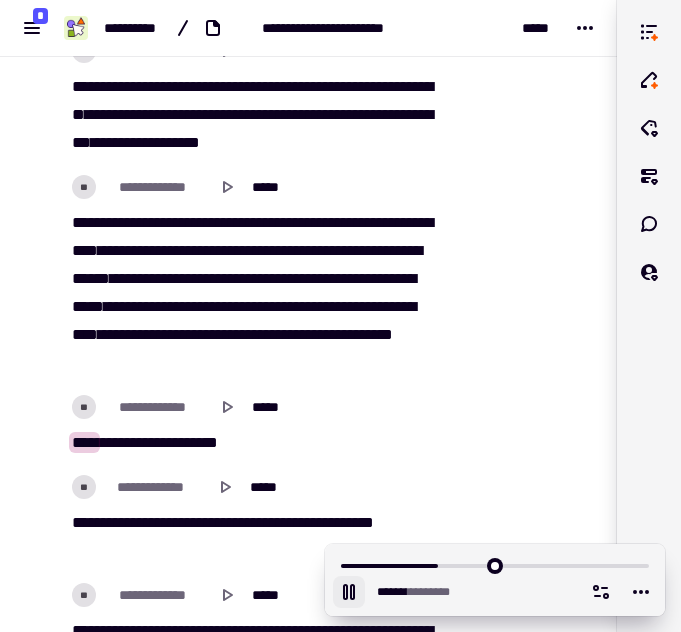 click 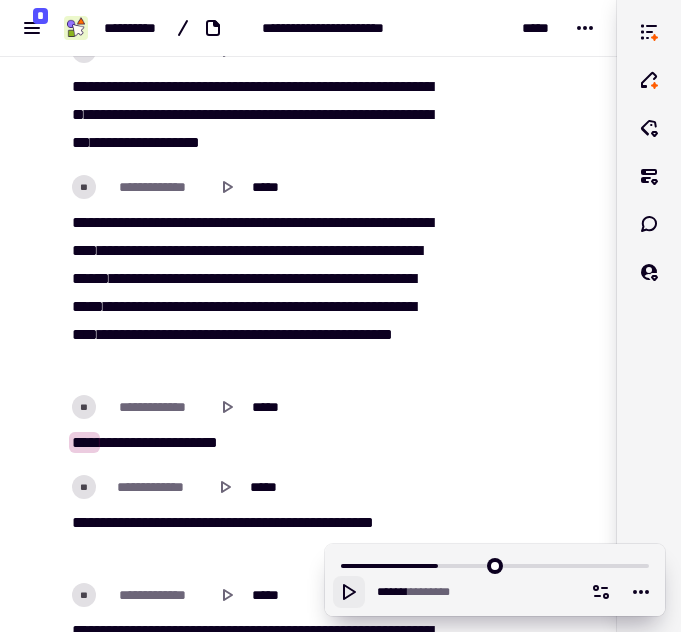 click 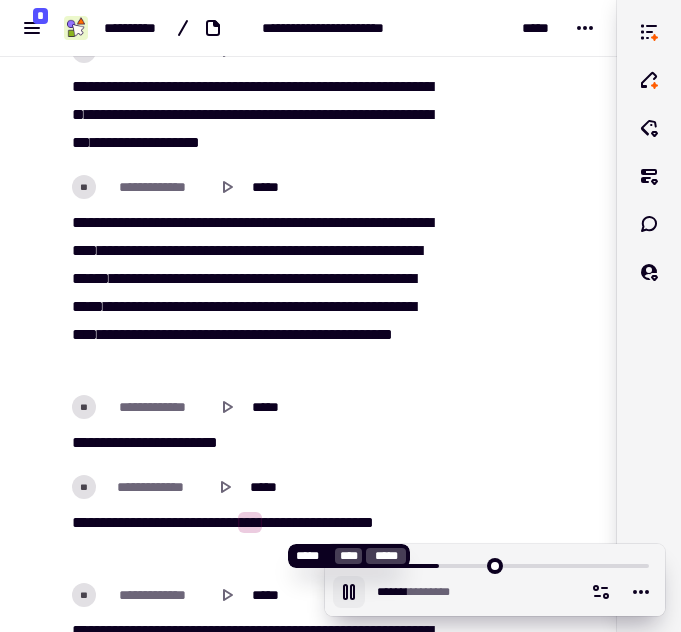 click 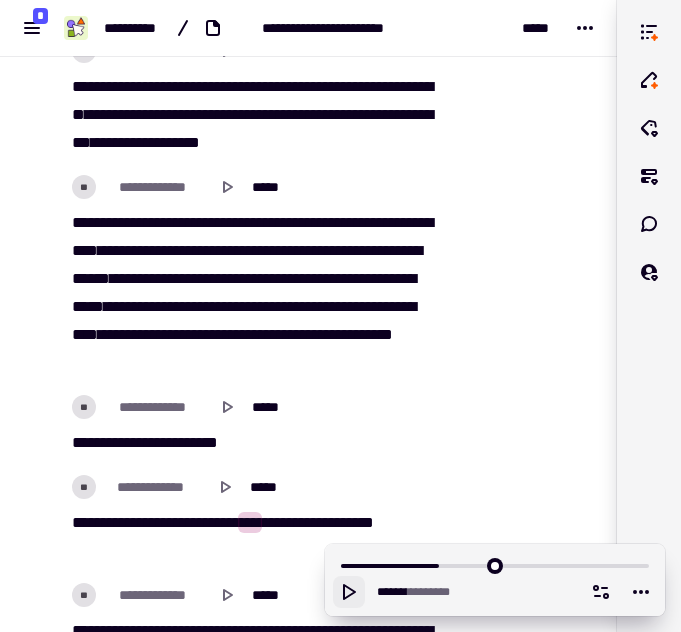 click 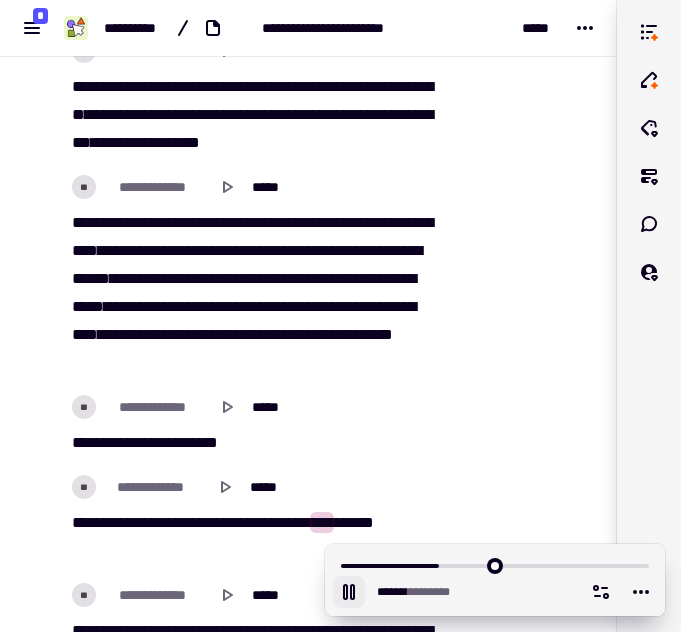 scroll, scrollTop: 22009, scrollLeft: 0, axis: vertical 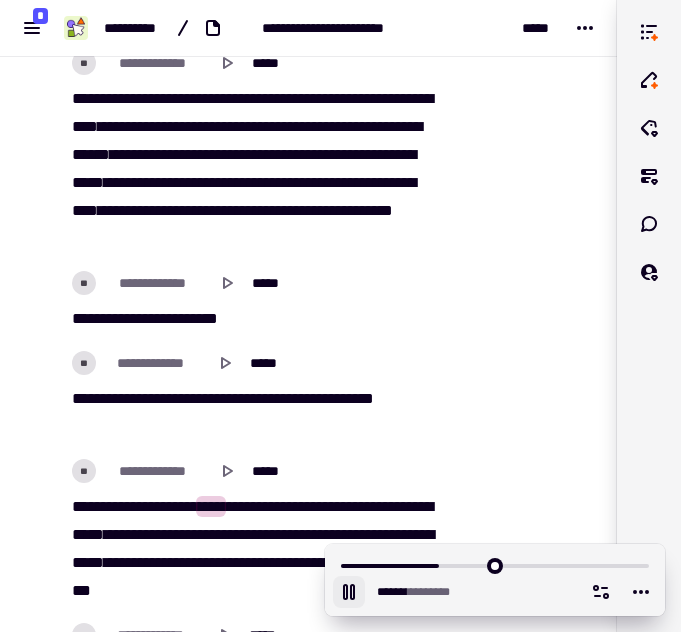 click 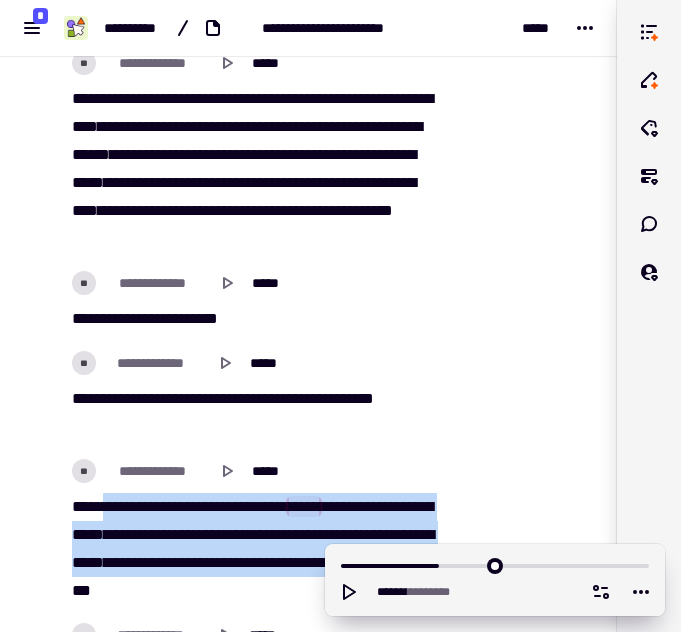 scroll, scrollTop: 22055, scrollLeft: 0, axis: vertical 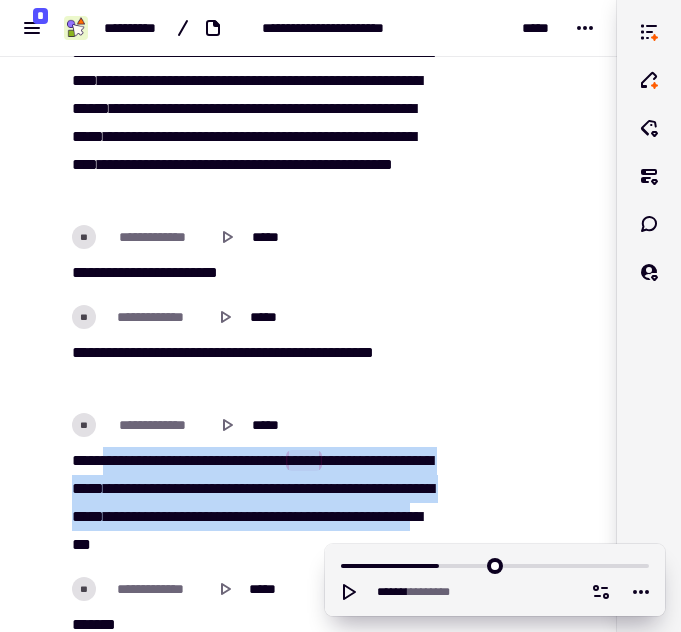 drag, startPoint x: 114, startPoint y: 502, endPoint x: 311, endPoint y: 546, distance: 201.85391 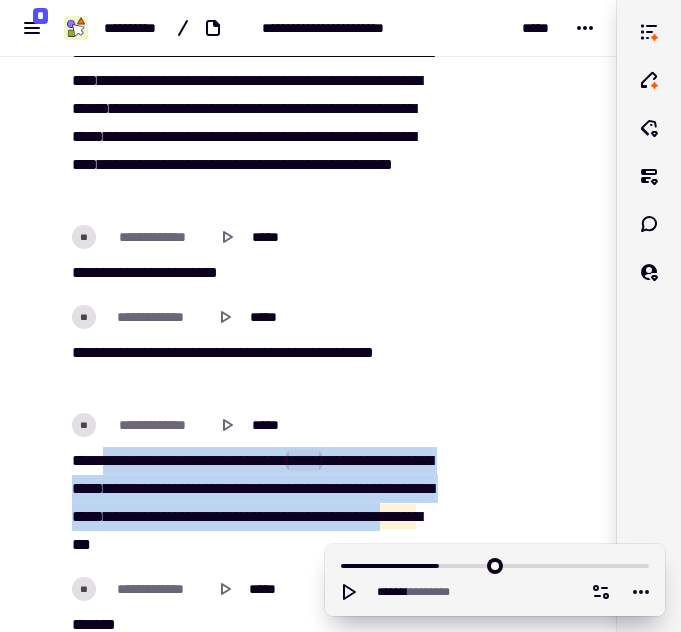 copy on "****   ***   ***   **   ****   ****   ****   *****   *****   *****   **** * *****   *****   ****   ***   ****   ***   *****   *******   ****   ****   *****   *****   *****   ****   ******   ****   ********   *******   ****   *****" 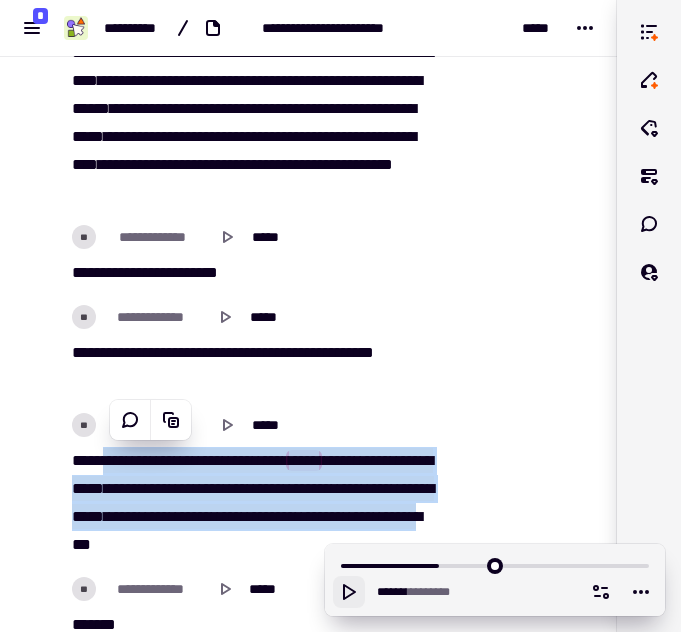 click 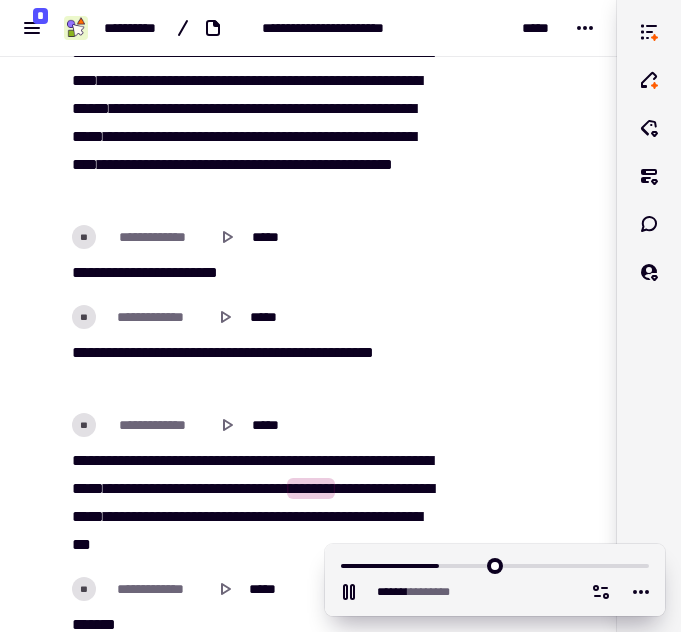 drag, startPoint x: 349, startPoint y: 587, endPoint x: 315, endPoint y: 519, distance: 76.02631 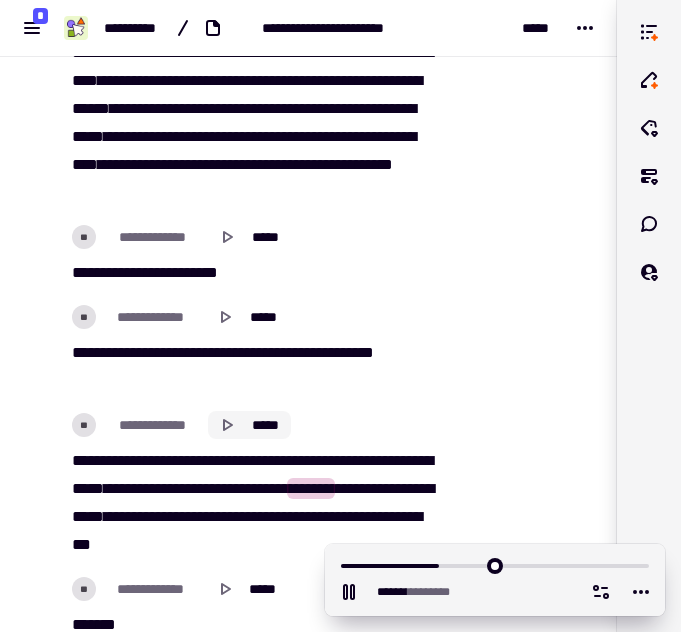 drag, startPoint x: 315, startPoint y: 519, endPoint x: 224, endPoint y: 418, distance: 135.94852 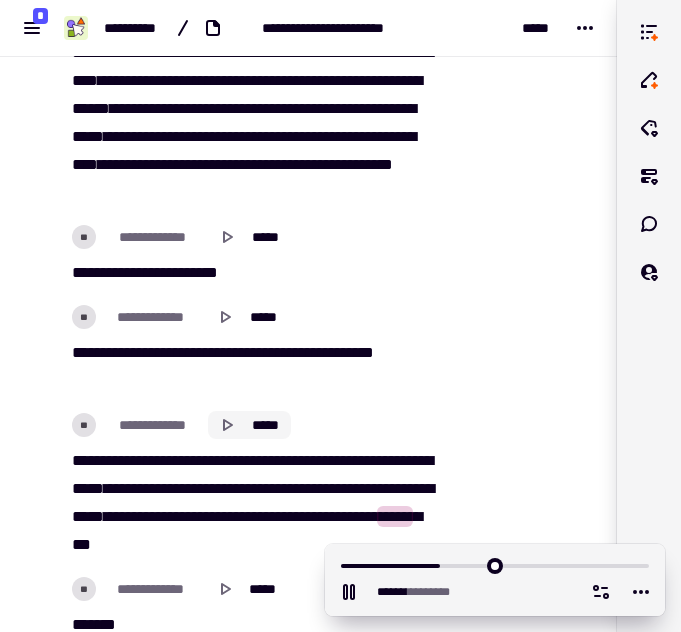 drag, startPoint x: 227, startPoint y: 425, endPoint x: 224, endPoint y: 415, distance: 10.440307 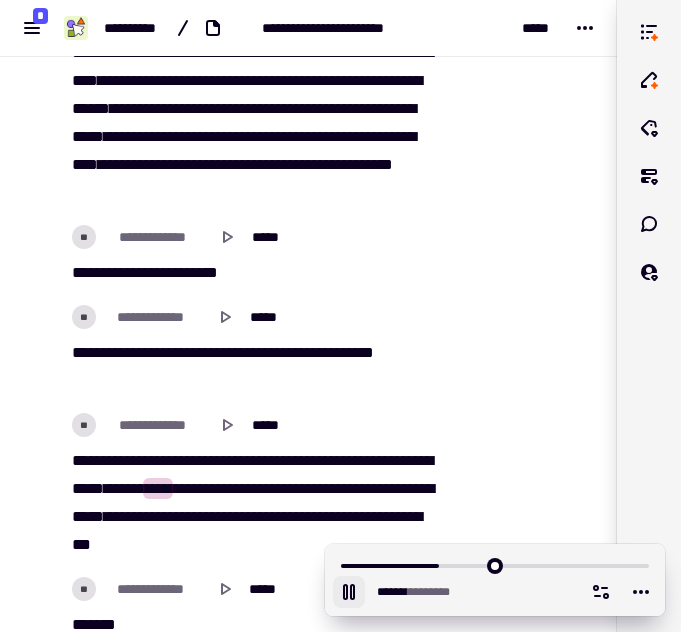 click 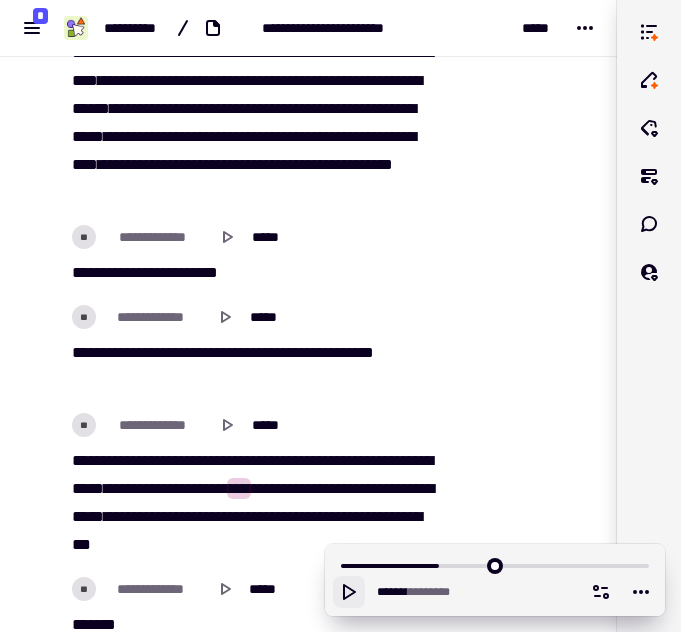 click 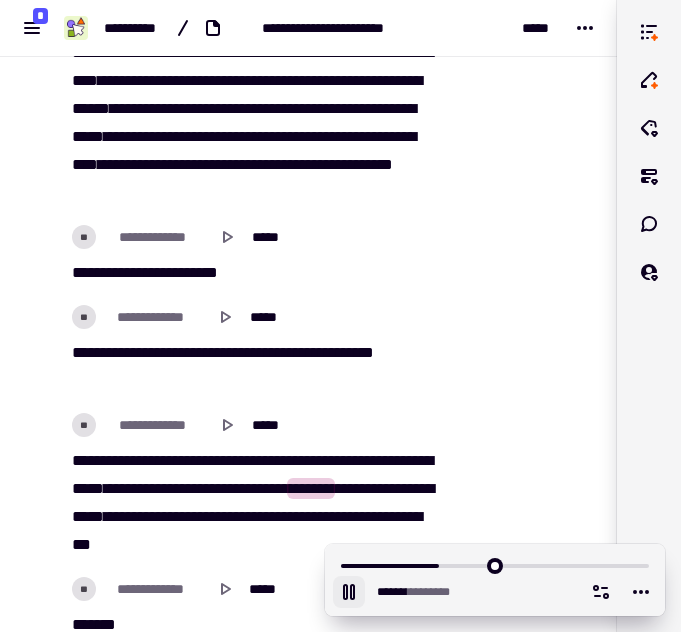 scroll, scrollTop: 22121, scrollLeft: 0, axis: vertical 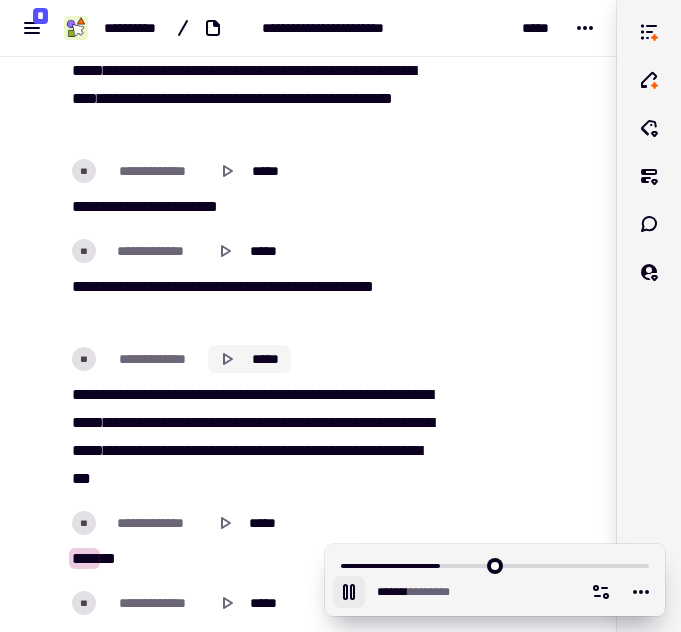 click 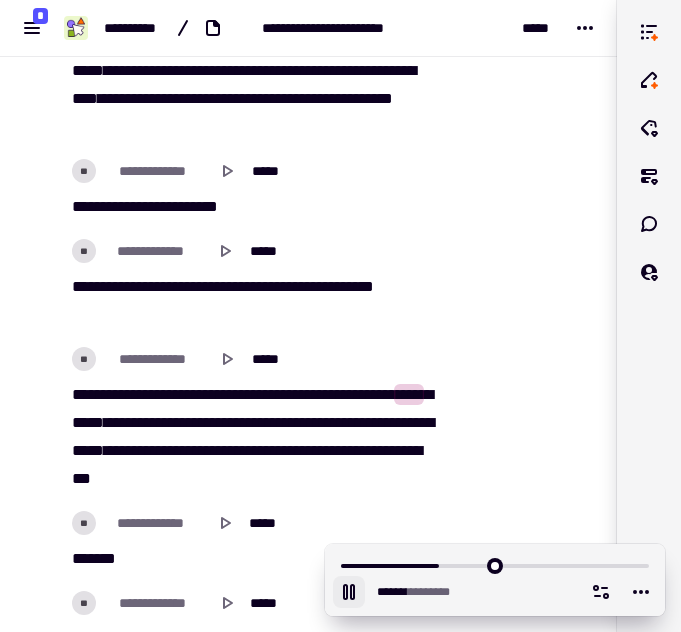 drag, startPoint x: 272, startPoint y: 412, endPoint x: 280, endPoint y: 419, distance: 10.630146 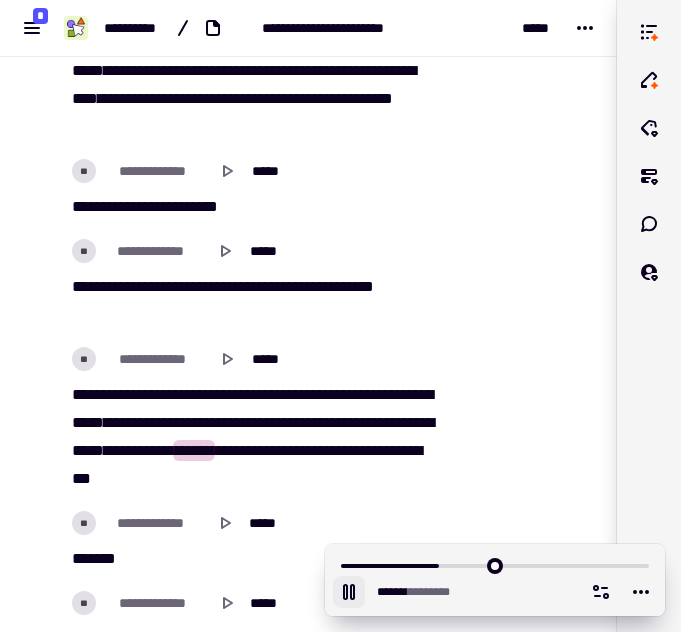 click on "****   ****   ***   ***   **   ****   ****   ****   *****   *****   *****   **** * *****   *****   ****   ***   ****   ***   *****   *******   ****   ****   *****   *****   *****   ****   ******   ****   ********   *******   ****   ***** * *** *" at bounding box center (254, 437) 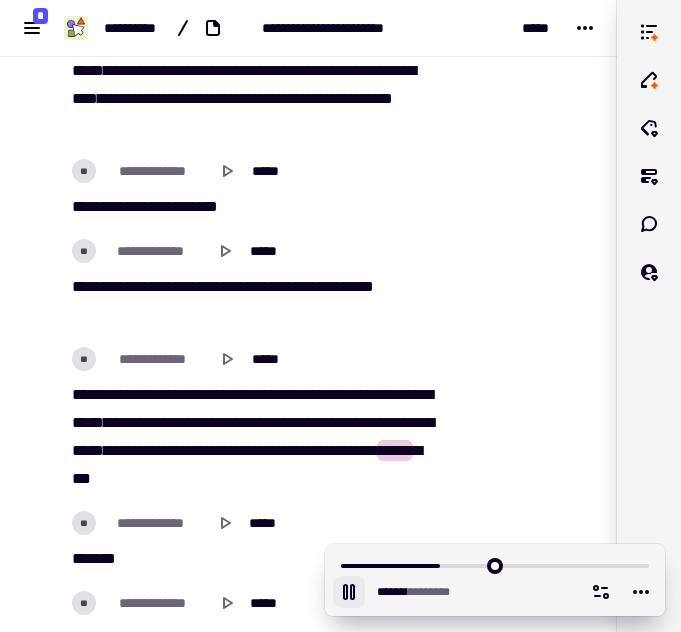 drag, startPoint x: 272, startPoint y: 417, endPoint x: 230, endPoint y: 435, distance: 45.694637 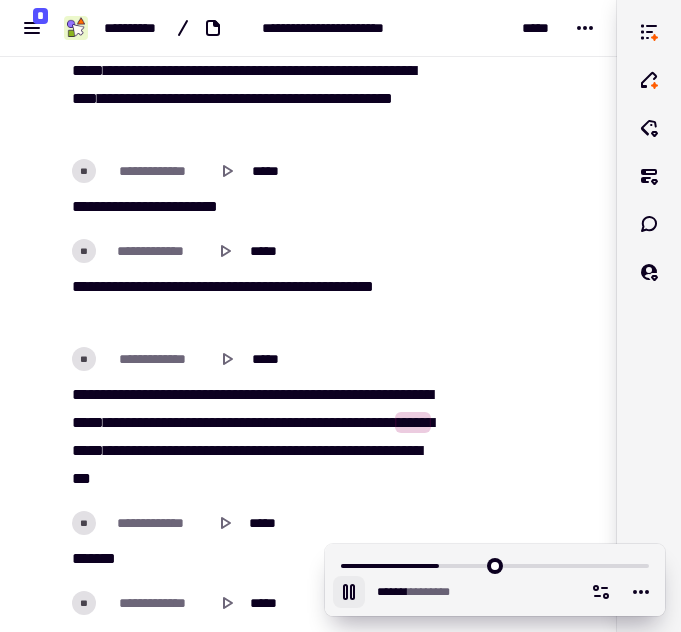 click on "*****" at bounding box center [125, 422] 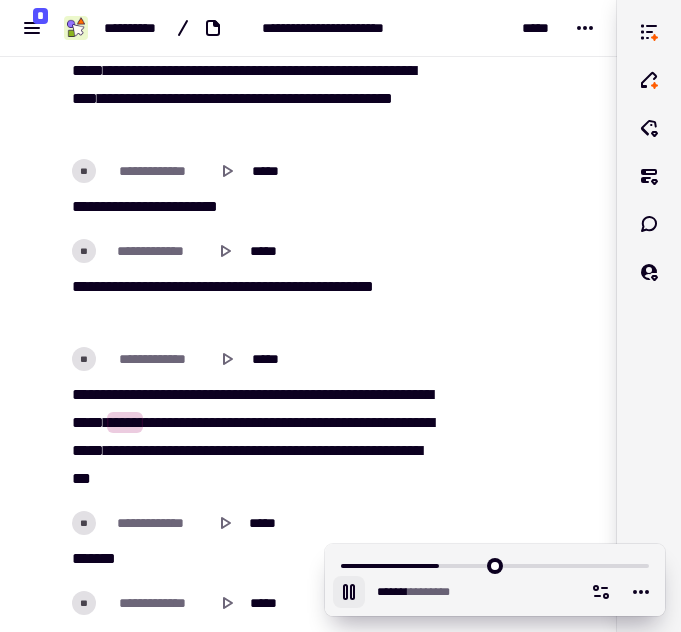 click on "*****" at bounding box center [125, 422] 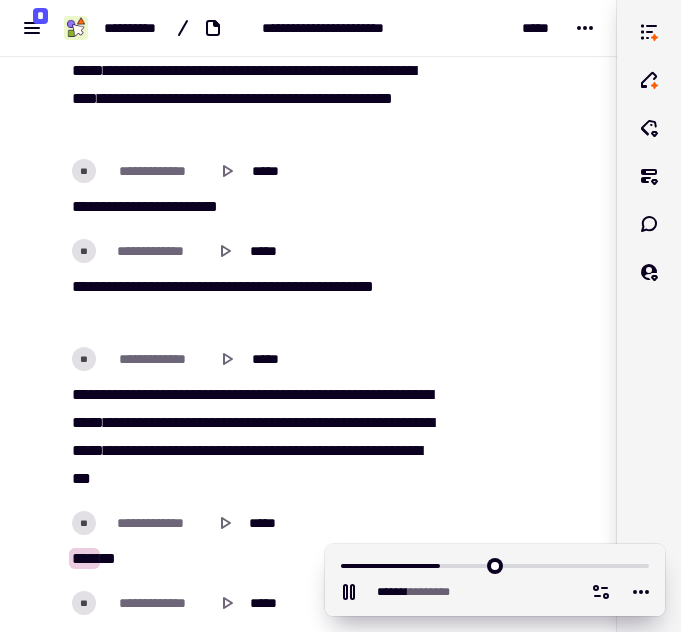 click on "****   ****   ***   ***   **   ****   ****   ****   *****   *****   *****   **** * *****   *****   ****   ***   ****   ***   *****   *******   ****   ****   *****   *****   *****   ****   ******   ****   ********   *******   ****   ***** * *** *" at bounding box center [254, 437] 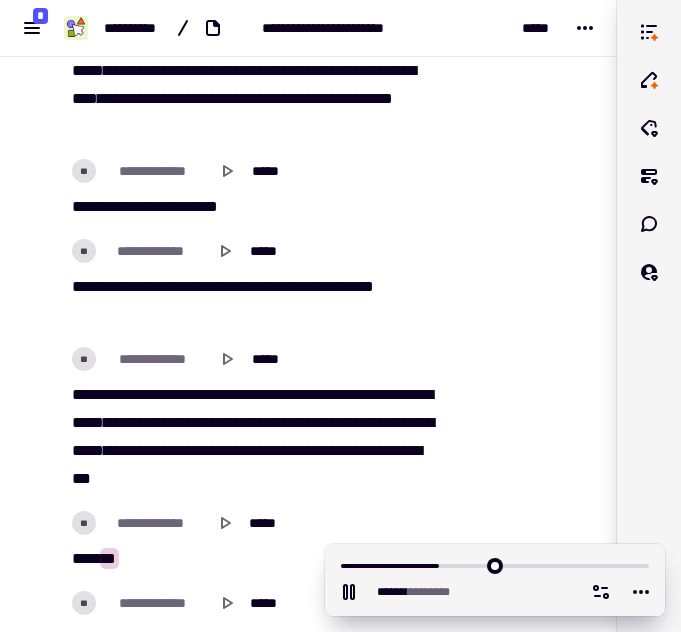 click on "*****" at bounding box center (413, 422) 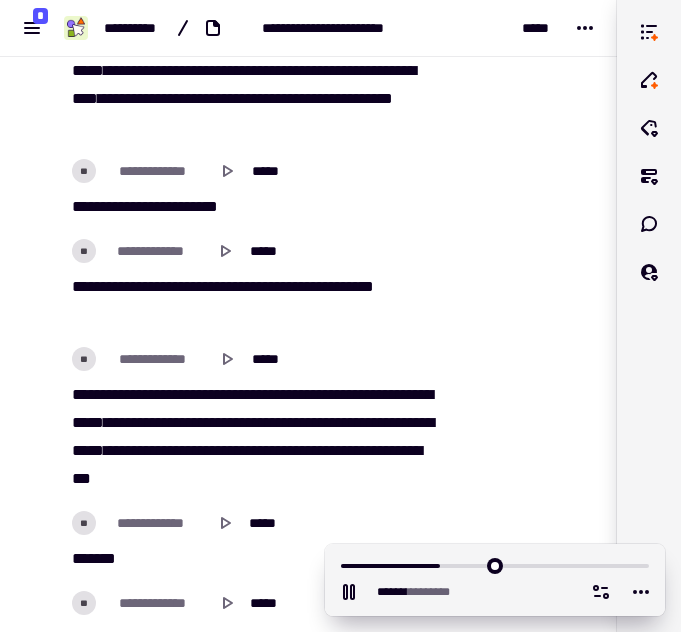 click on "*****" at bounding box center (125, 450) 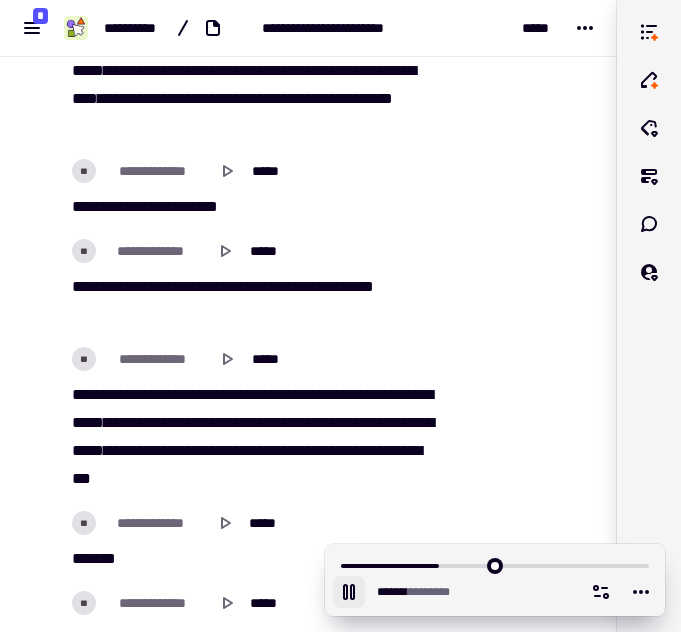 click 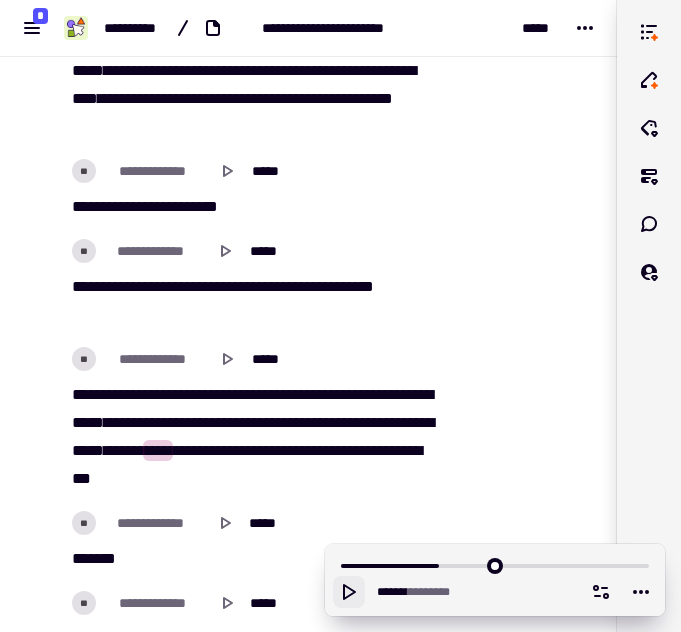 scroll, scrollTop: 22174, scrollLeft: 0, axis: vertical 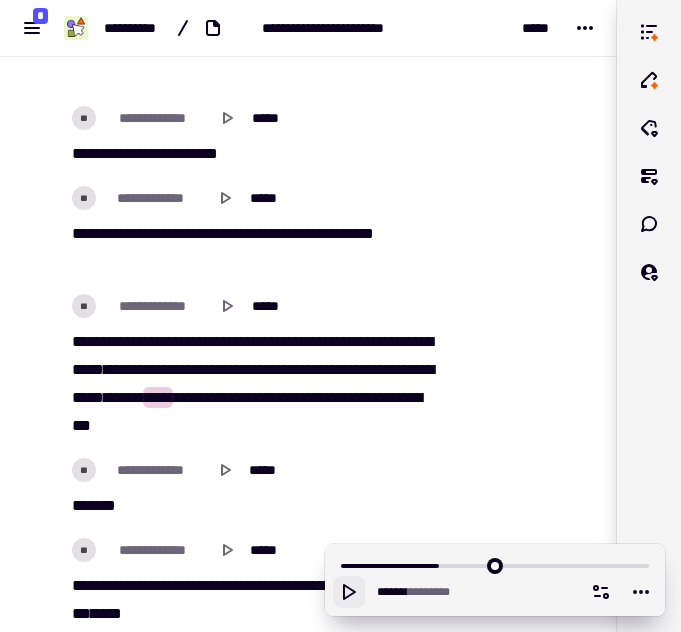 click 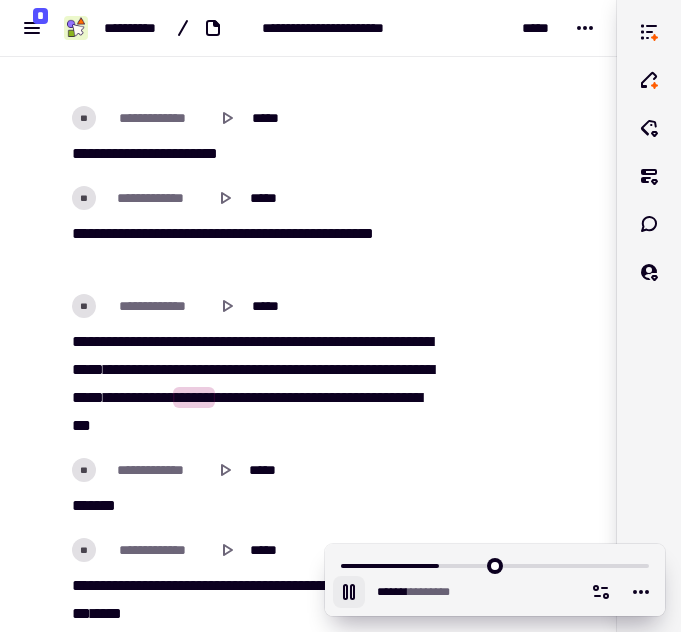 click on "*****" at bounding box center (395, 397) 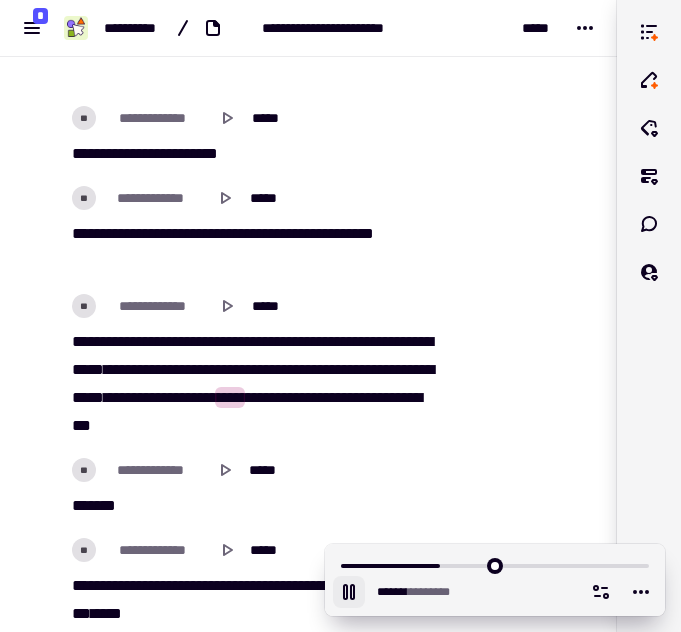 scroll, scrollTop: 22236, scrollLeft: 0, axis: vertical 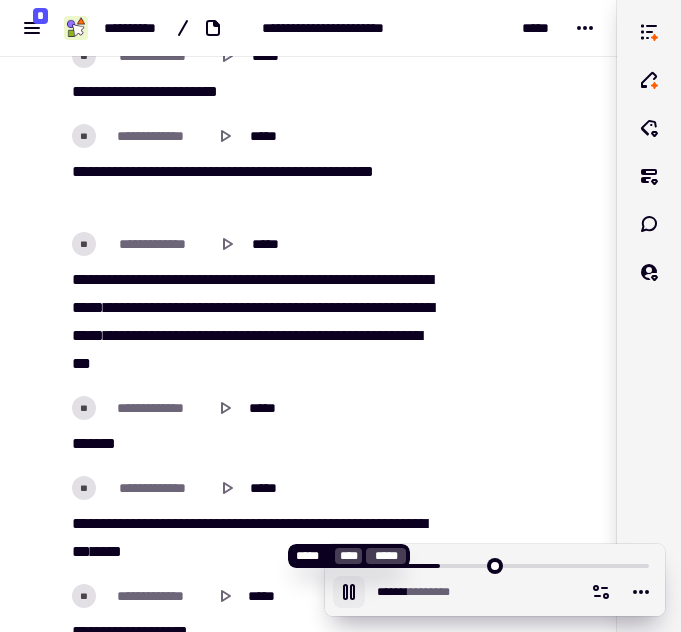 click 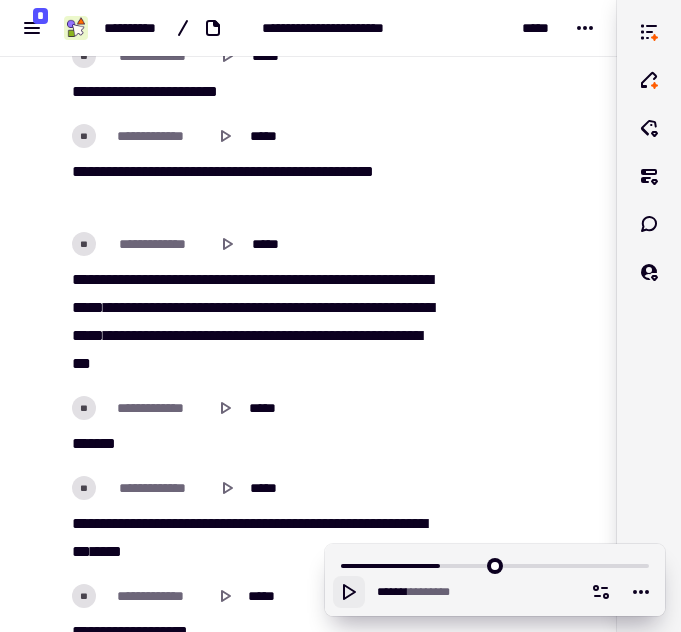 click on "*****" at bounding box center [88, 335] 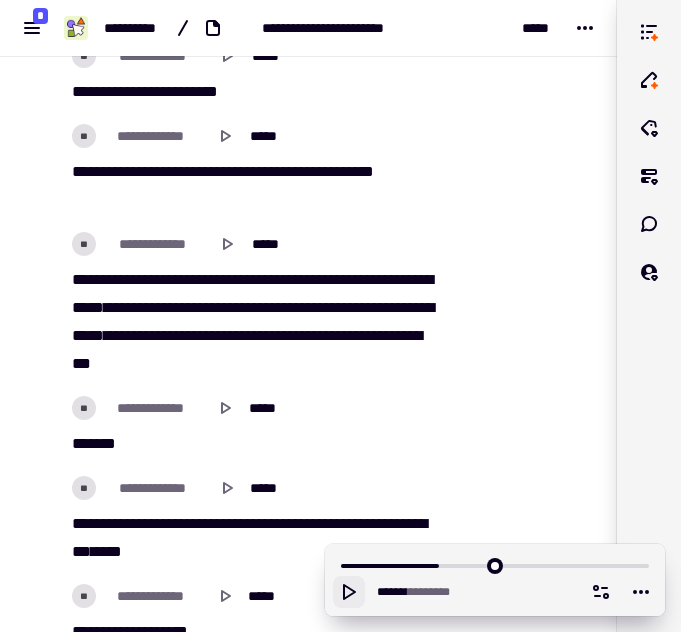 type on "*******" 